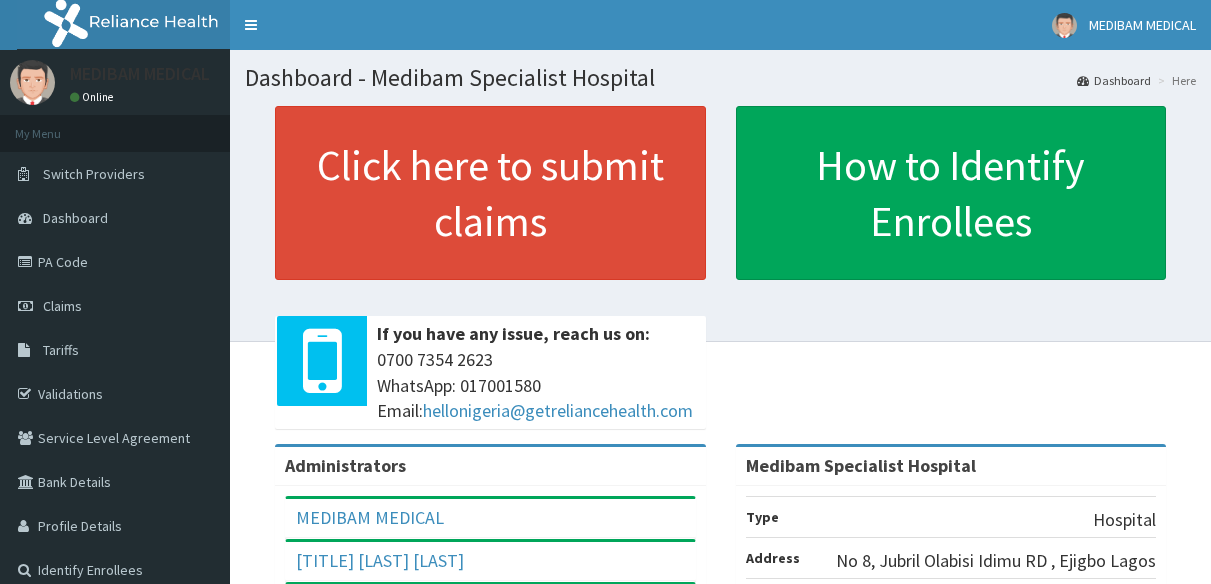scroll, scrollTop: 0, scrollLeft: 0, axis: both 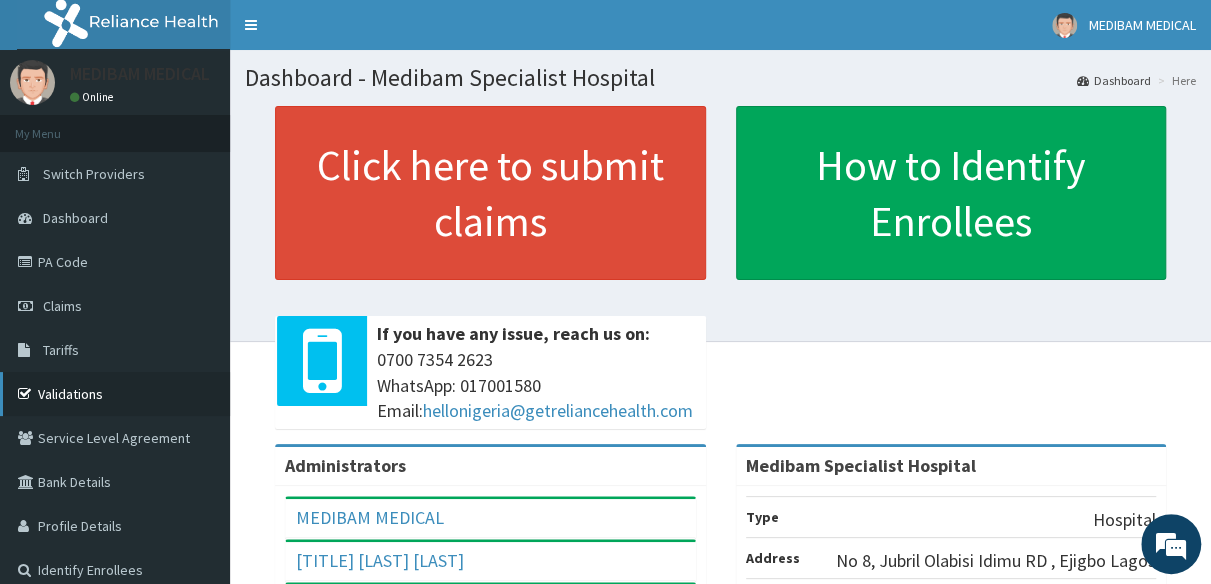 click on "Validations" at bounding box center [115, 394] 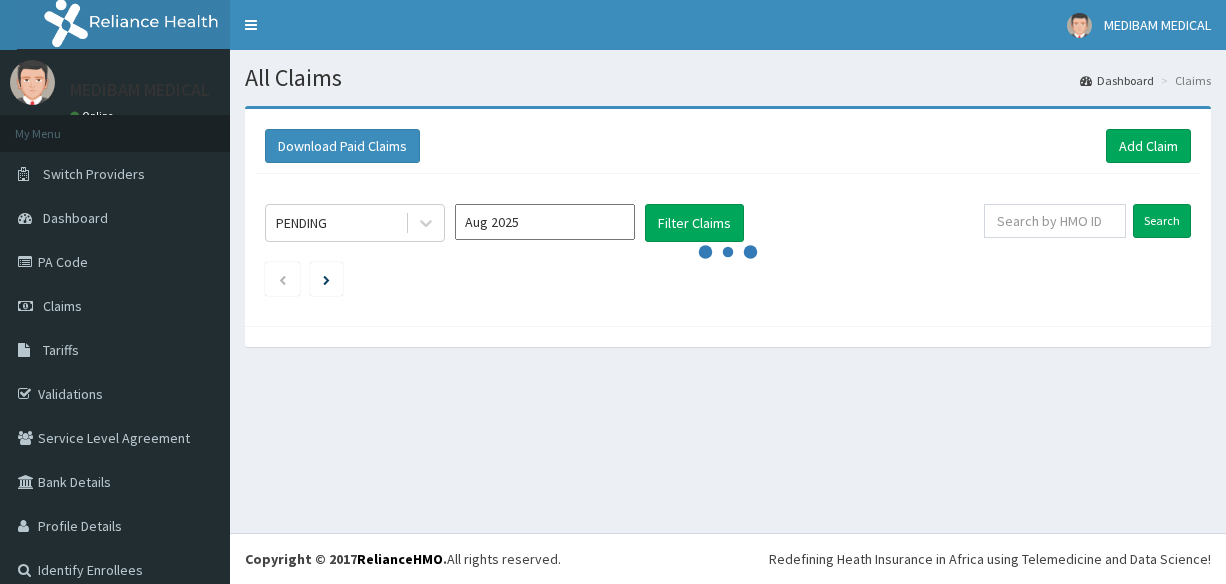 scroll, scrollTop: 0, scrollLeft: 0, axis: both 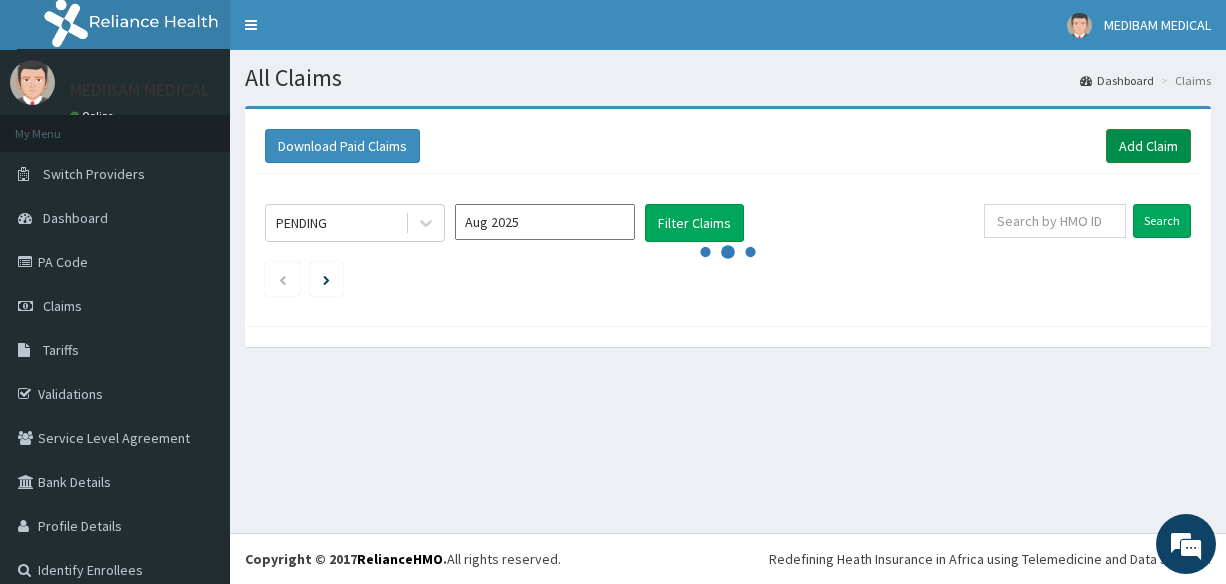 drag, startPoint x: 1150, startPoint y: 142, endPoint x: 1134, endPoint y: 149, distance: 17.464249 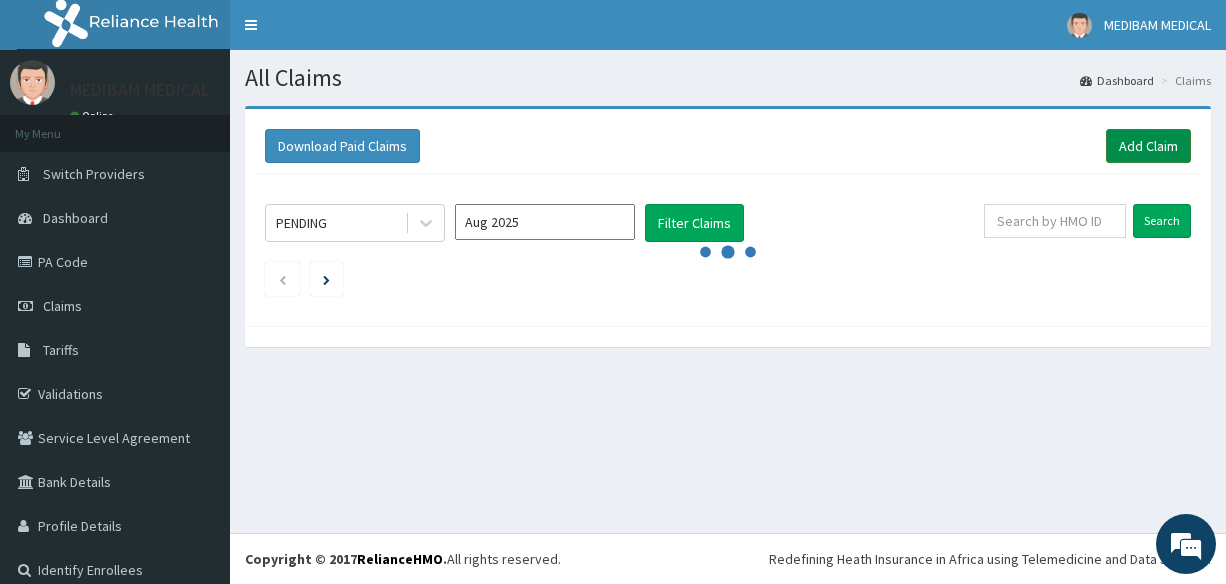 click on "Add Claim" at bounding box center [1148, 146] 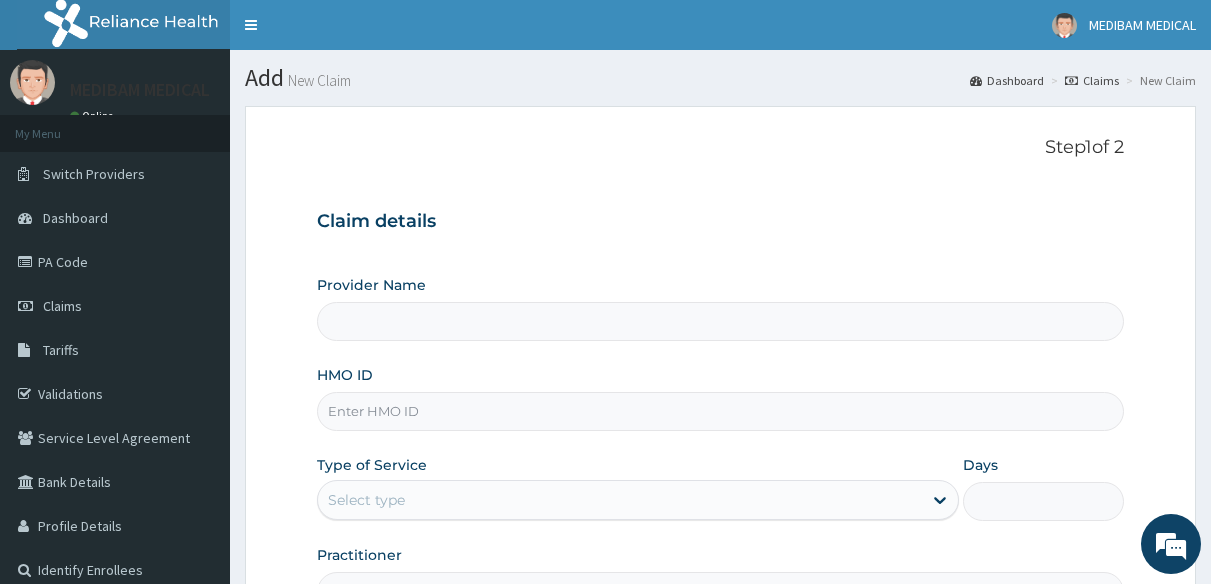 scroll, scrollTop: 0, scrollLeft: 0, axis: both 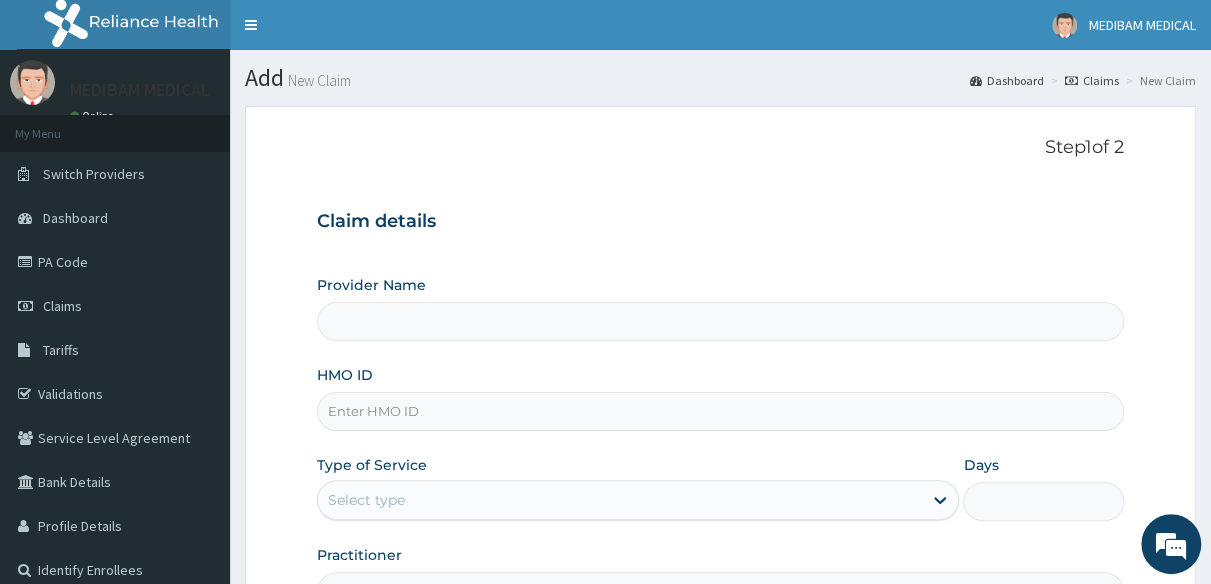 type on "Medibam Specialist Hospital" 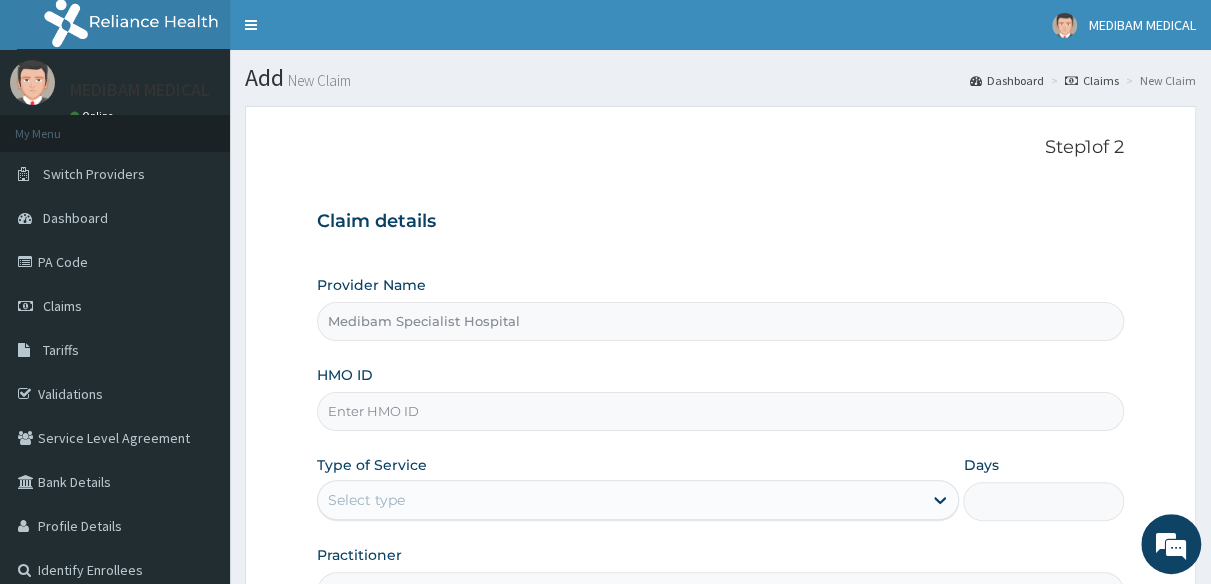 click on "HMO ID" at bounding box center (720, 411) 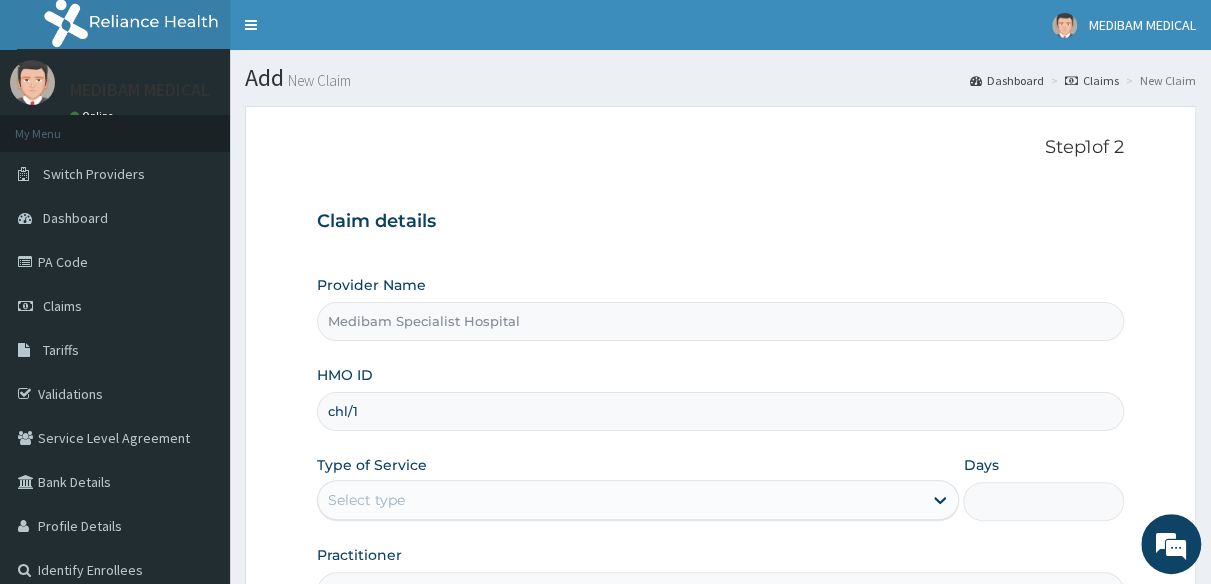 scroll, scrollTop: 0, scrollLeft: 0, axis: both 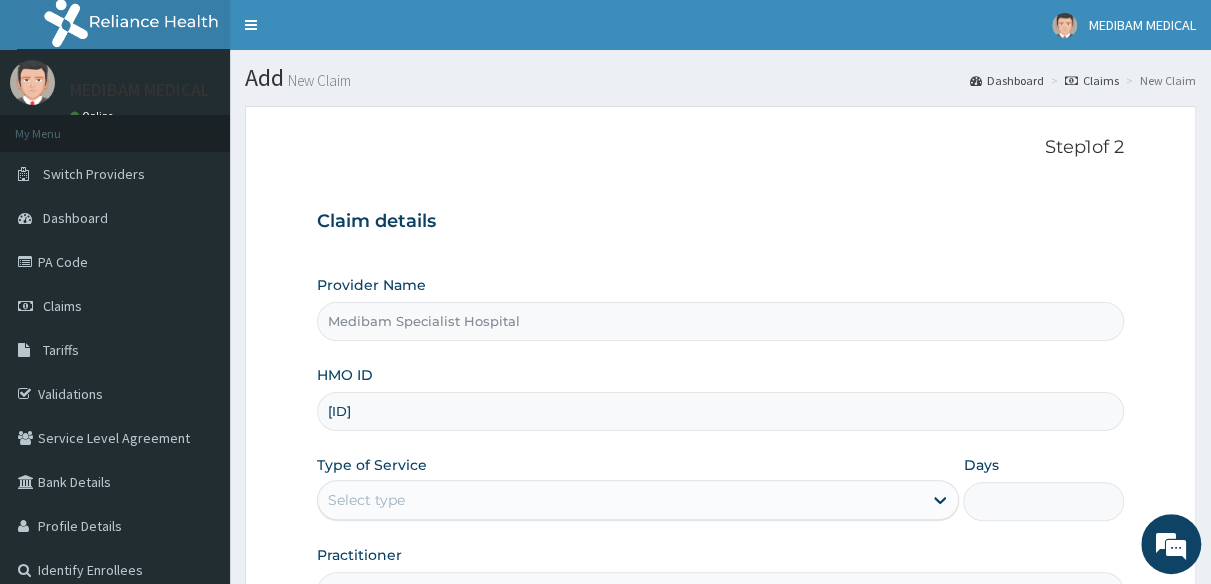 type on "CHL/11419/A" 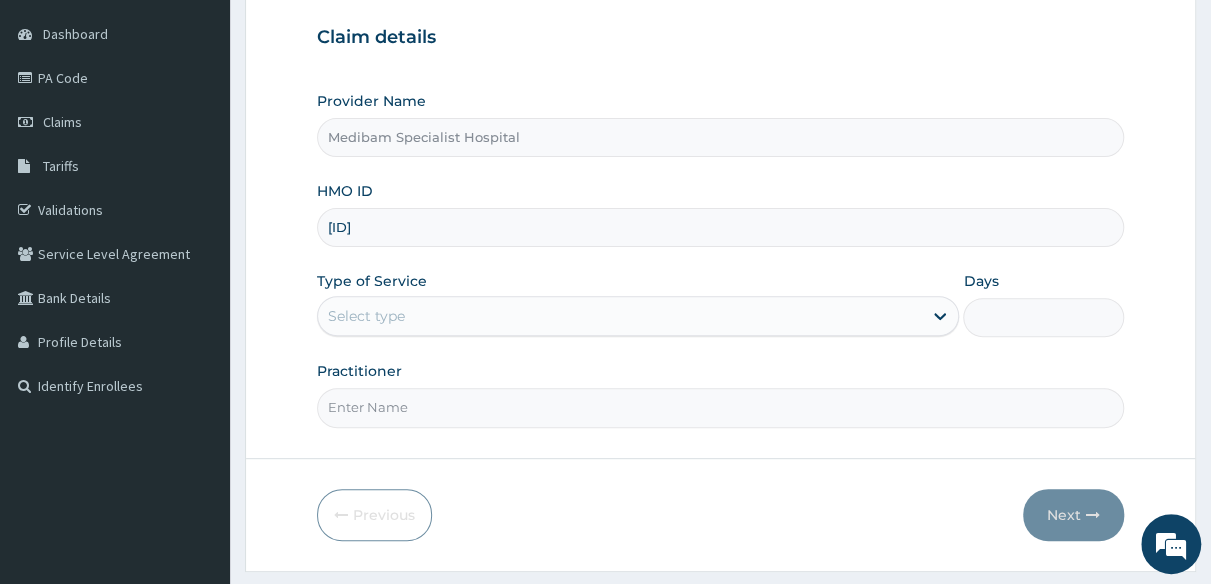 scroll, scrollTop: 200, scrollLeft: 0, axis: vertical 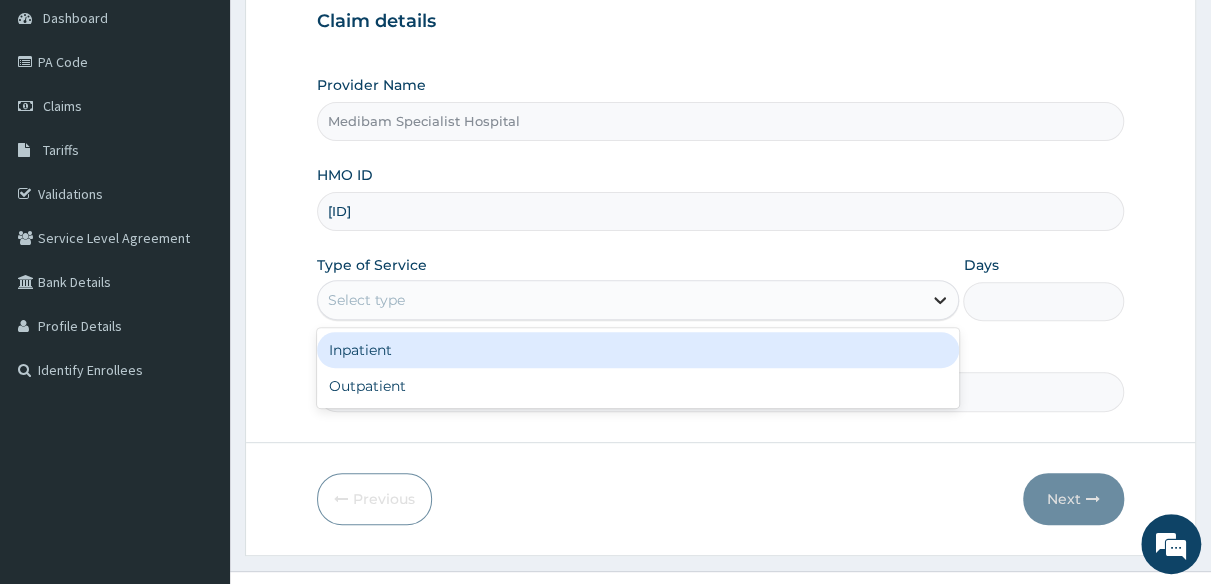 click 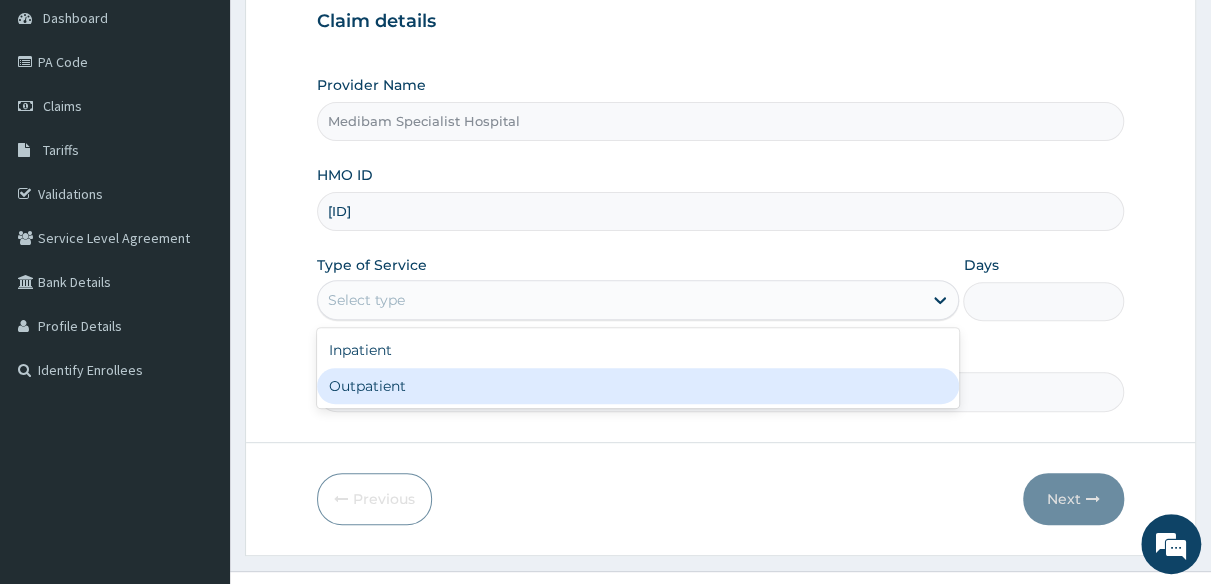 click on "Outpatient" at bounding box center (638, 386) 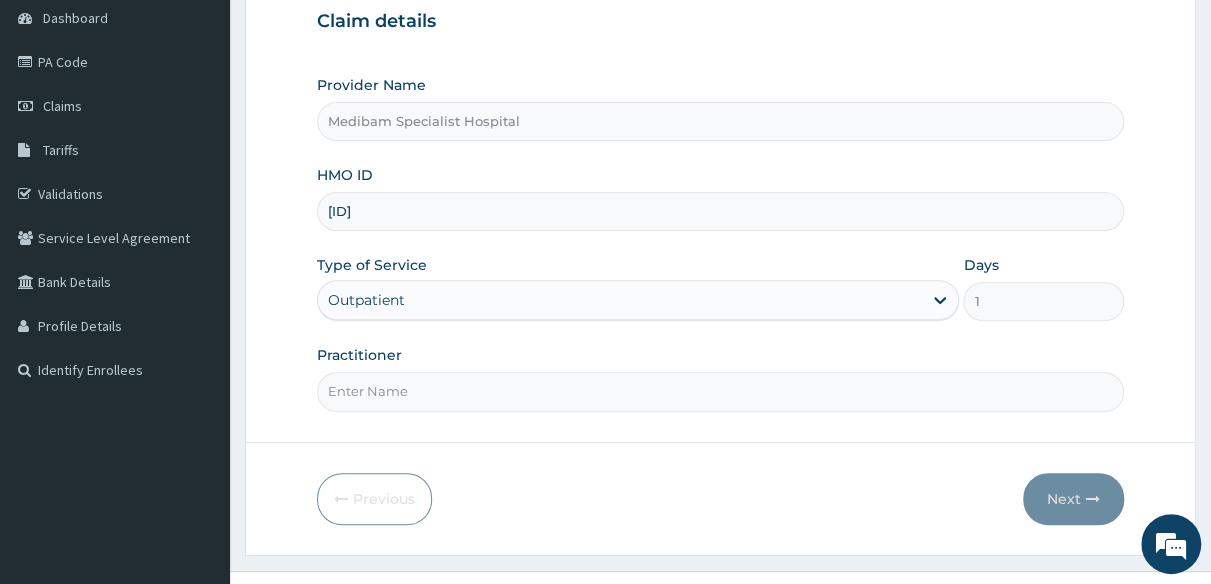click on "Practitioner" at bounding box center (720, 391) 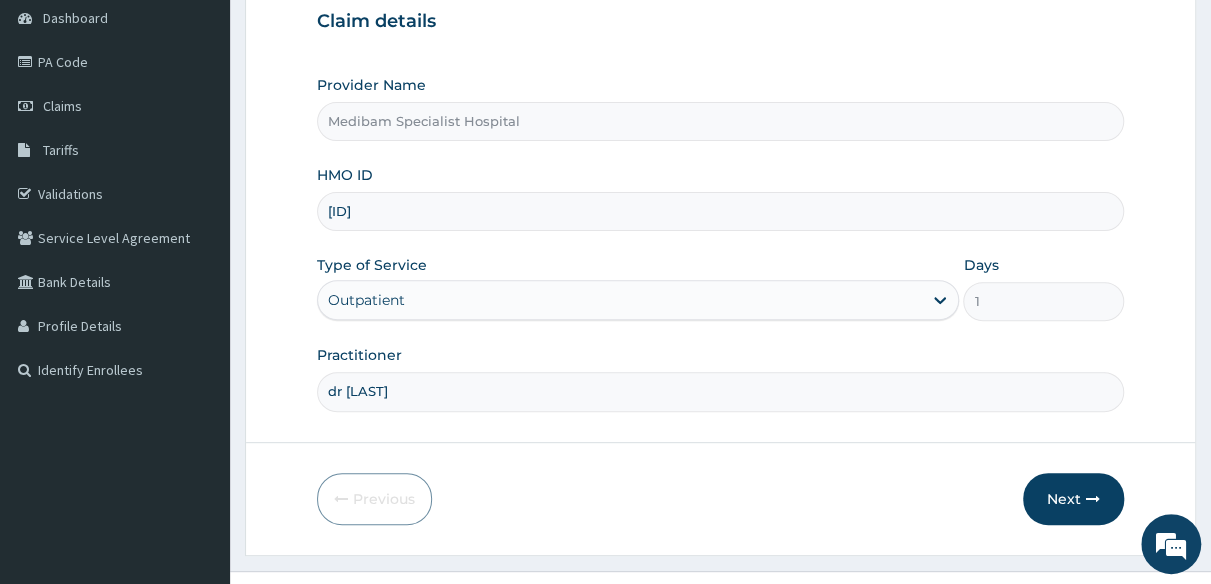 type on "dr glory" 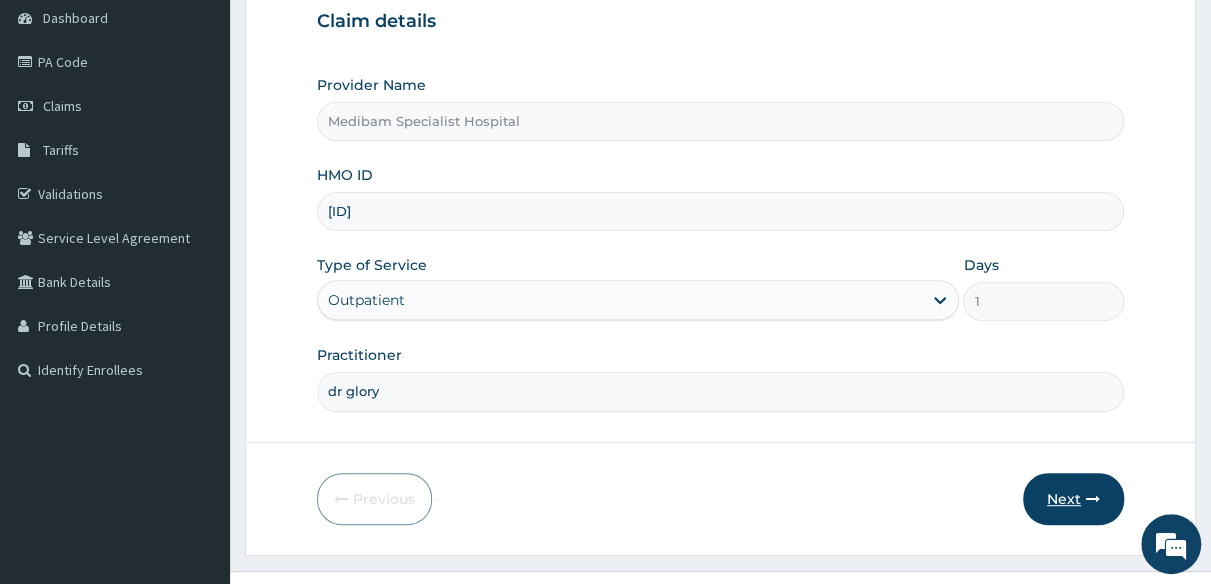 click on "Next" at bounding box center [1073, 499] 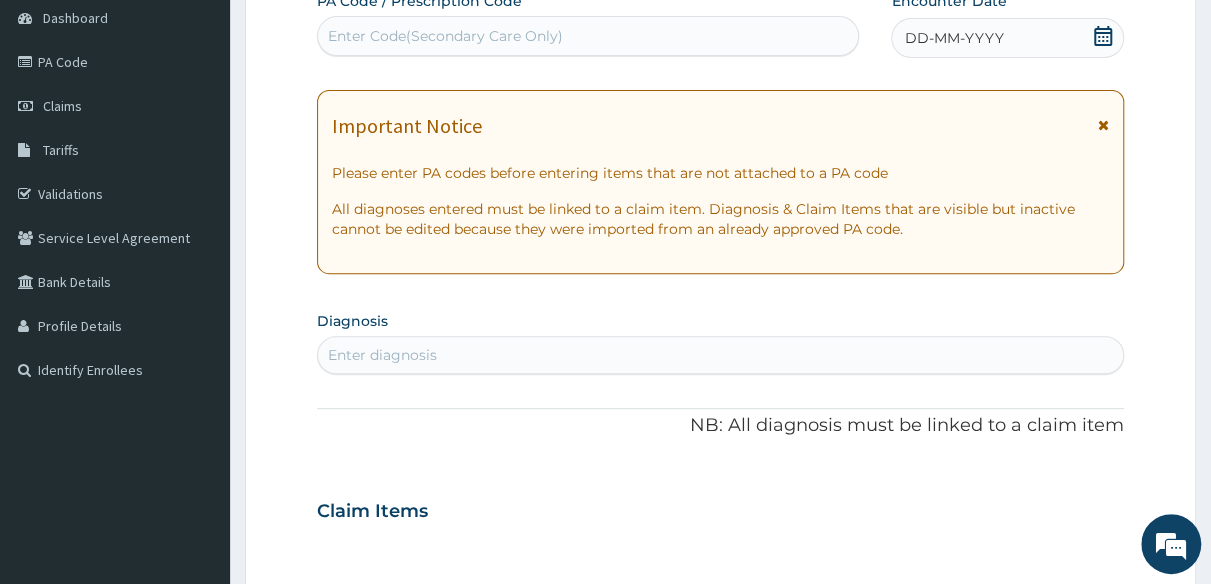 click 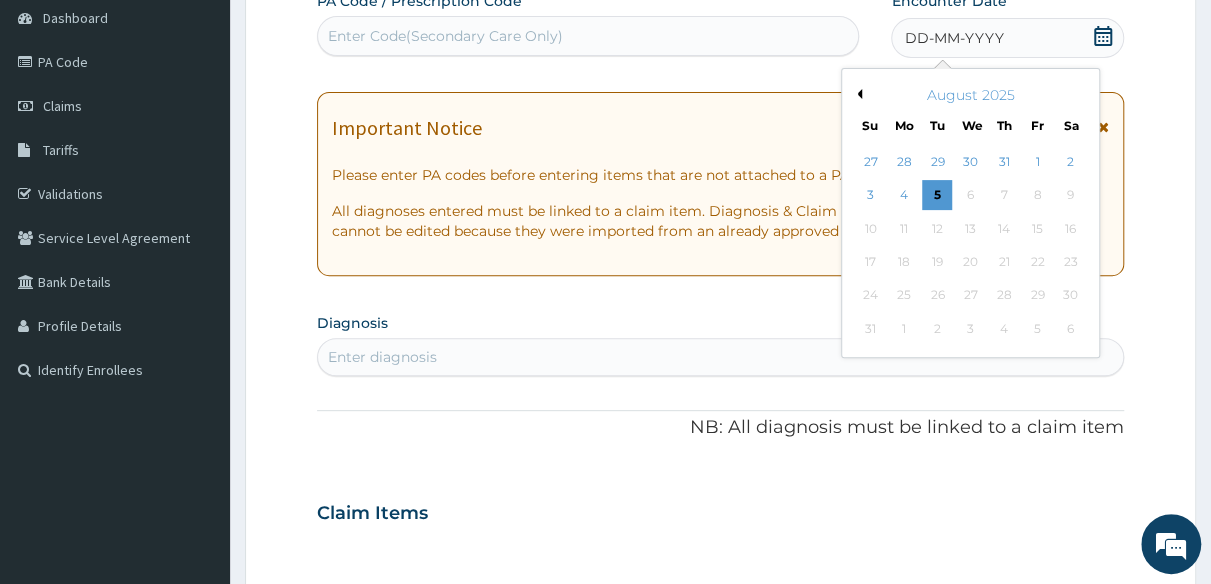 click on "DD-MM-YYYY" at bounding box center (1007, 38) 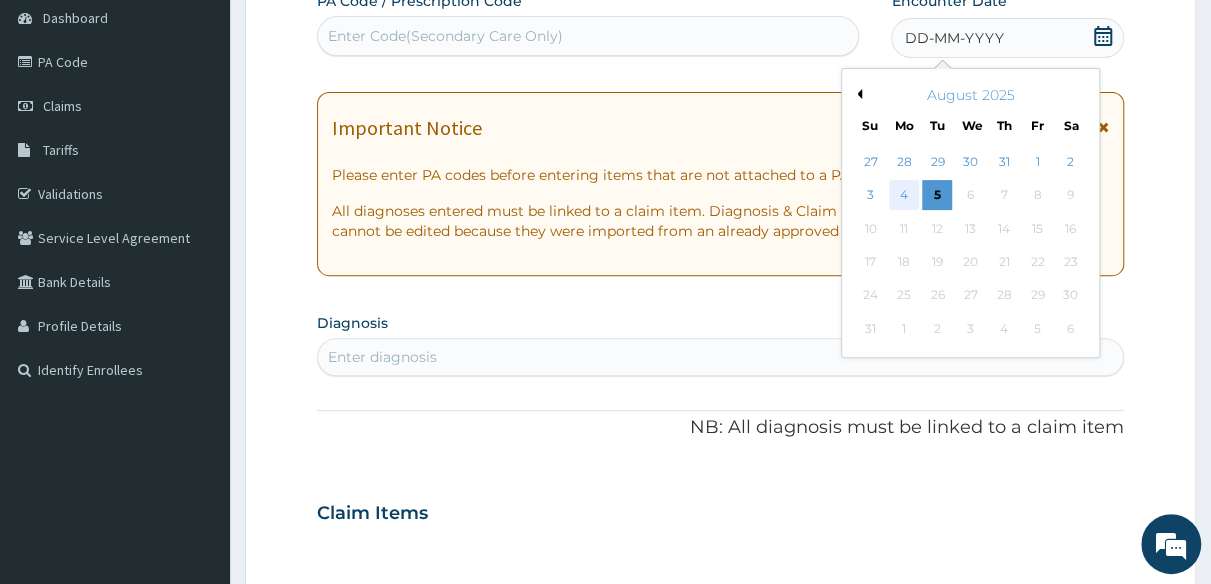 click on "4" at bounding box center (904, 196) 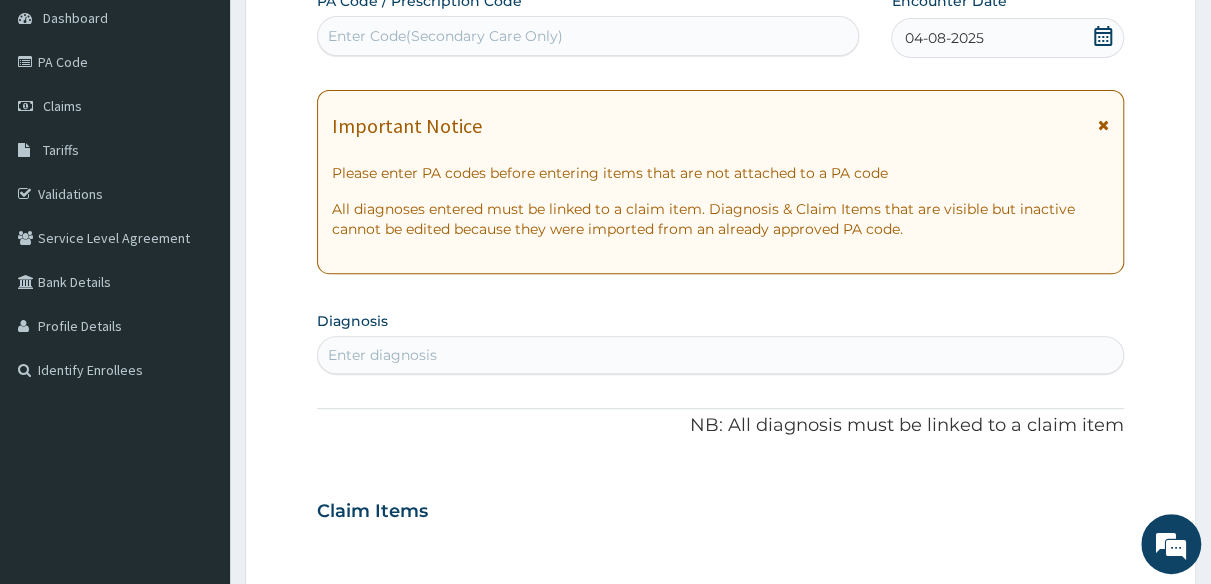 click on "Enter diagnosis" at bounding box center [720, 355] 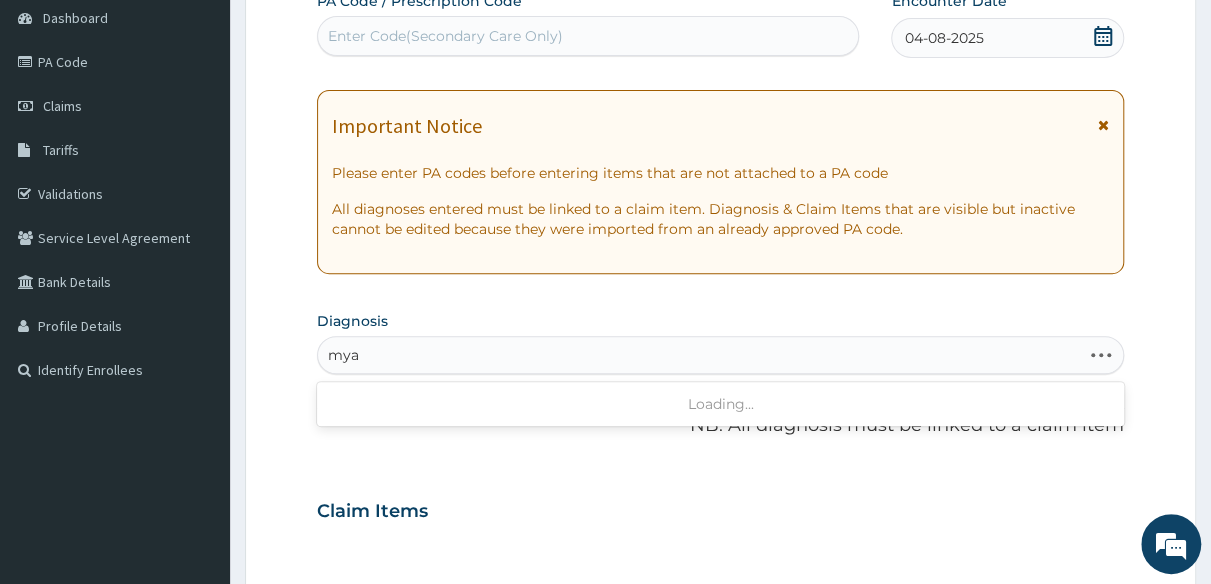 type on "myal" 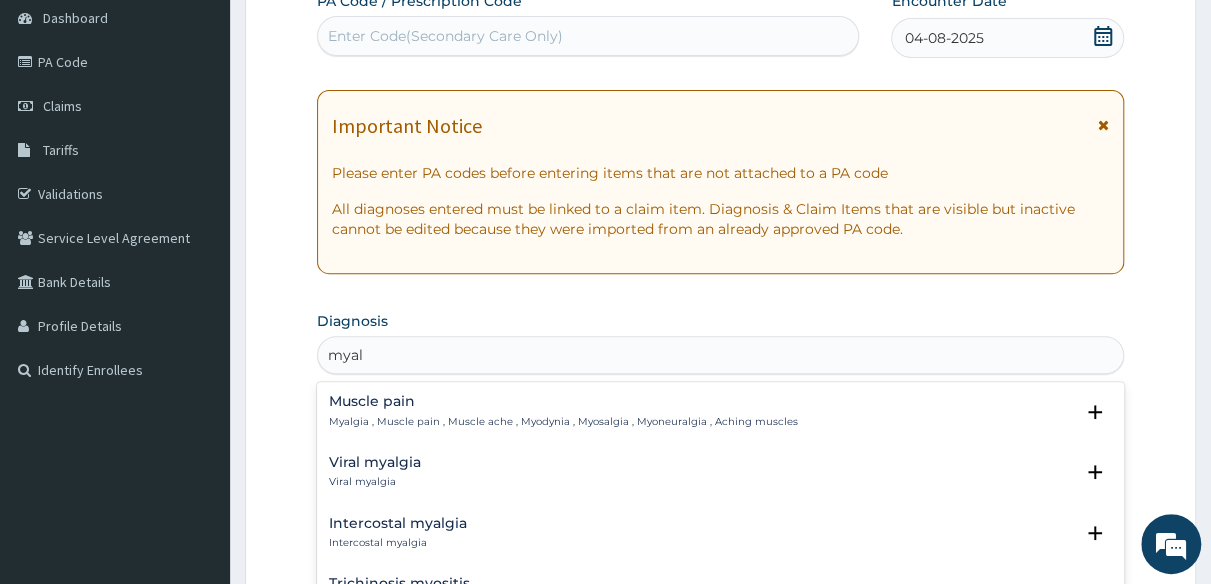 click on "Muscle pain" at bounding box center (563, 401) 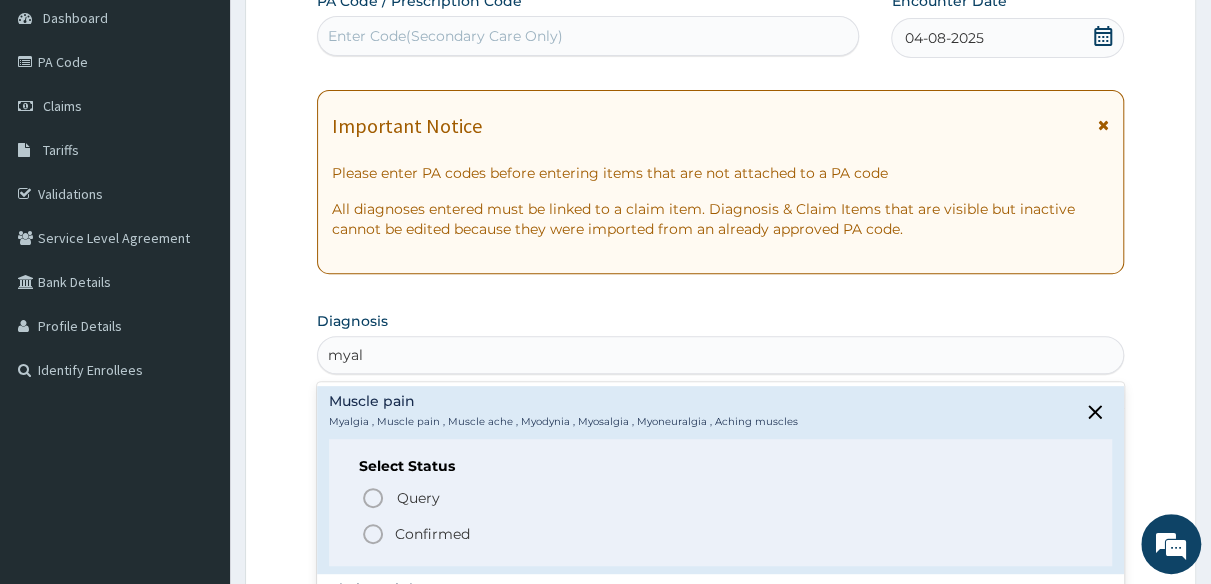 click 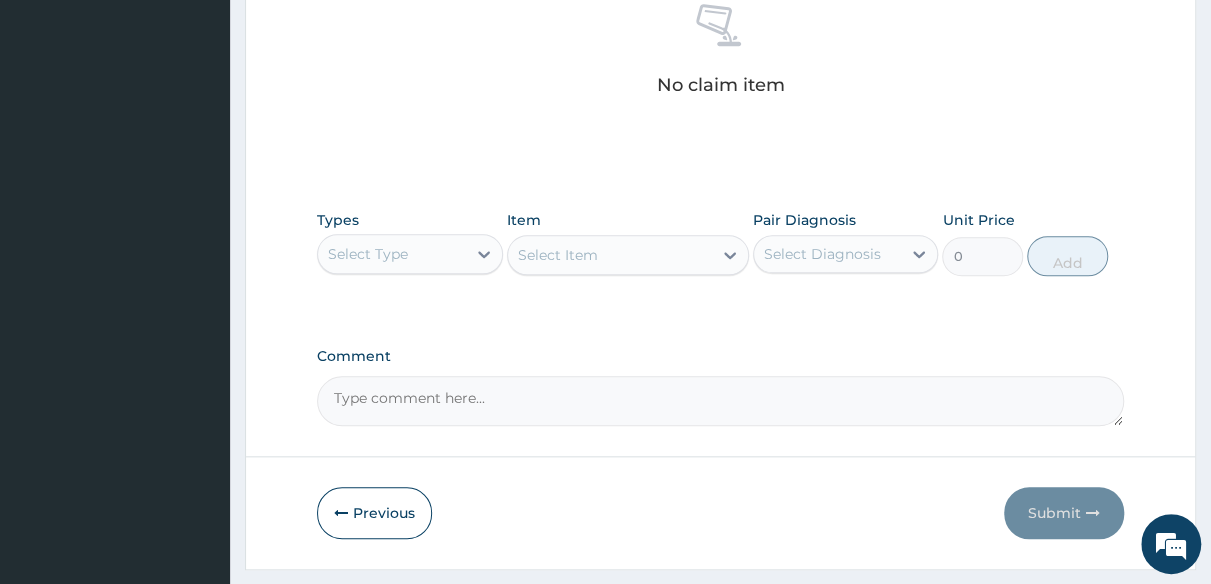 scroll, scrollTop: 854, scrollLeft: 0, axis: vertical 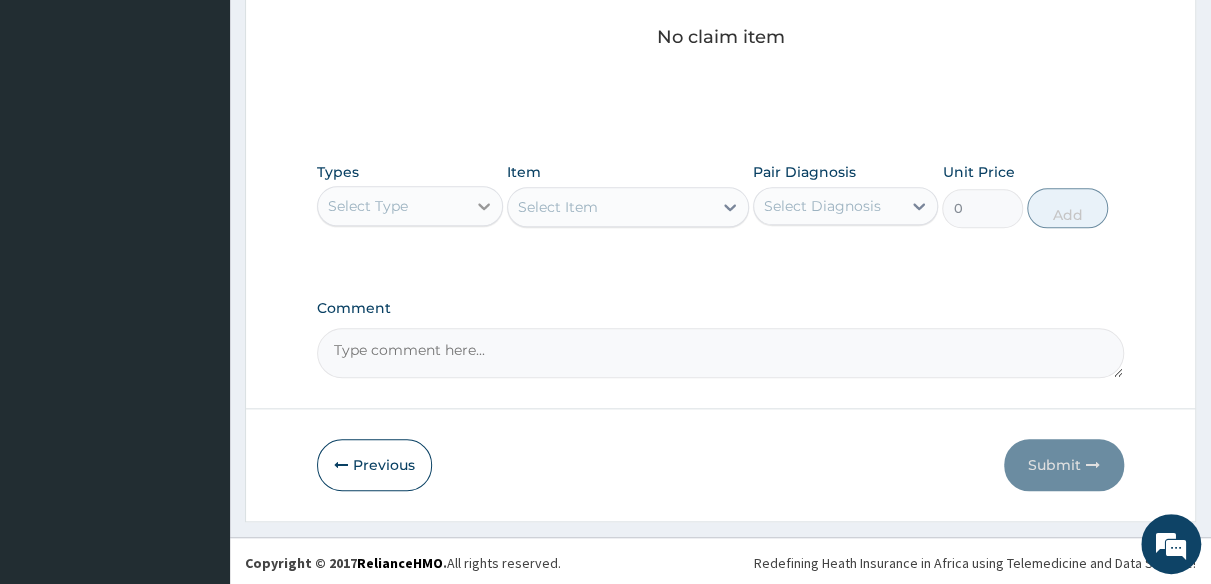 click 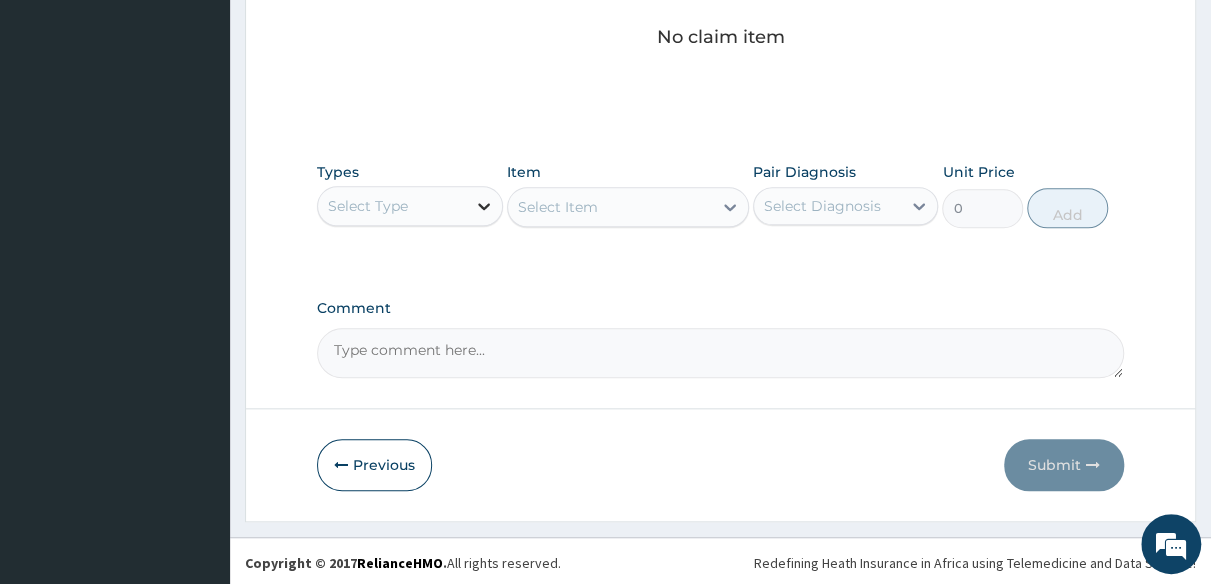 click 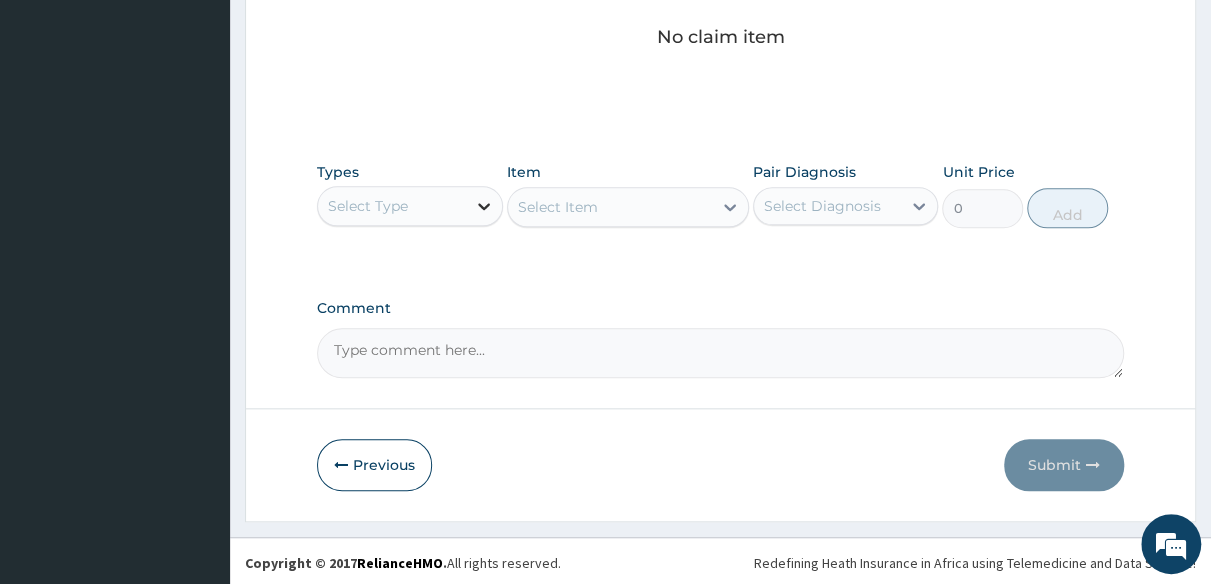 click 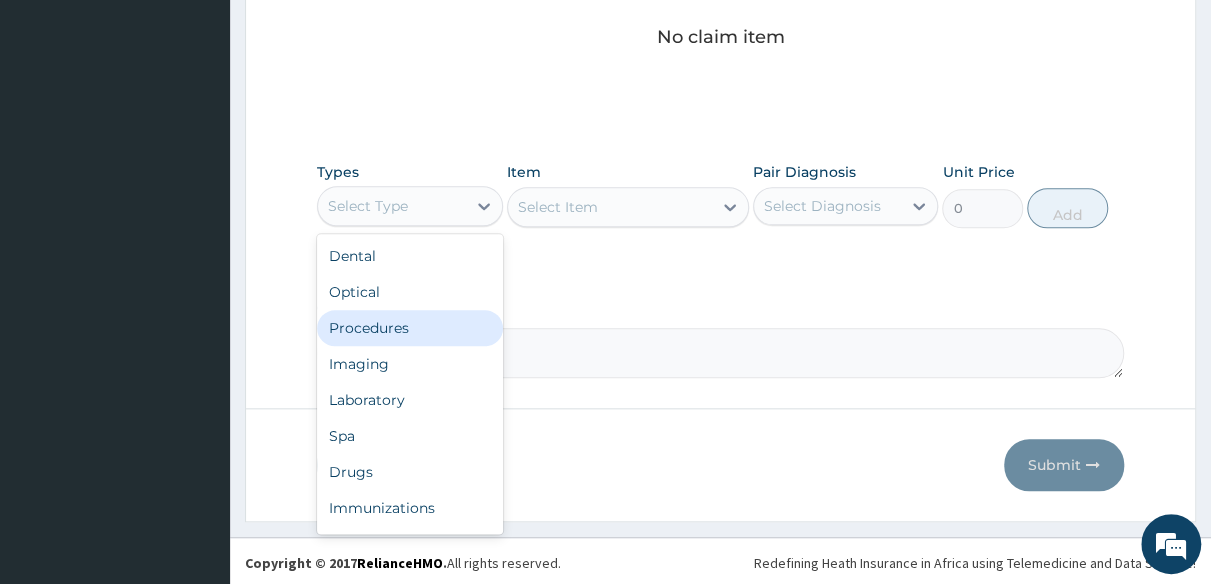 drag, startPoint x: 420, startPoint y: 314, endPoint x: 468, endPoint y: 283, distance: 57.14018 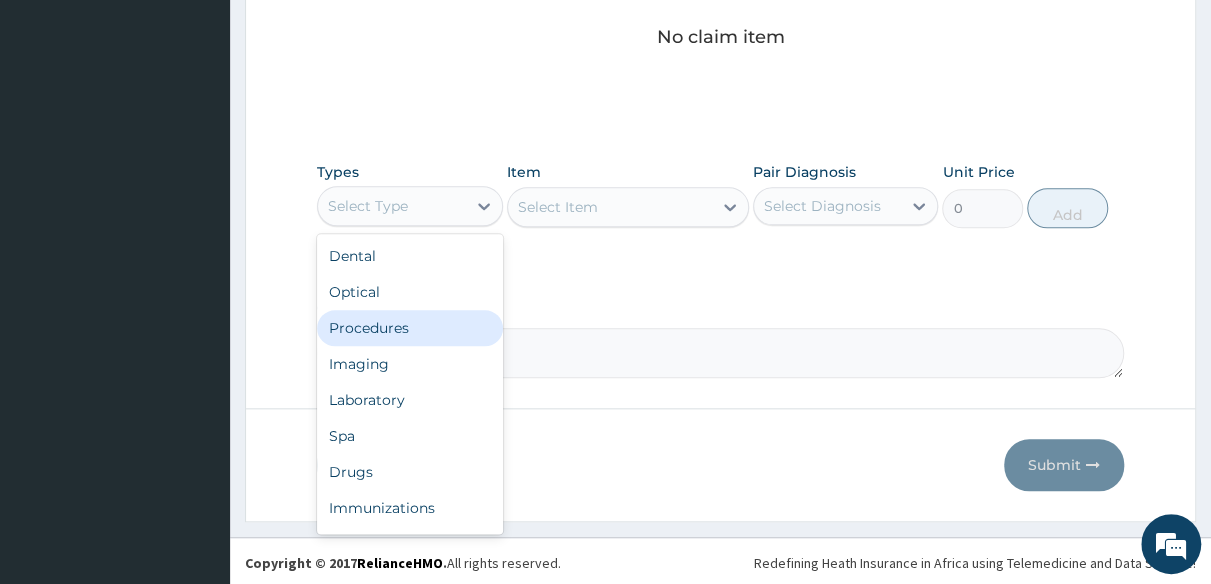 click on "Procedures" at bounding box center [410, 328] 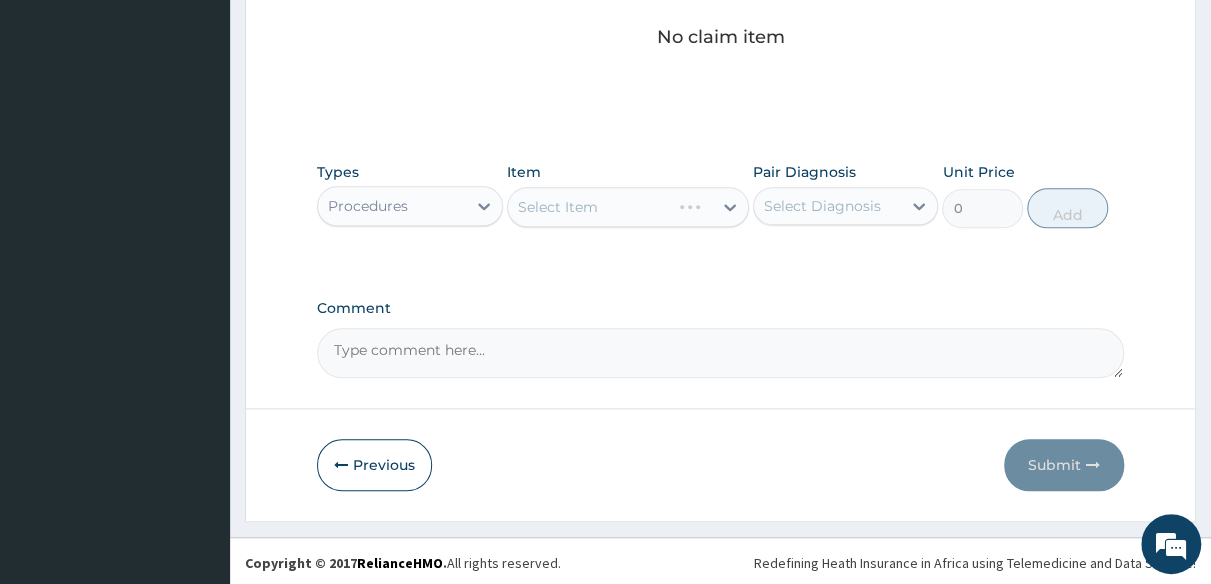 click on "Select Item" at bounding box center [628, 207] 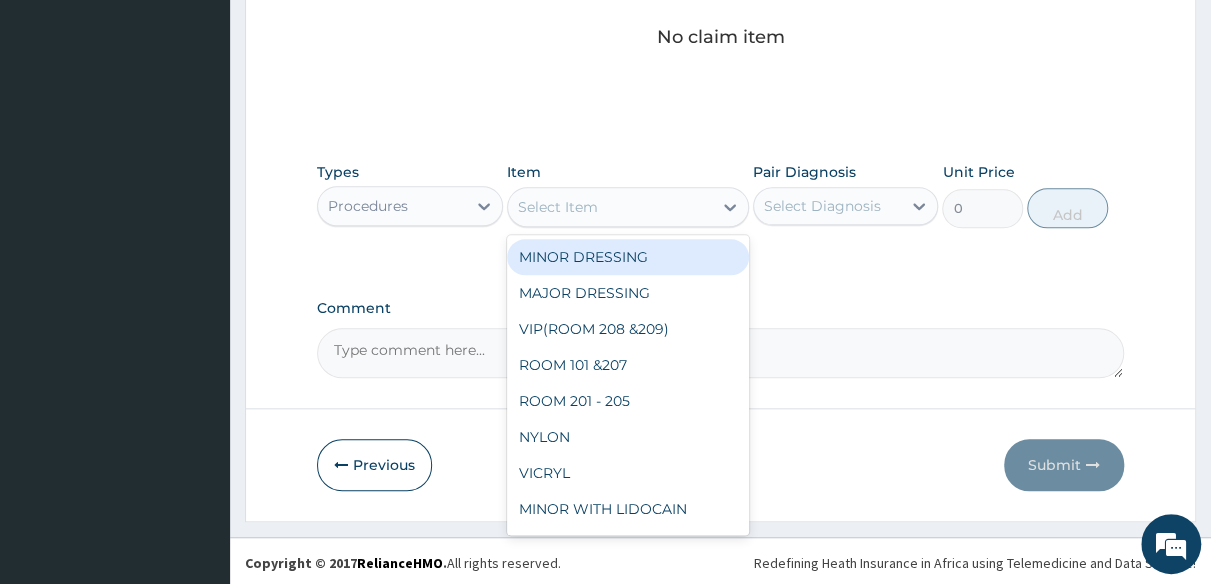 click on "Select Item" at bounding box center [610, 207] 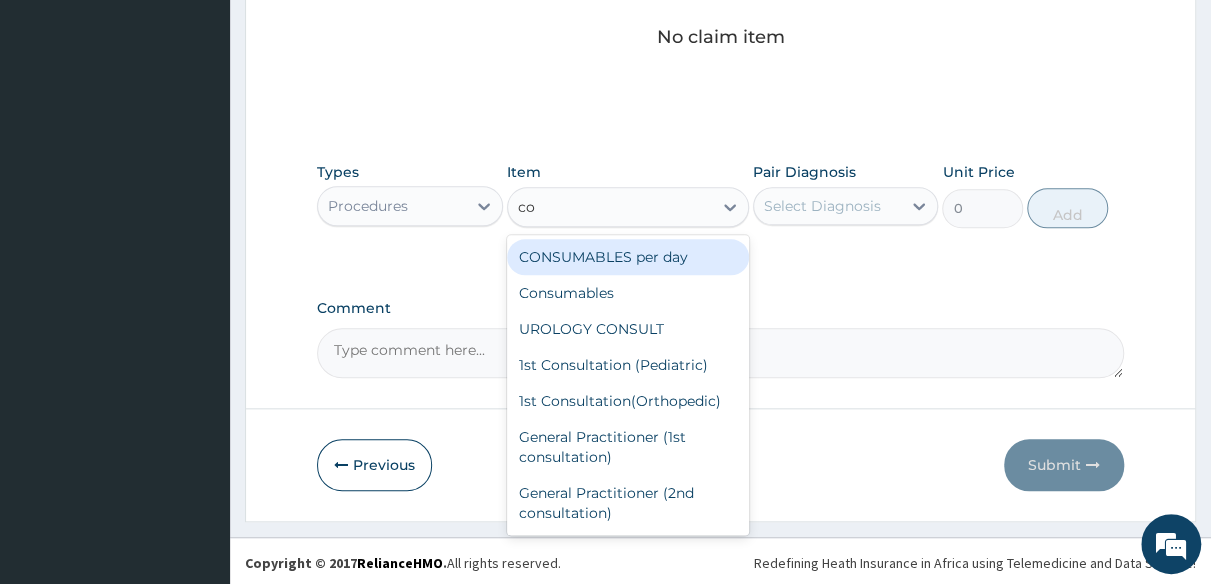 type on "con" 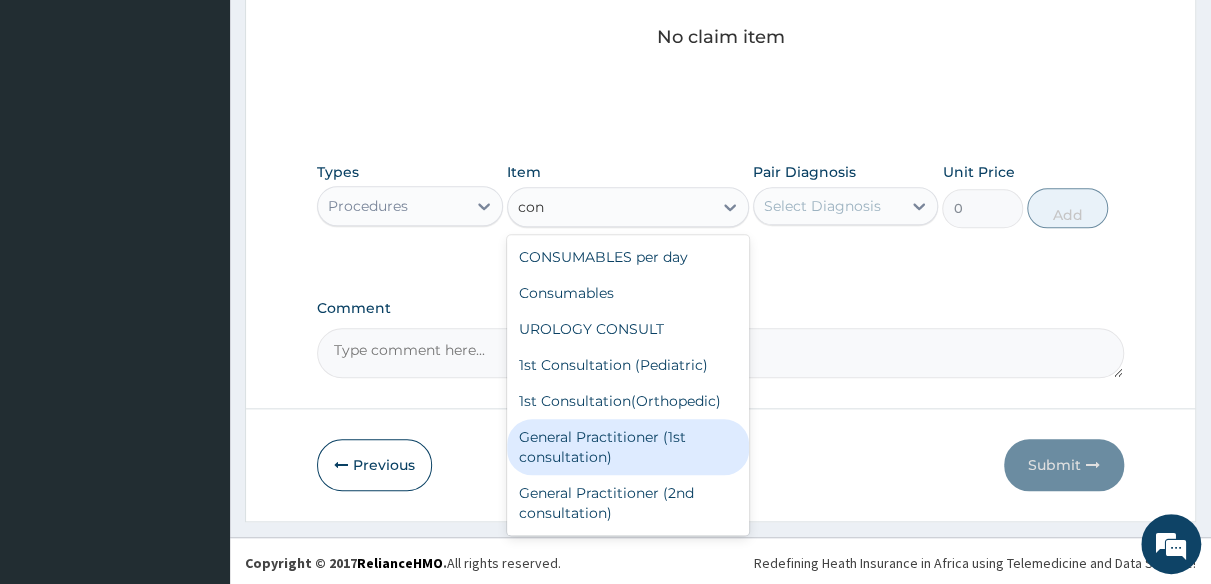 click on "General Practitioner (1st consultation)" at bounding box center (628, 447) 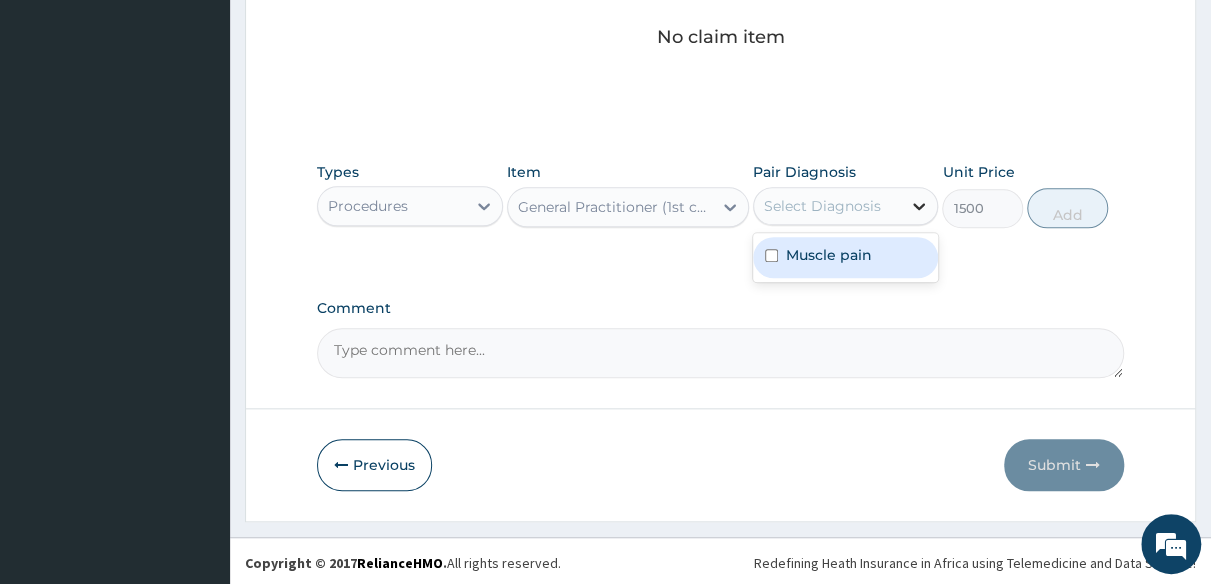 click 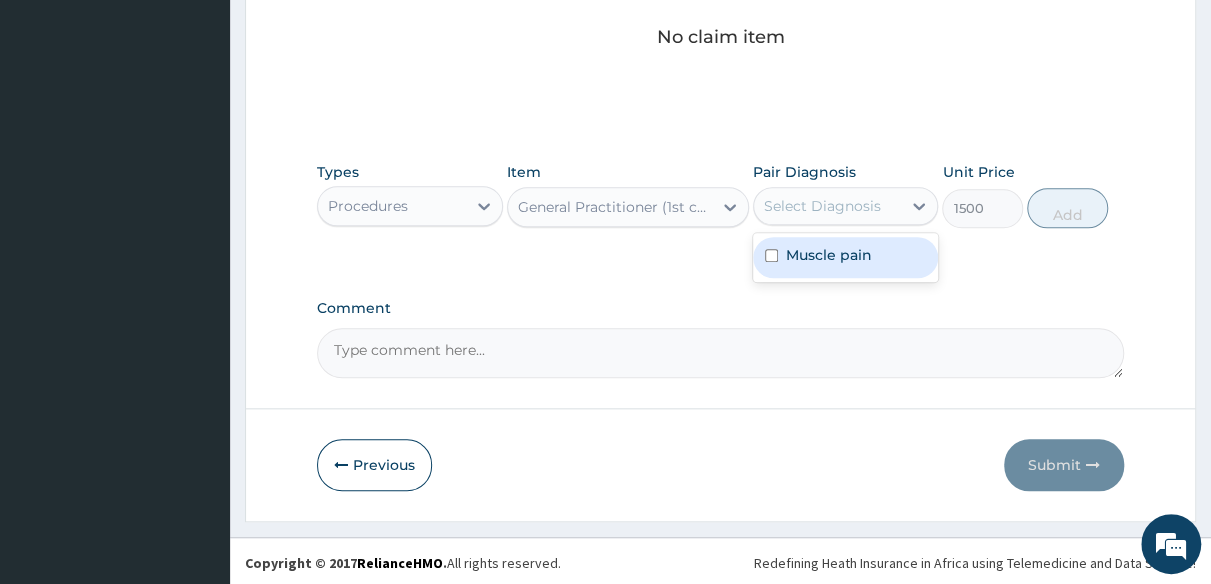 click on "Muscle pain" at bounding box center [846, 257] 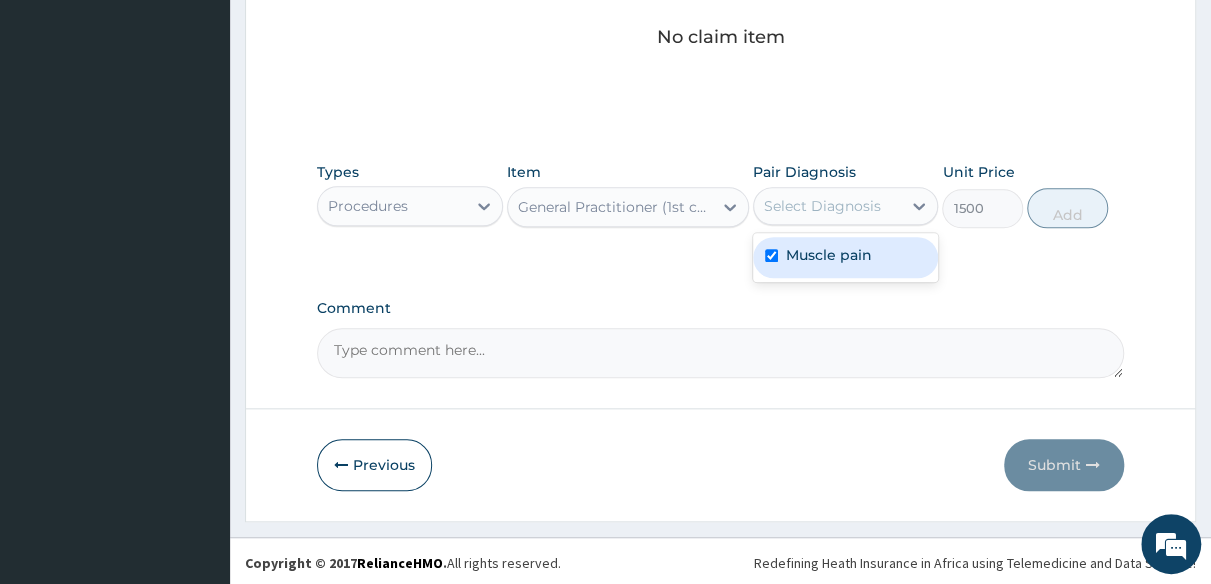checkbox on "true" 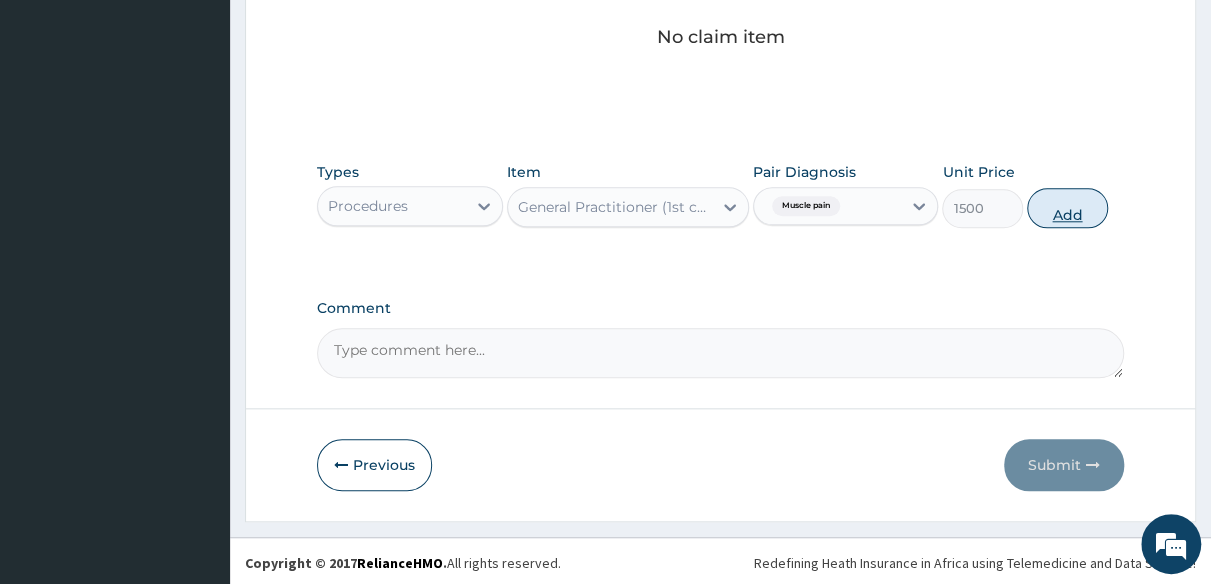 click on "Add" at bounding box center [1067, 208] 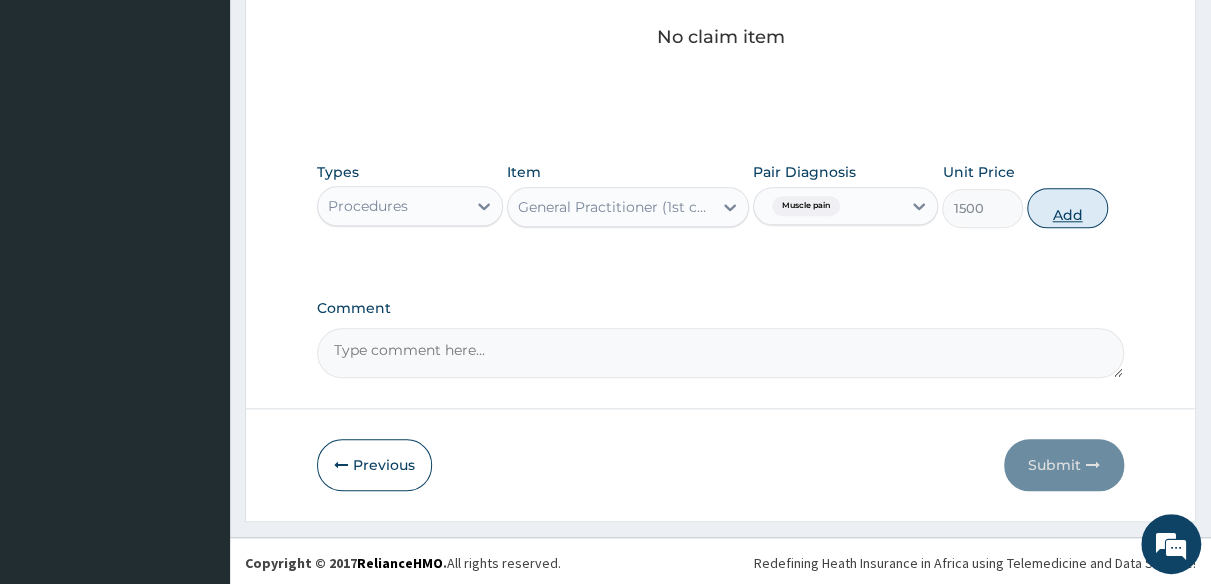 type on "0" 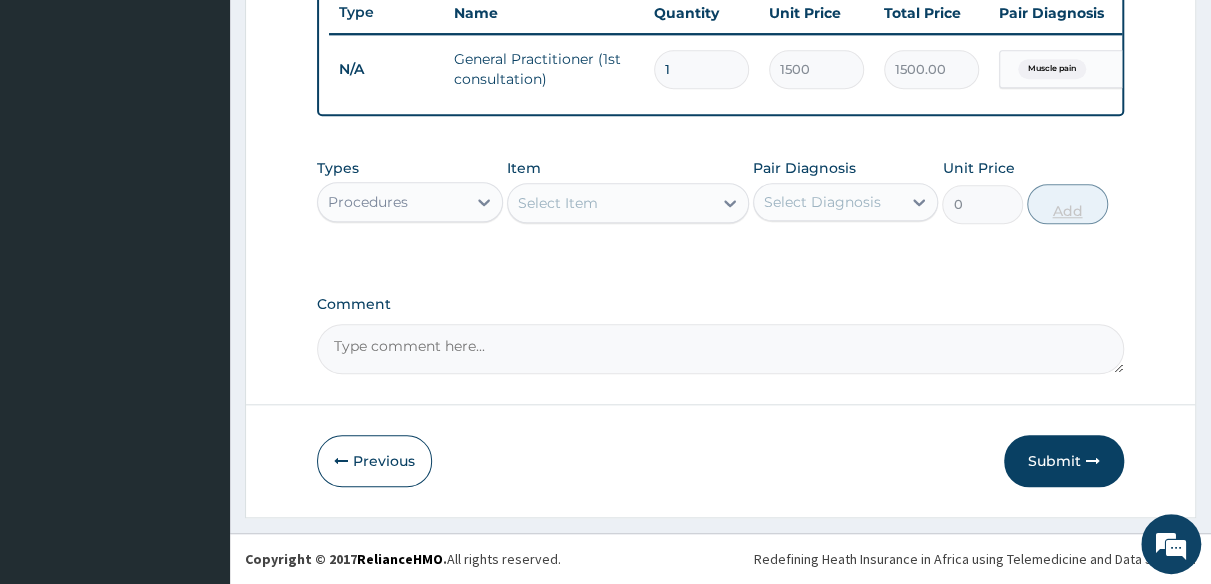 scroll, scrollTop: 775, scrollLeft: 0, axis: vertical 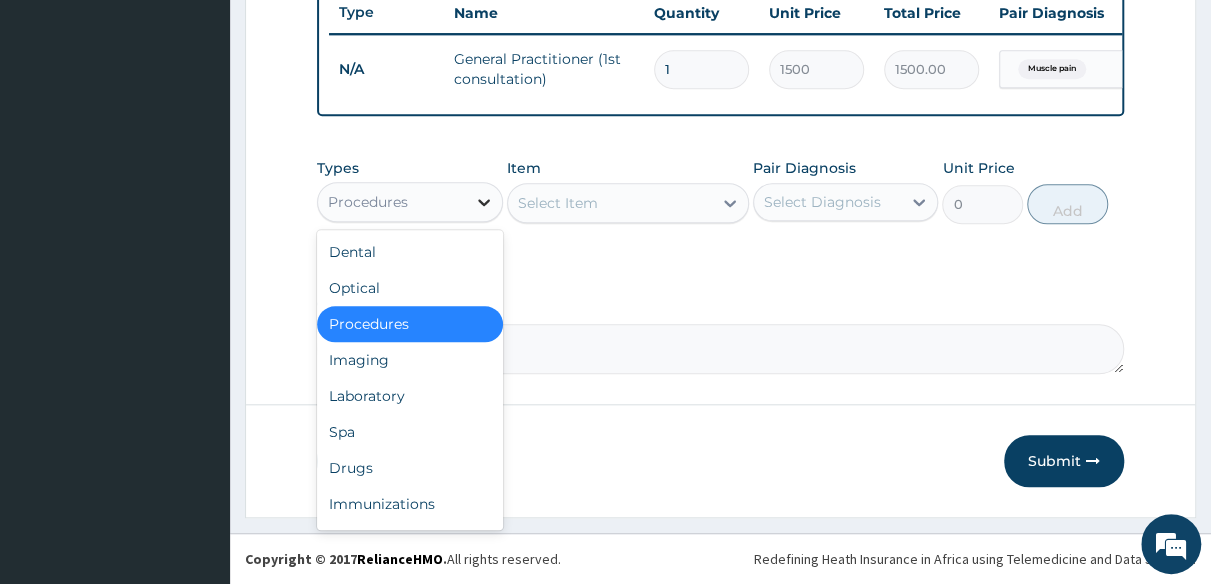 click 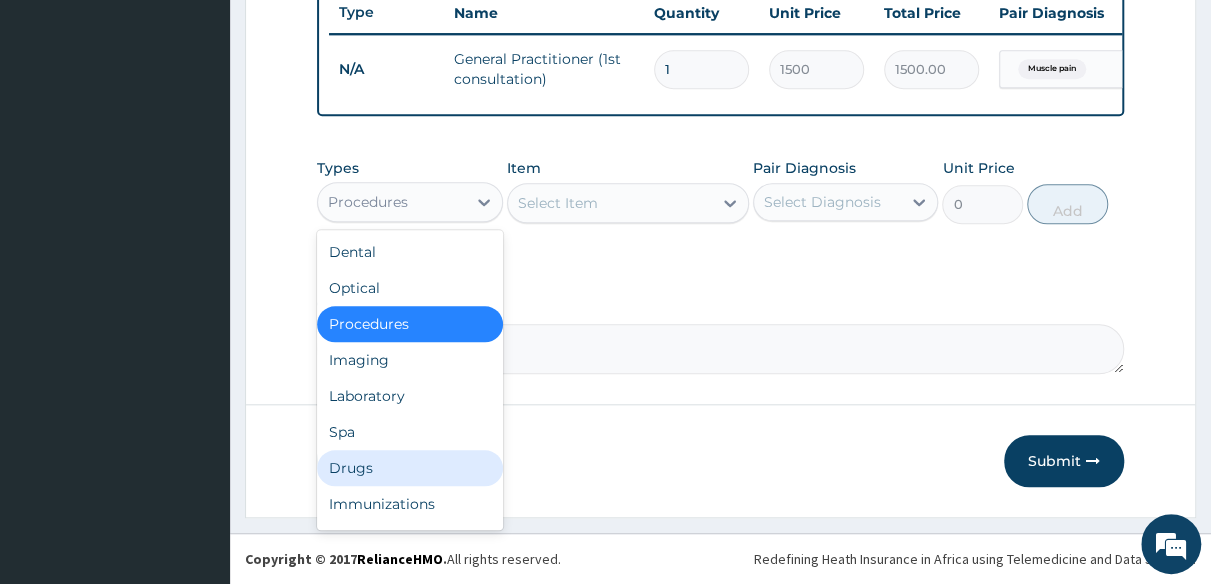 drag, startPoint x: 410, startPoint y: 468, endPoint x: 488, endPoint y: 429, distance: 87.20665 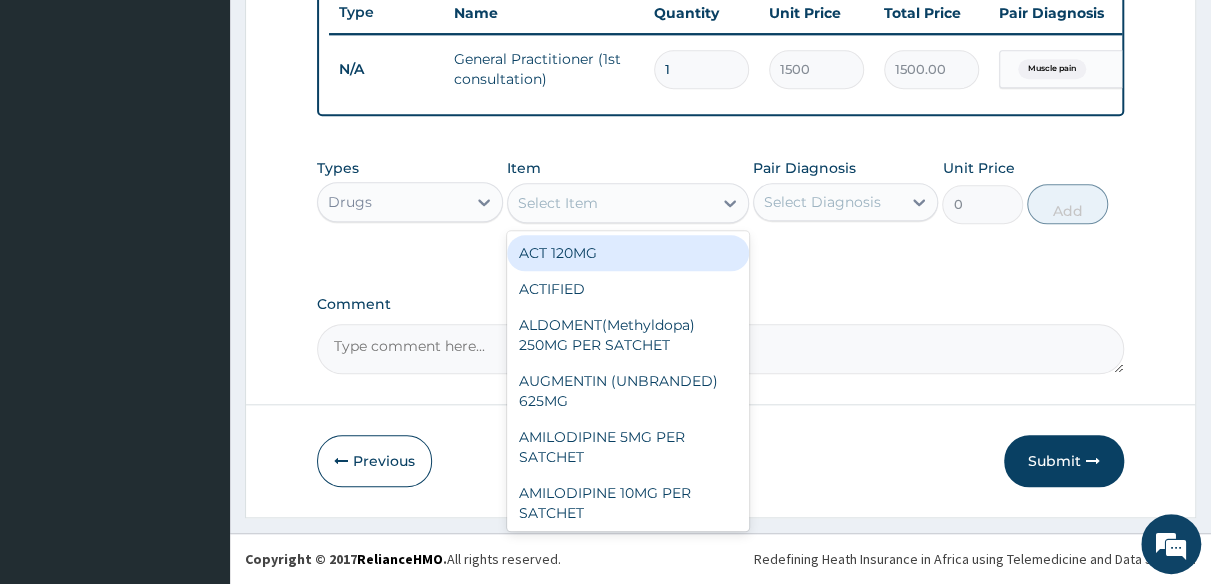 click 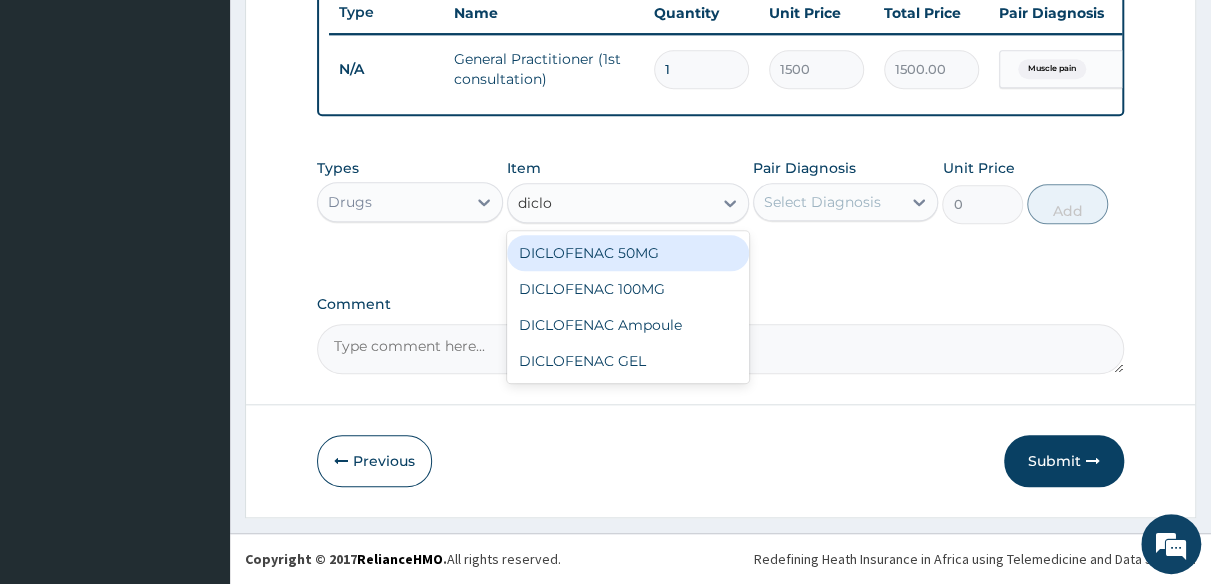 type on "diclof" 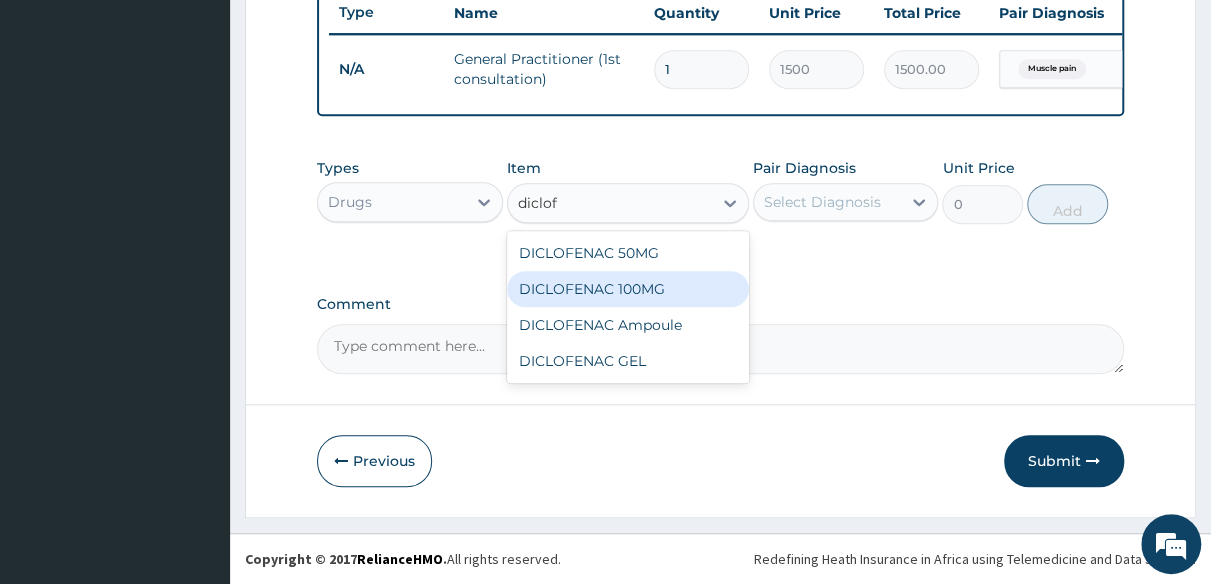 click on "DICLOFENAC 100MG" at bounding box center (628, 289) 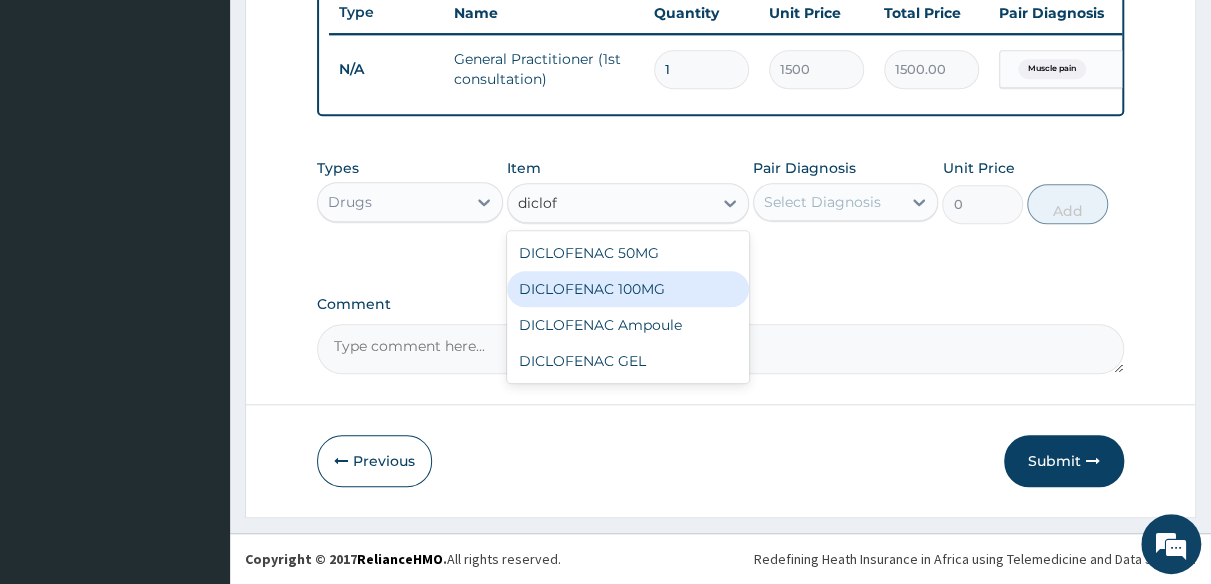 type 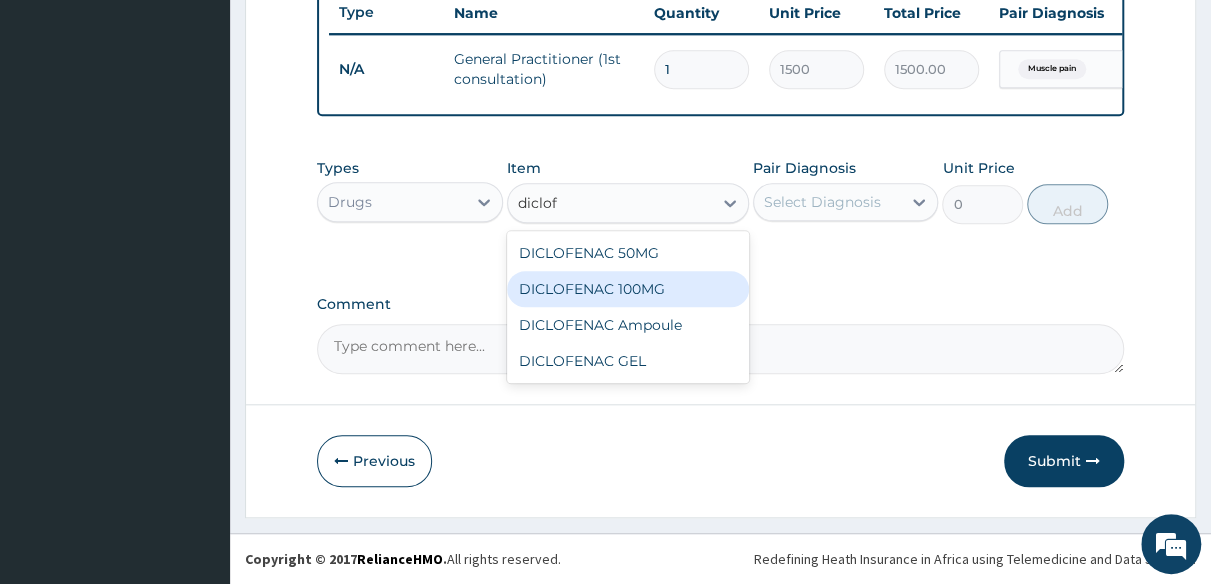 type on "700" 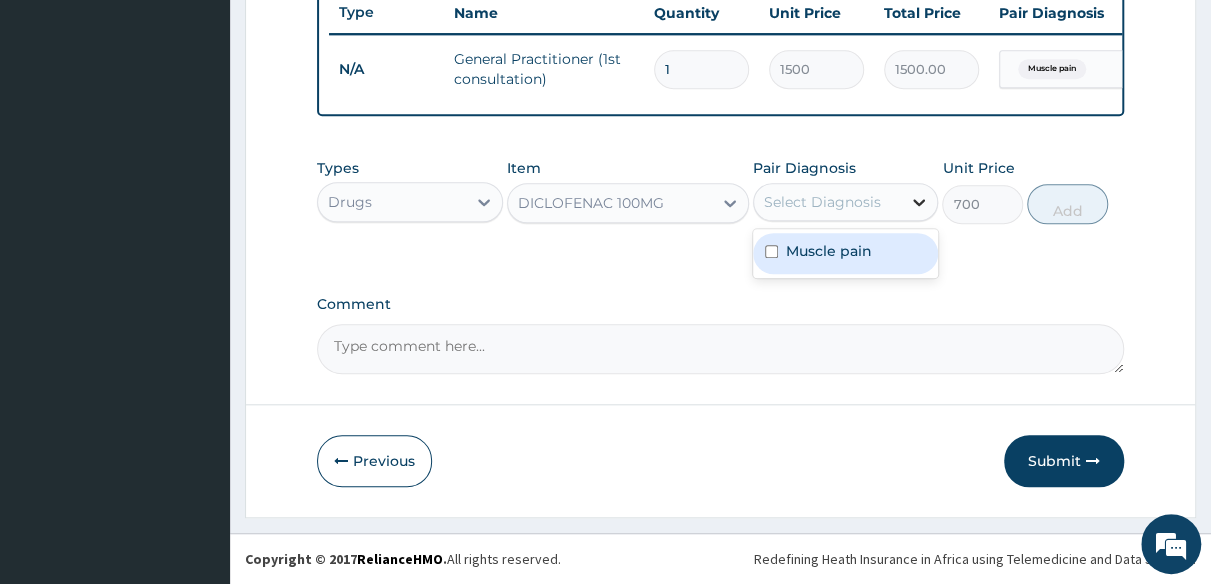 click 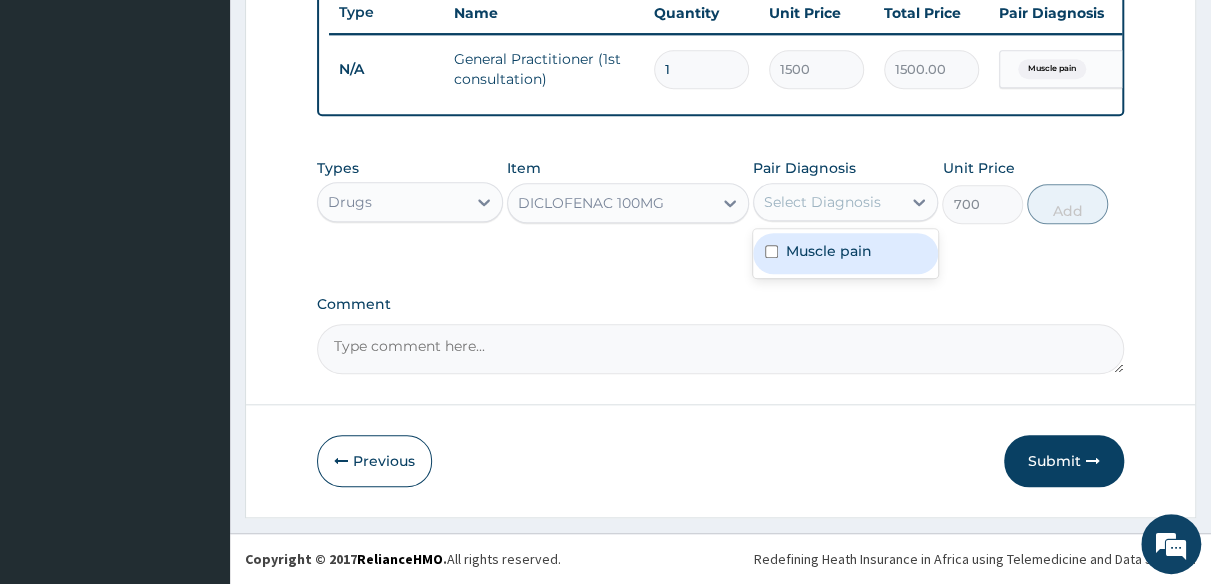 click on "Muscle pain" at bounding box center (846, 253) 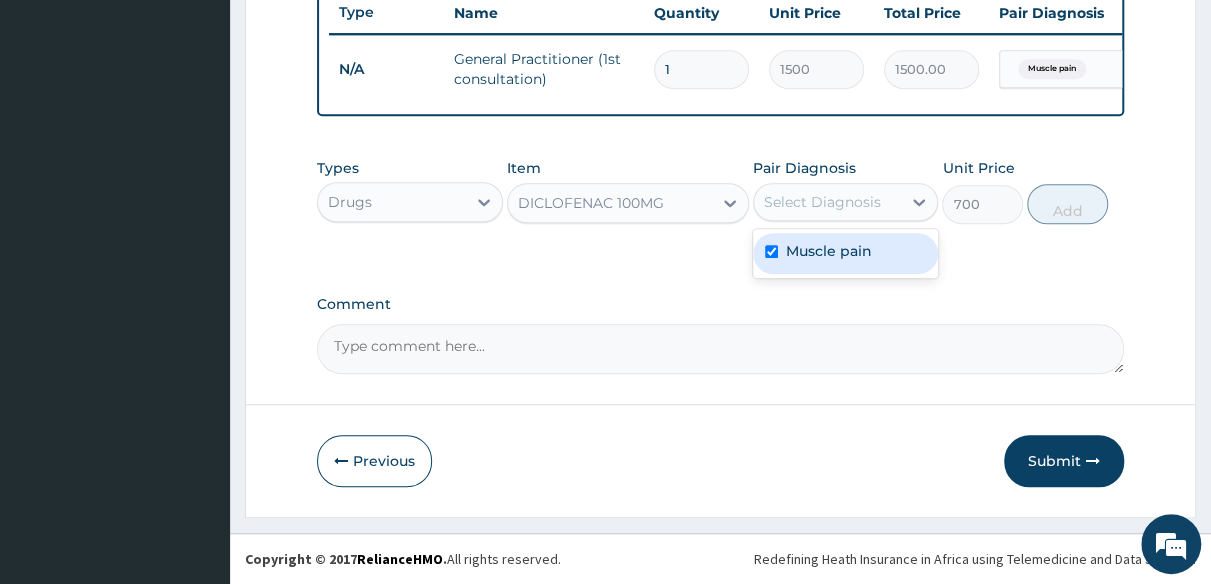 checkbox on "true" 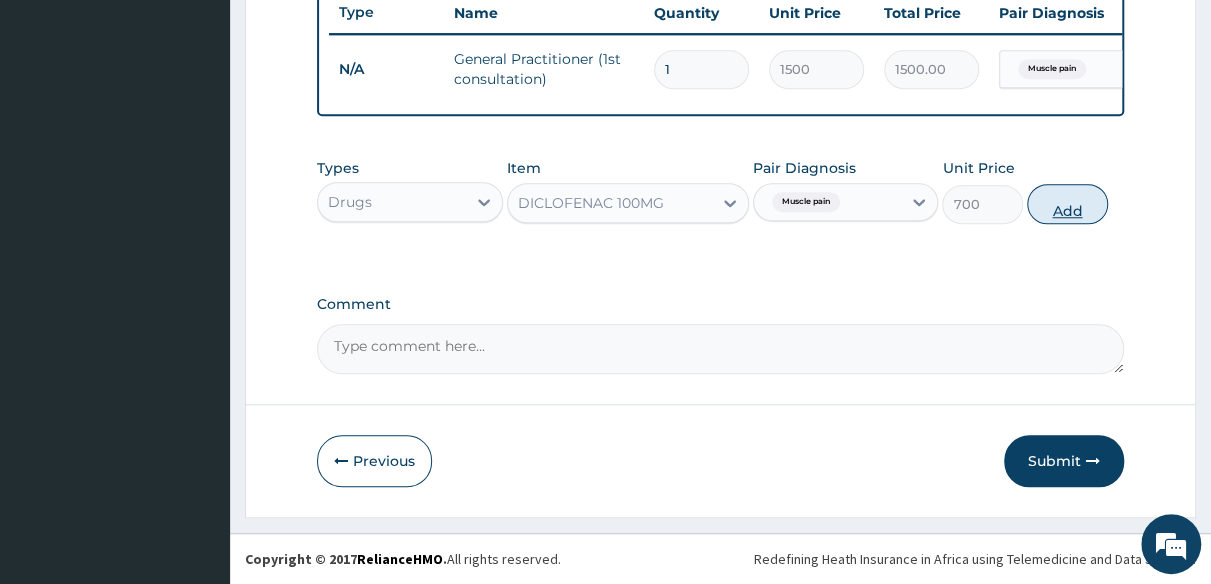 click on "Add" at bounding box center [1067, 204] 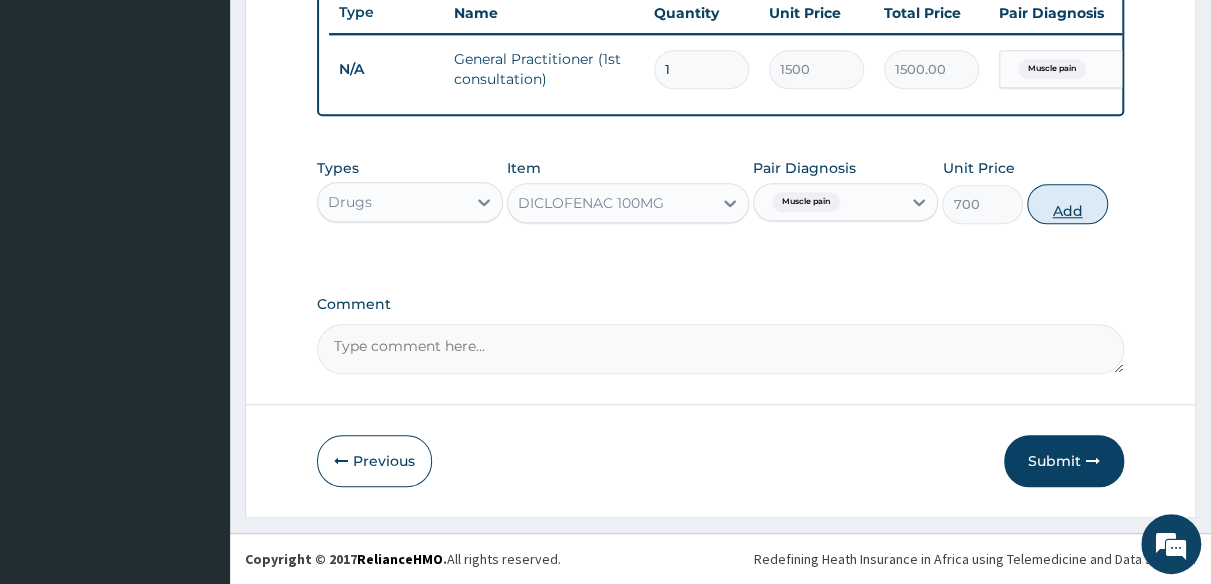 type on "0" 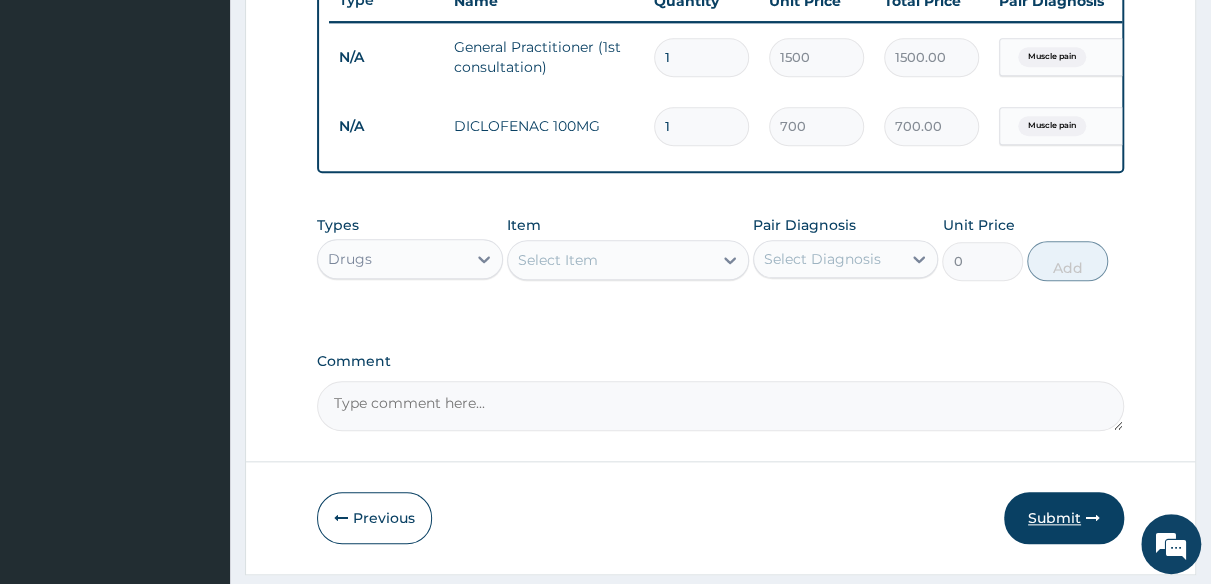 click on "Submit" at bounding box center (1064, 518) 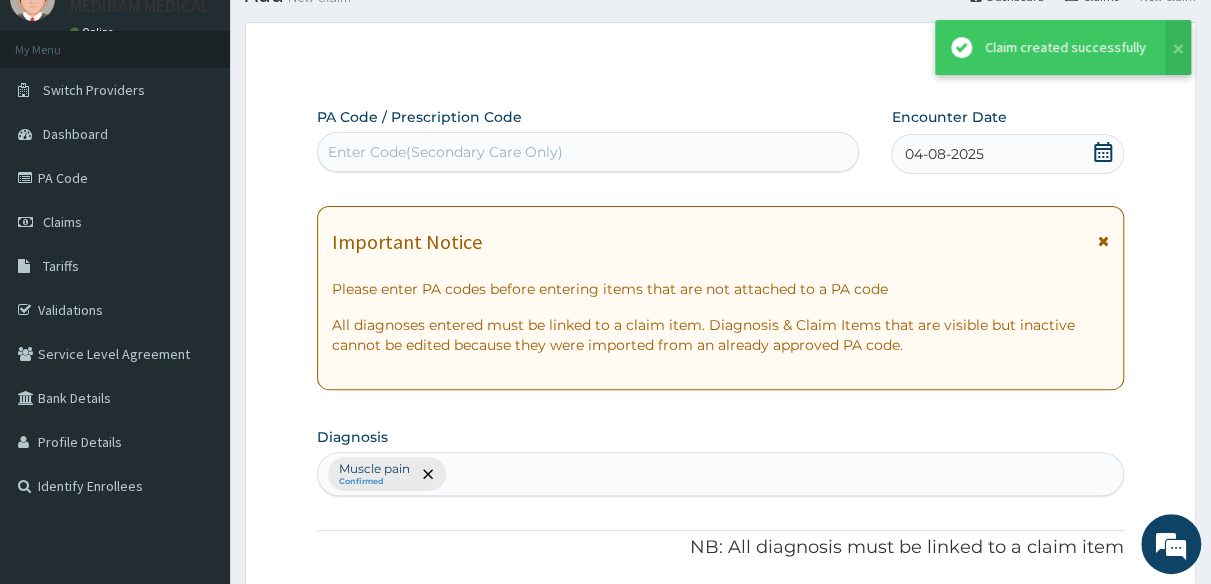 scroll, scrollTop: 775, scrollLeft: 0, axis: vertical 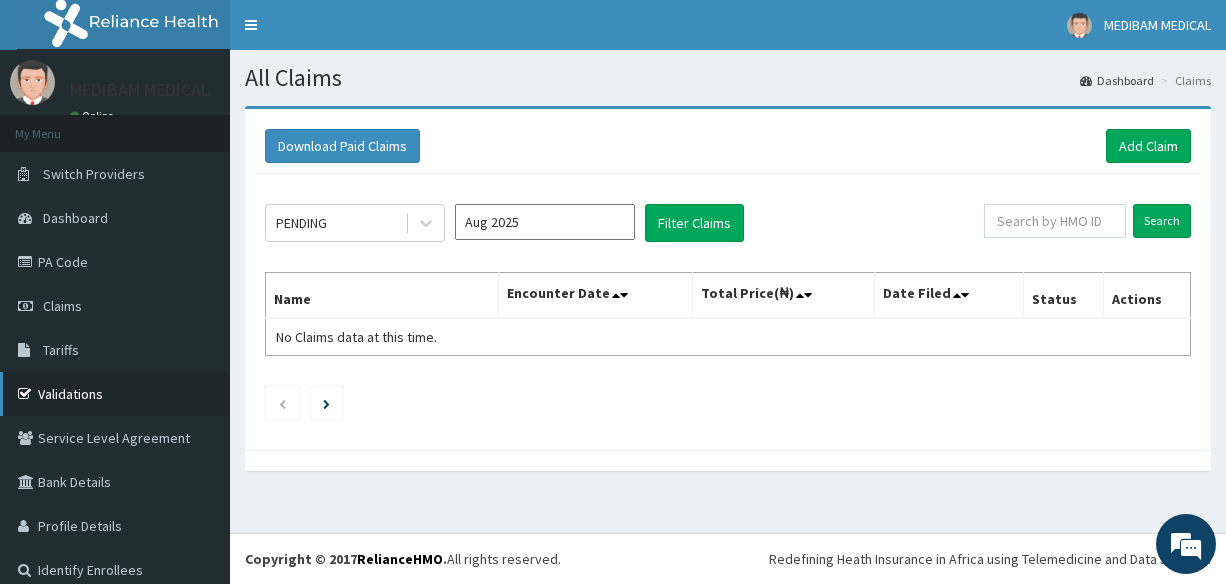 click on "Validations" at bounding box center (115, 394) 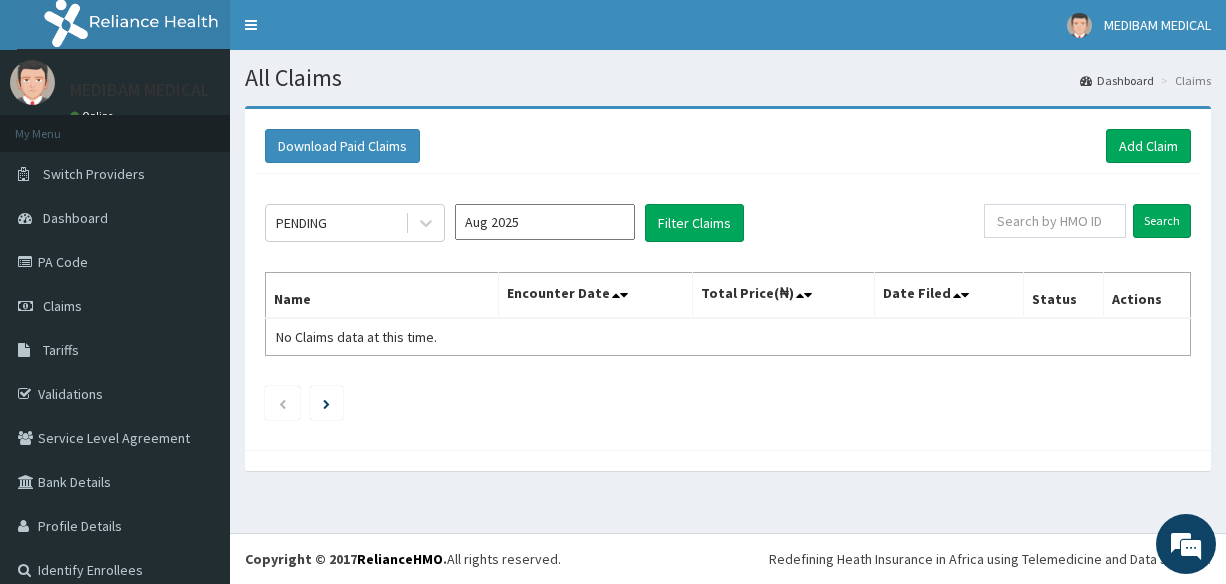 scroll, scrollTop: 0, scrollLeft: 0, axis: both 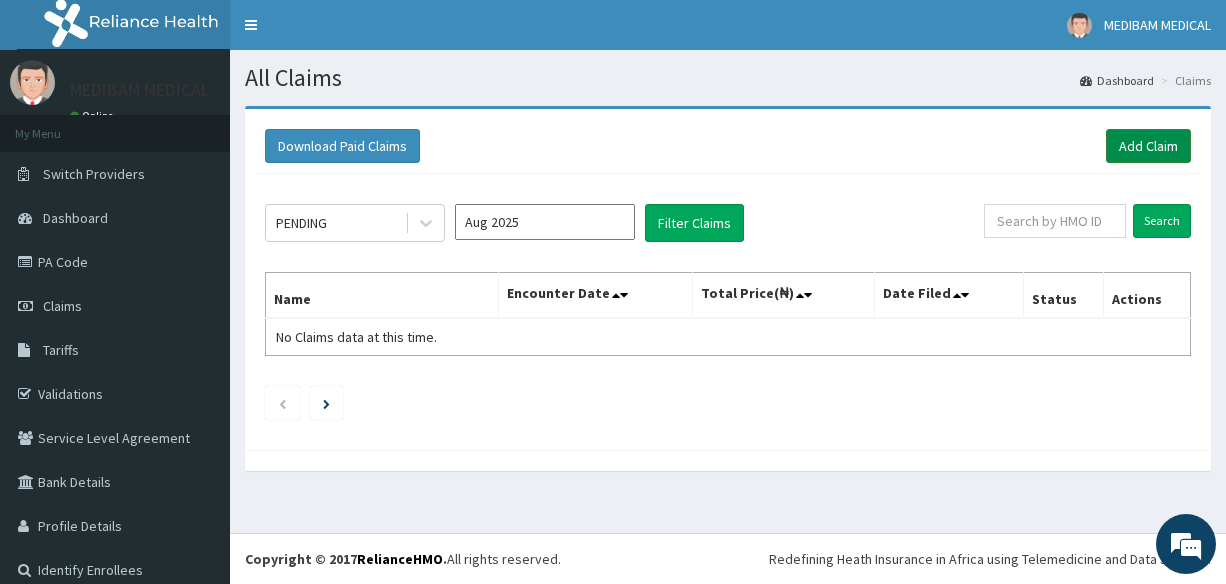 click on "Add Claim" at bounding box center (1148, 146) 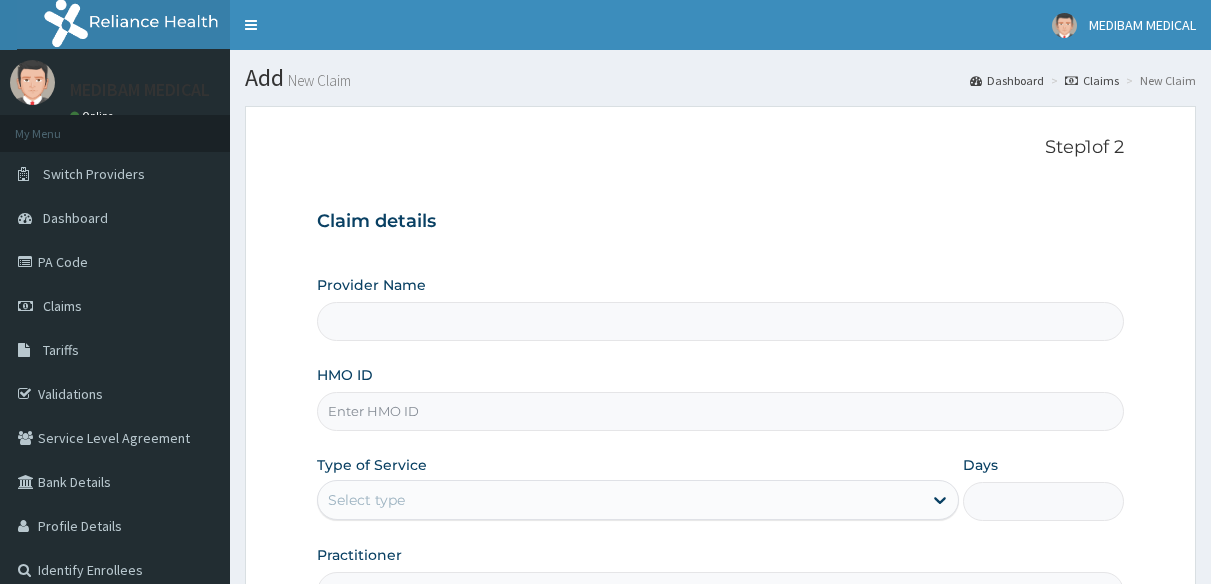 scroll, scrollTop: 0, scrollLeft: 0, axis: both 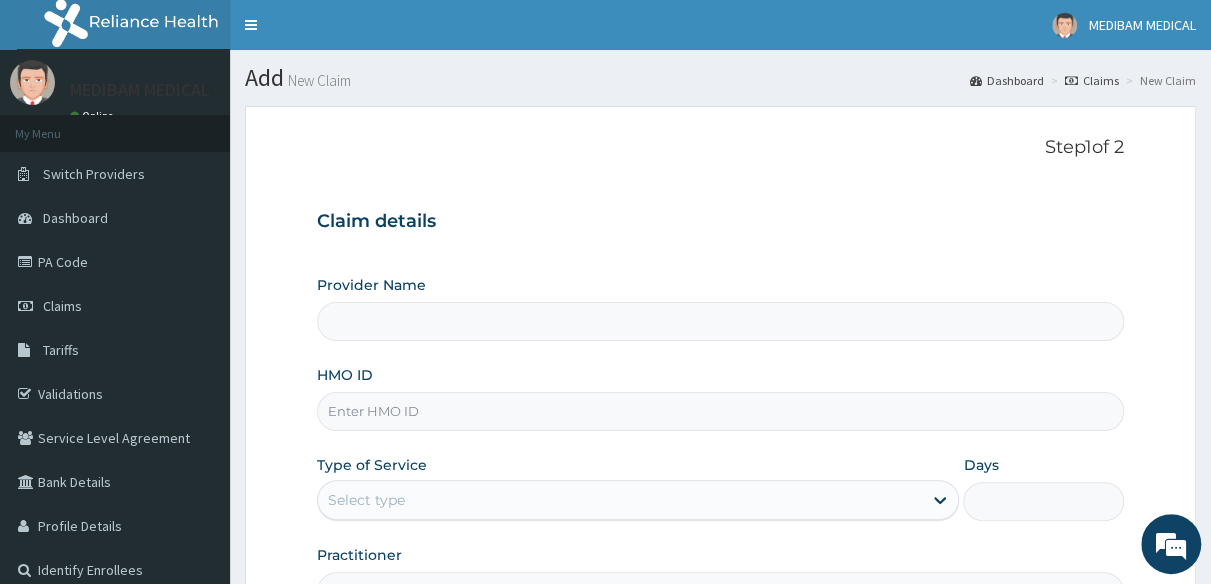 type on "Medibam Specialist Hospital" 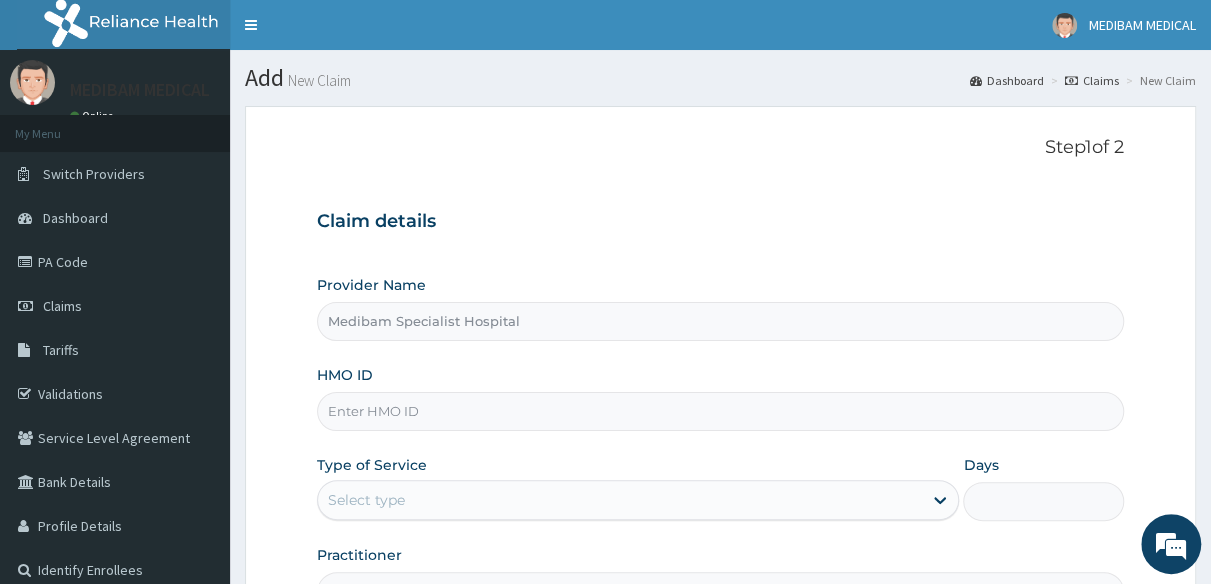 click on "HMO ID" at bounding box center (720, 411) 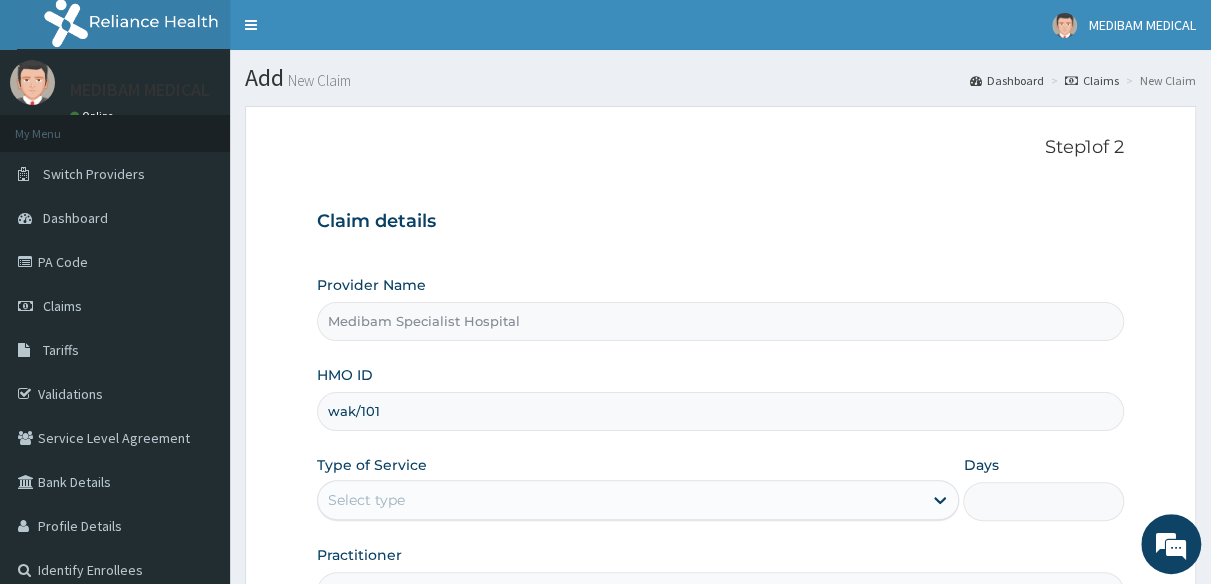 scroll, scrollTop: 0, scrollLeft: 0, axis: both 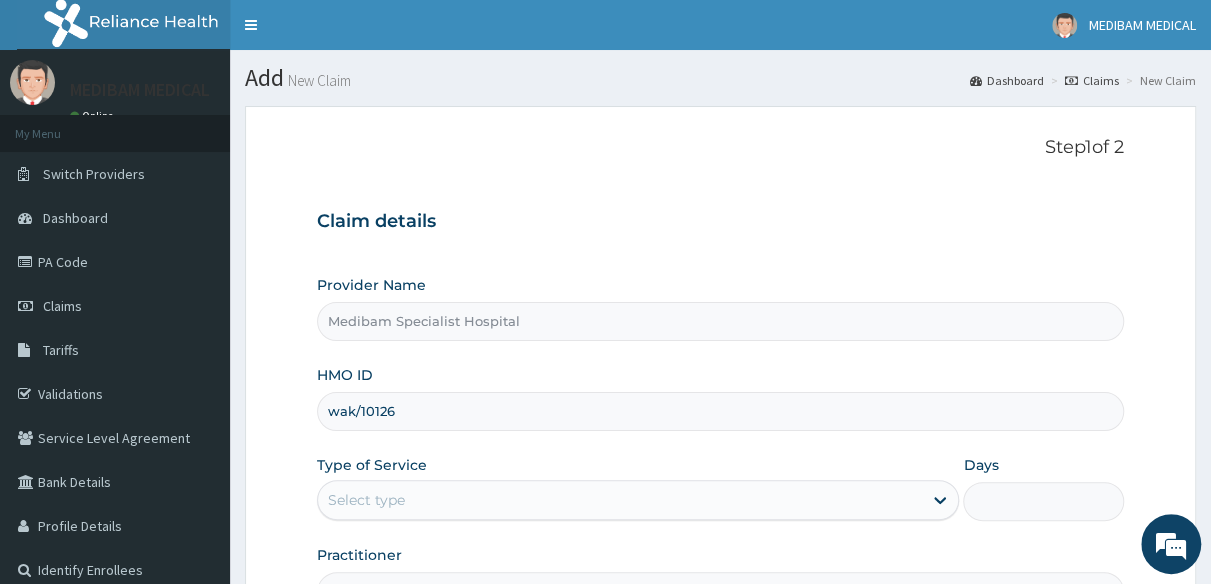 type on "WAK/10126/A" 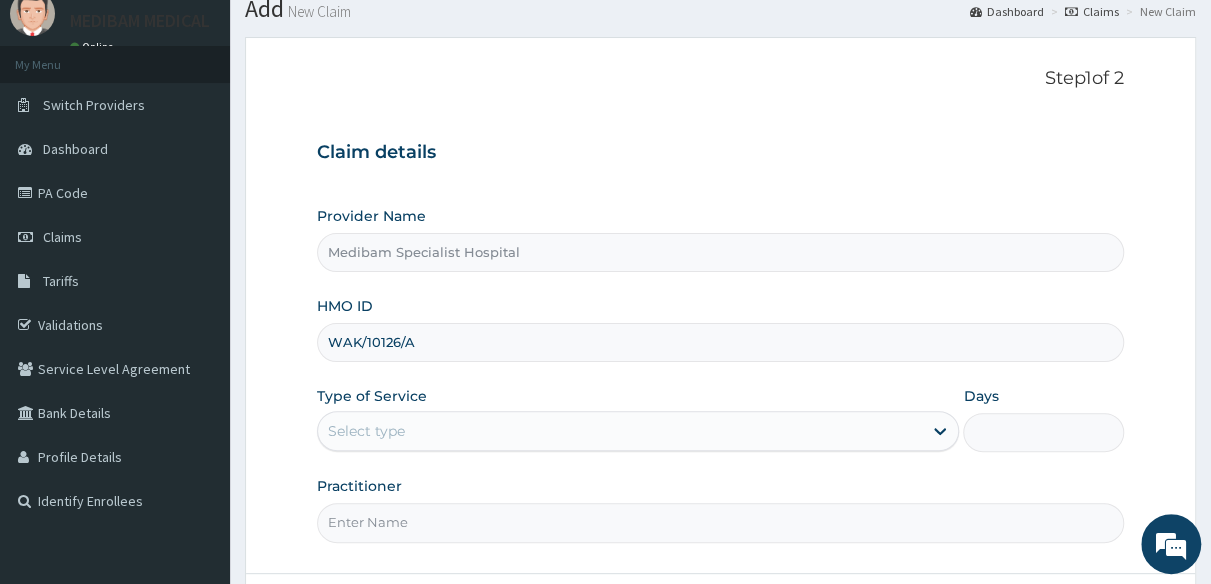 scroll, scrollTop: 100, scrollLeft: 0, axis: vertical 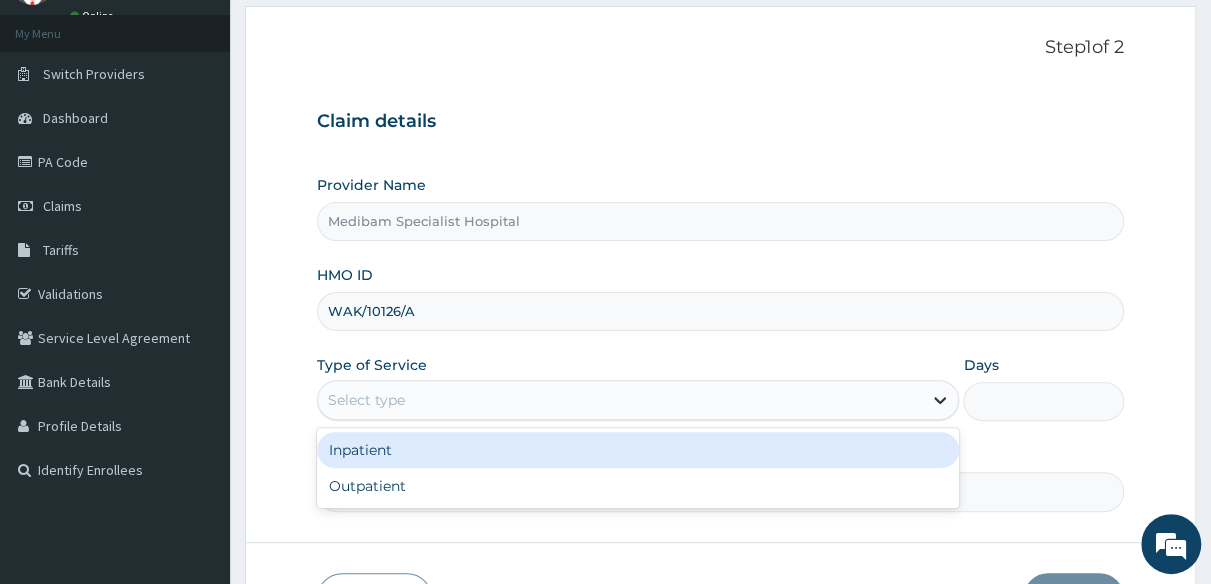 click 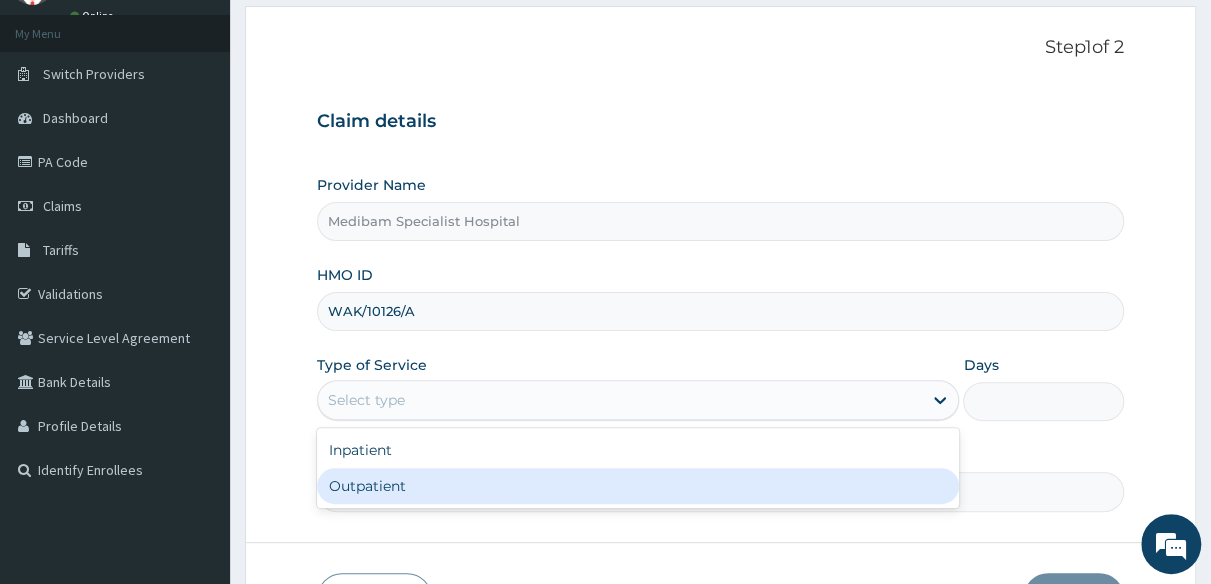 click on "Outpatient" at bounding box center (638, 486) 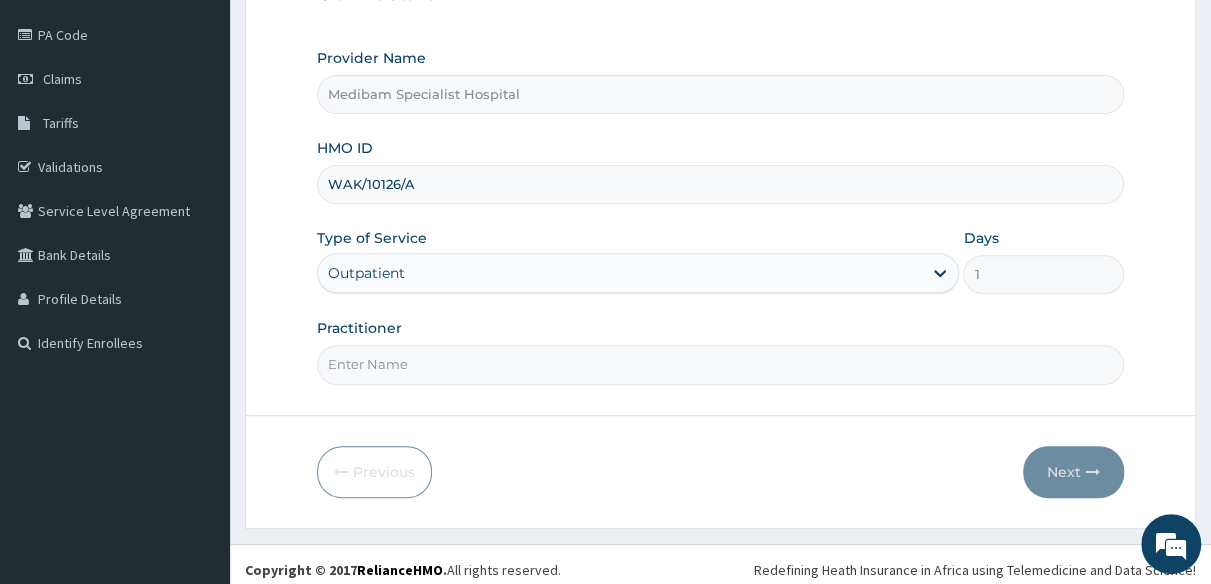 scroll, scrollTop: 234, scrollLeft: 0, axis: vertical 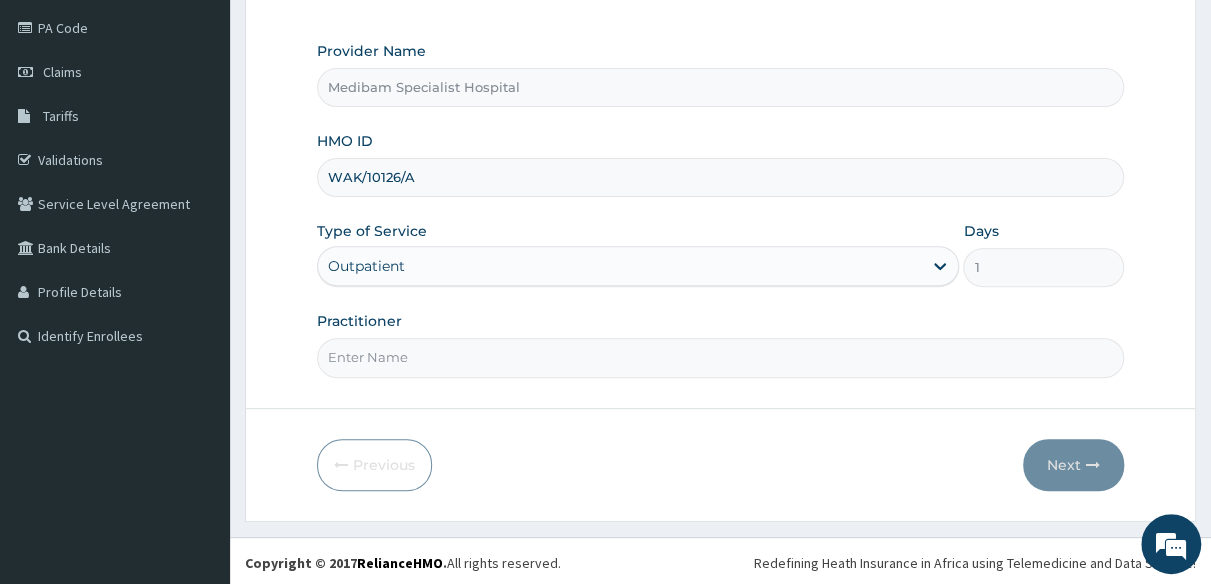 click on "Practitioner" at bounding box center (720, 357) 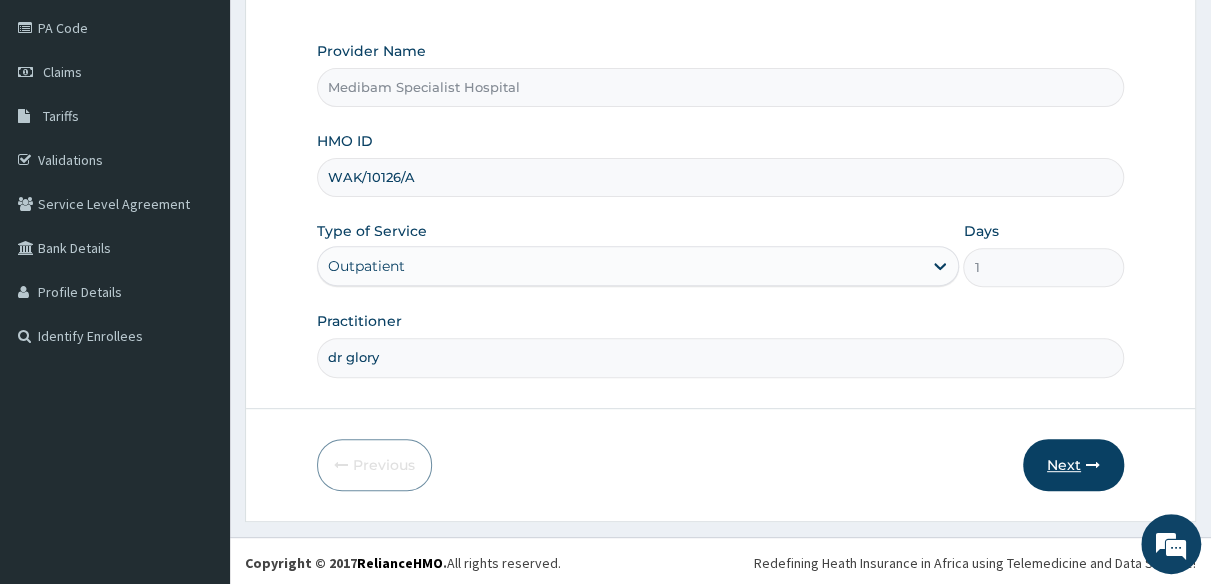 type on "dr glory" 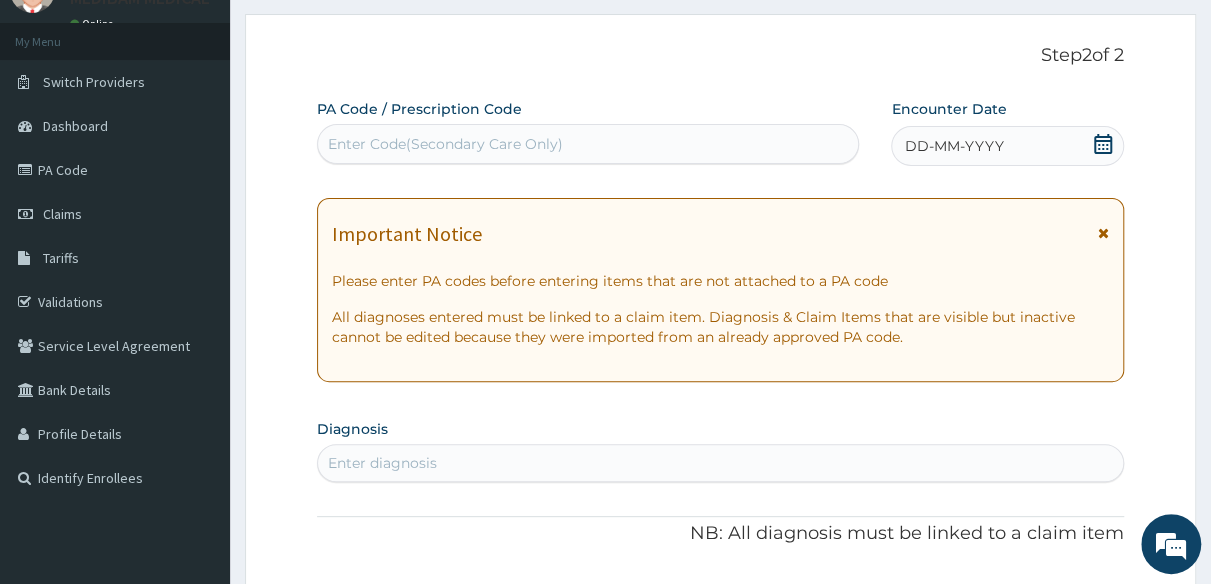 scroll, scrollTop: 34, scrollLeft: 0, axis: vertical 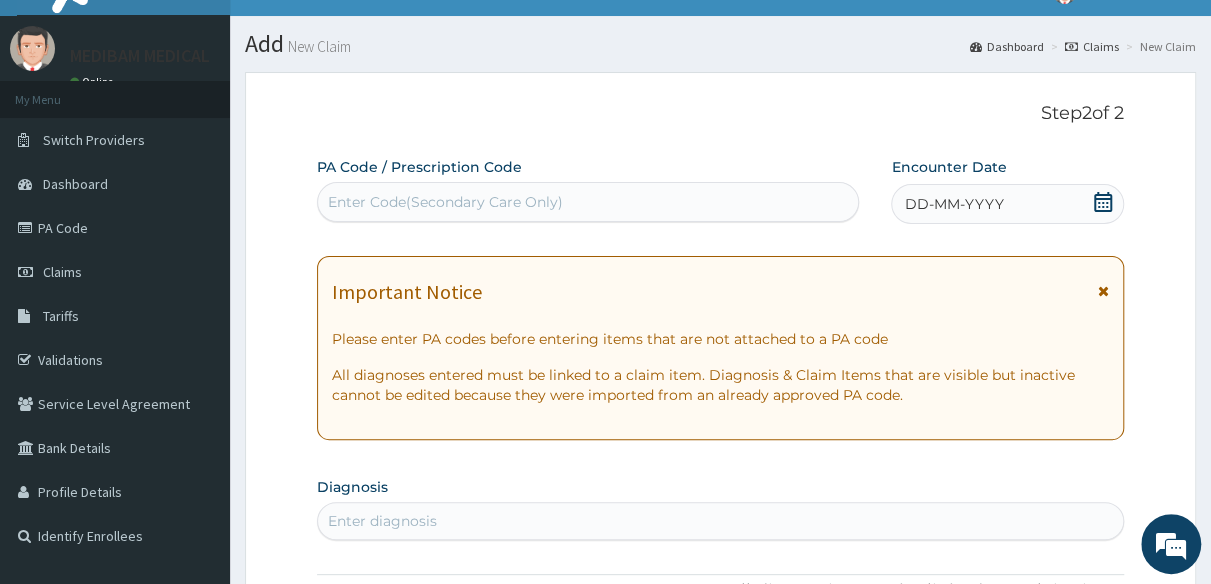 click on "DD-MM-YYYY" at bounding box center (953, 204) 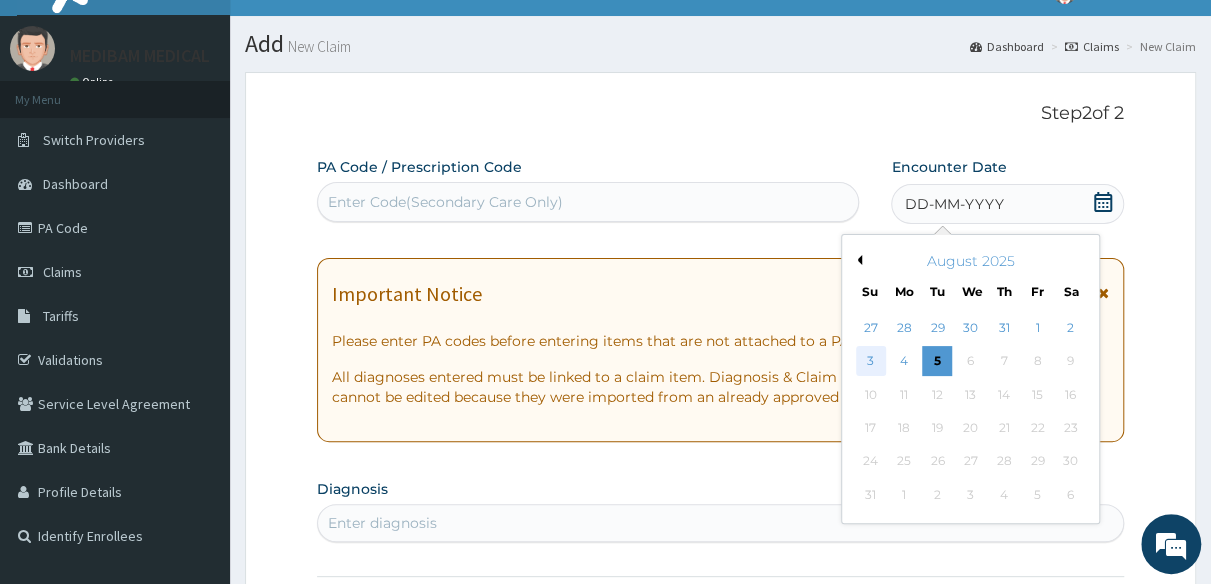 click on "3" at bounding box center (871, 362) 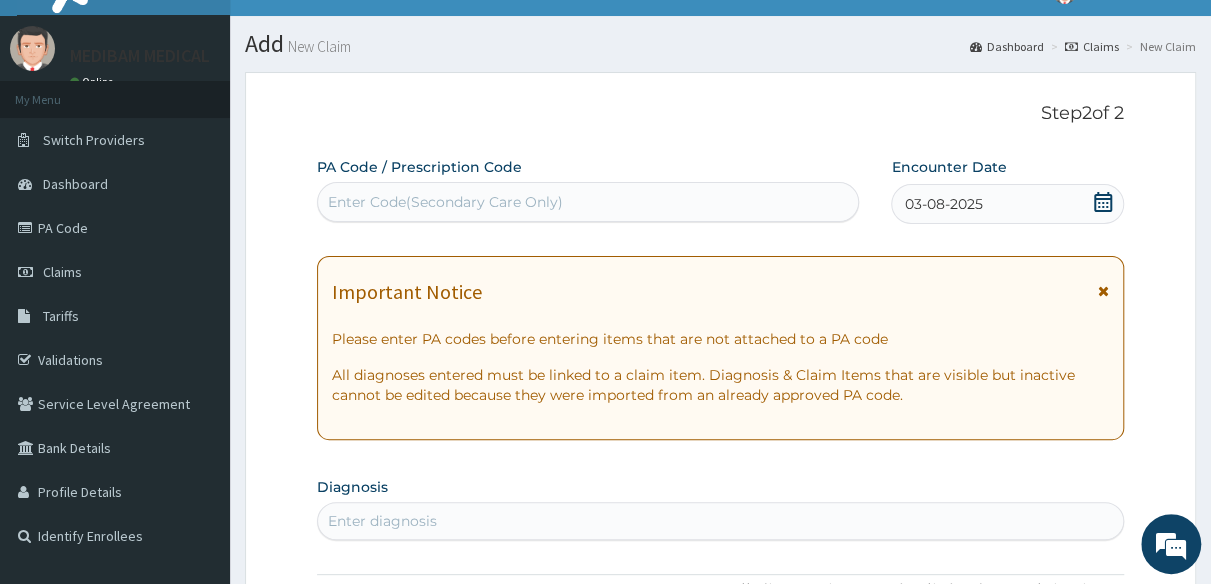 drag, startPoint x: 432, startPoint y: 517, endPoint x: 436, endPoint y: 503, distance: 14.56022 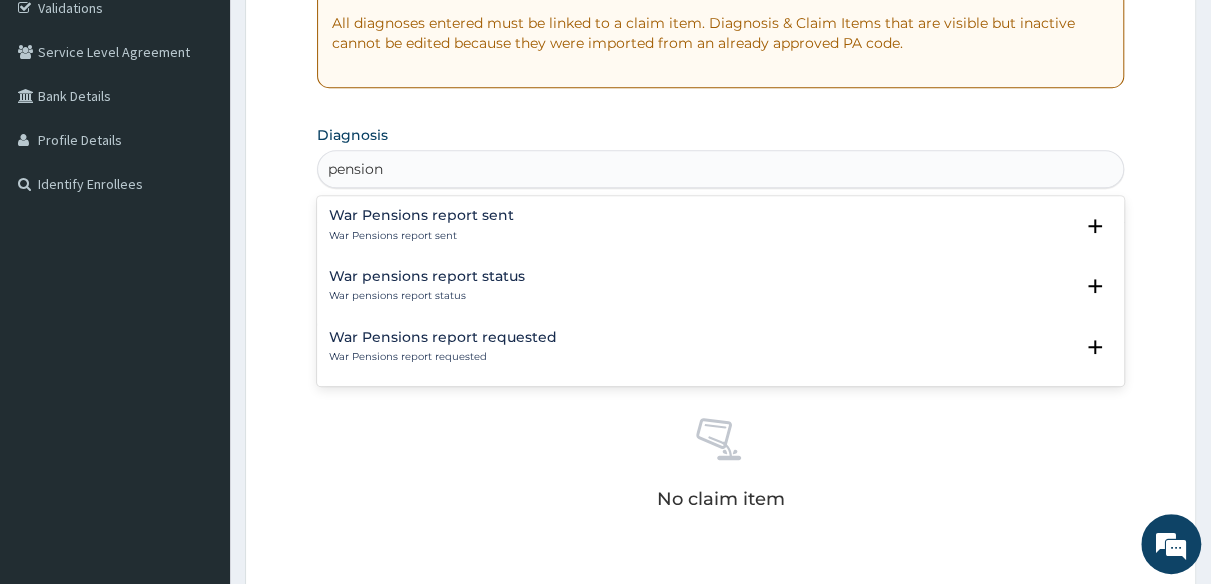 scroll, scrollTop: 434, scrollLeft: 0, axis: vertical 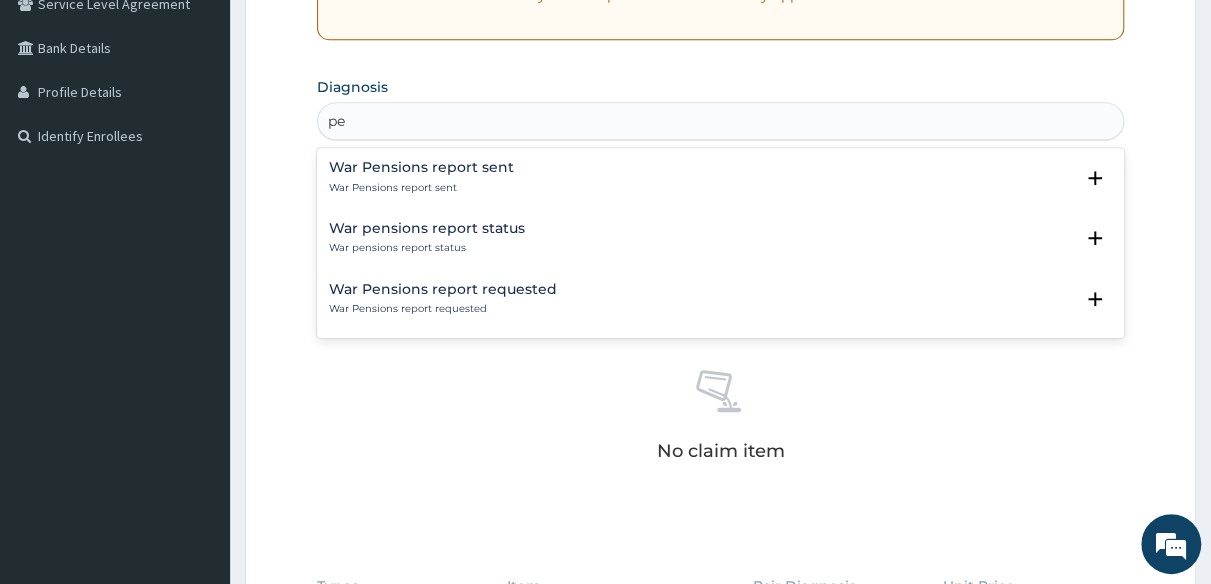 type on "p" 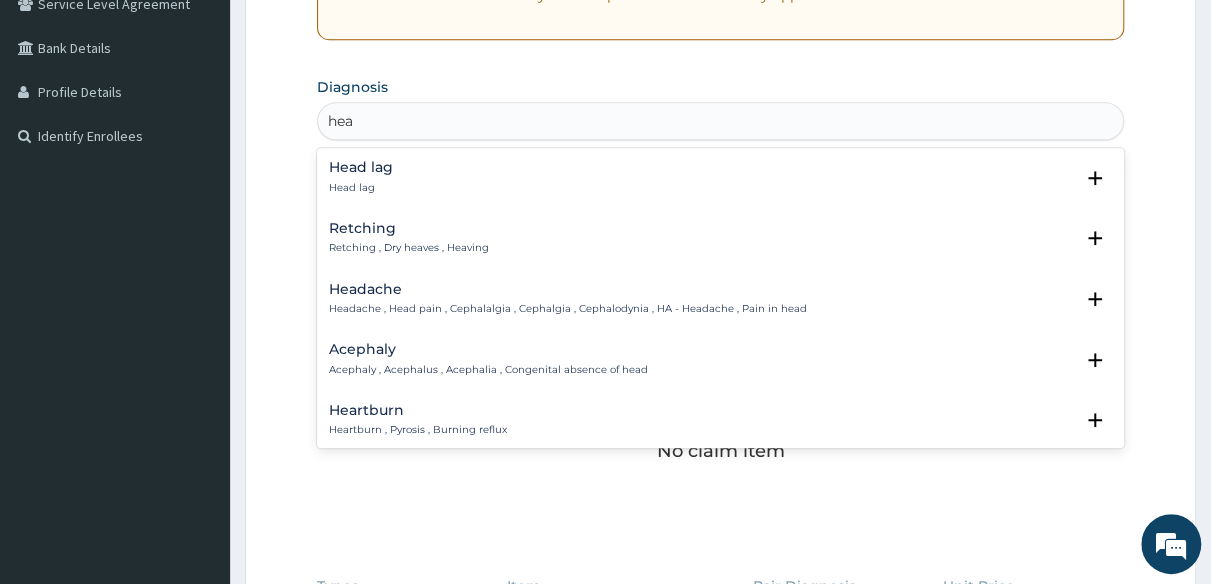 type on "head" 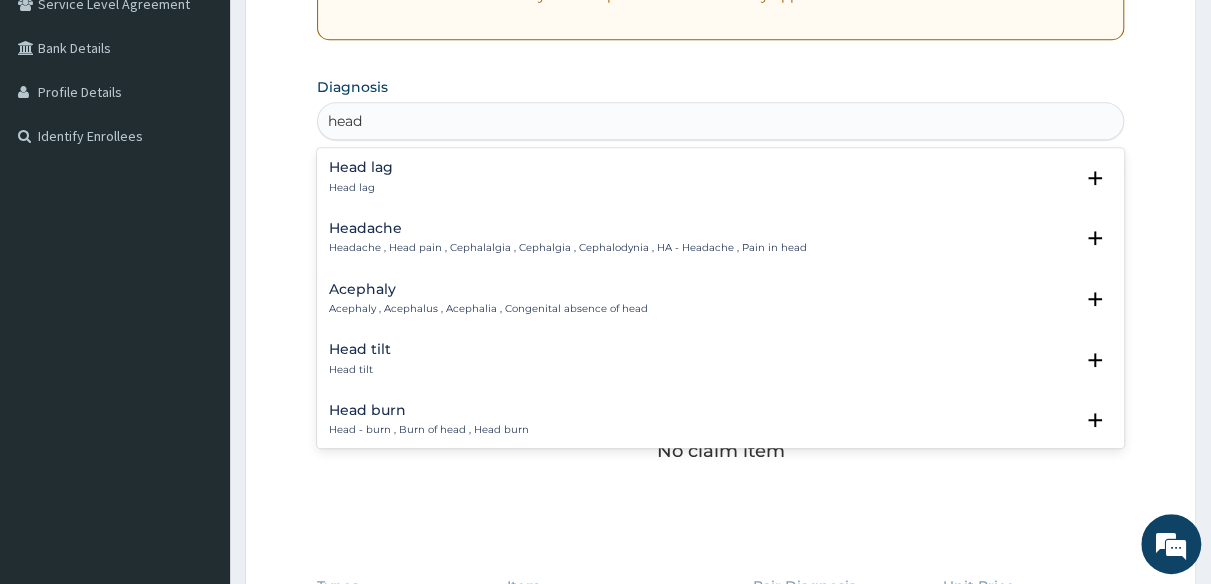 click on "Headache Headache , Head pain , Cephalalgia , Cephalgia , Cephalodynia , HA - Headache , Pain in head" at bounding box center (568, 238) 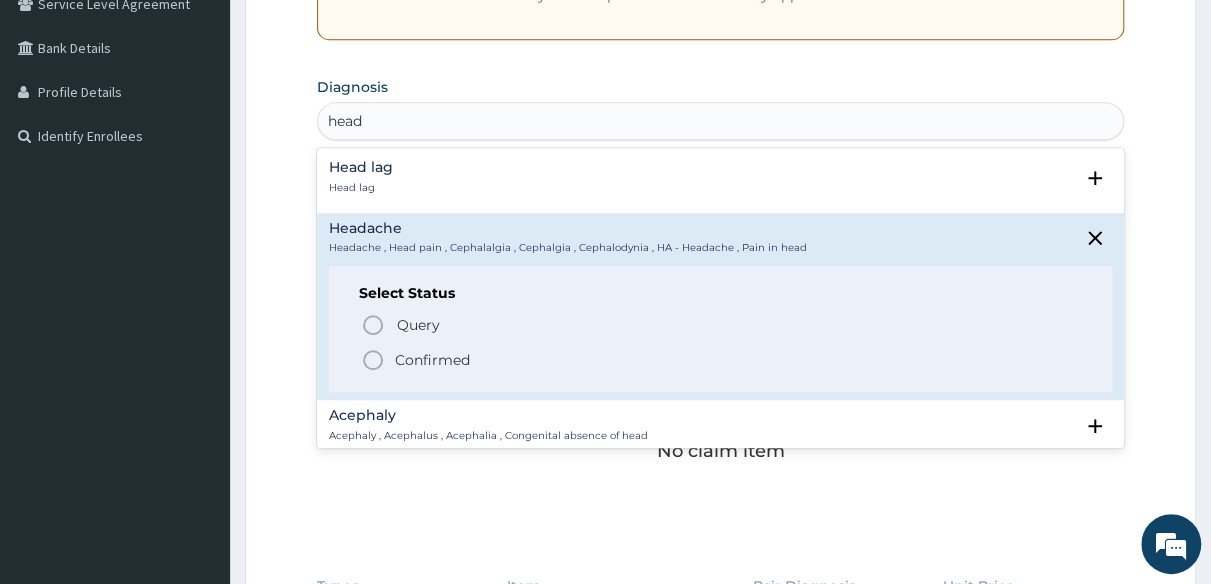 click 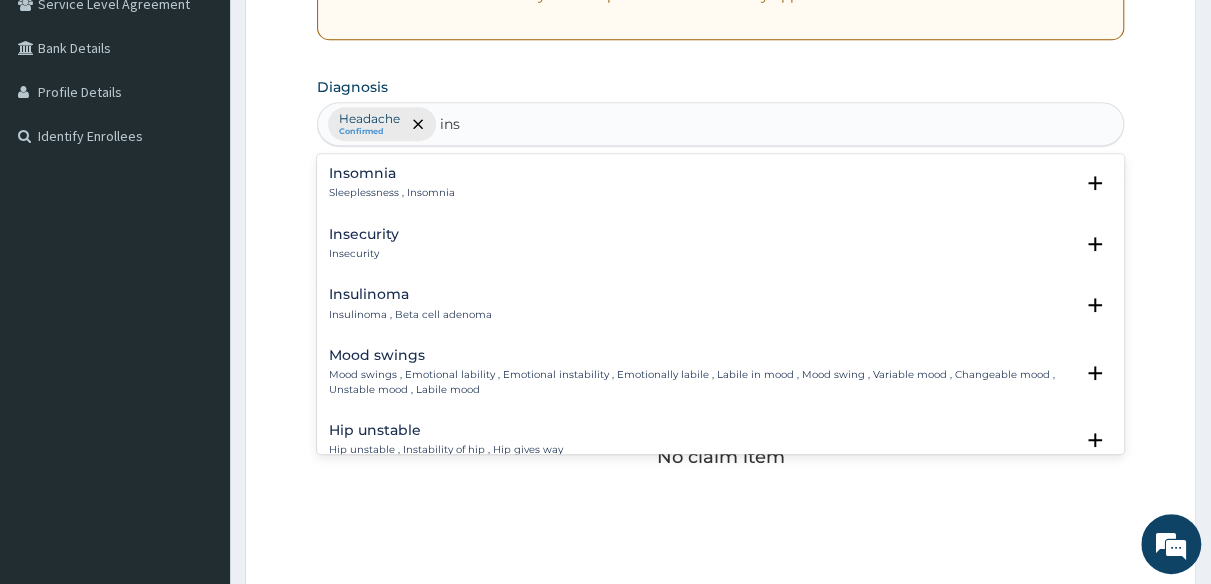 type on "inso" 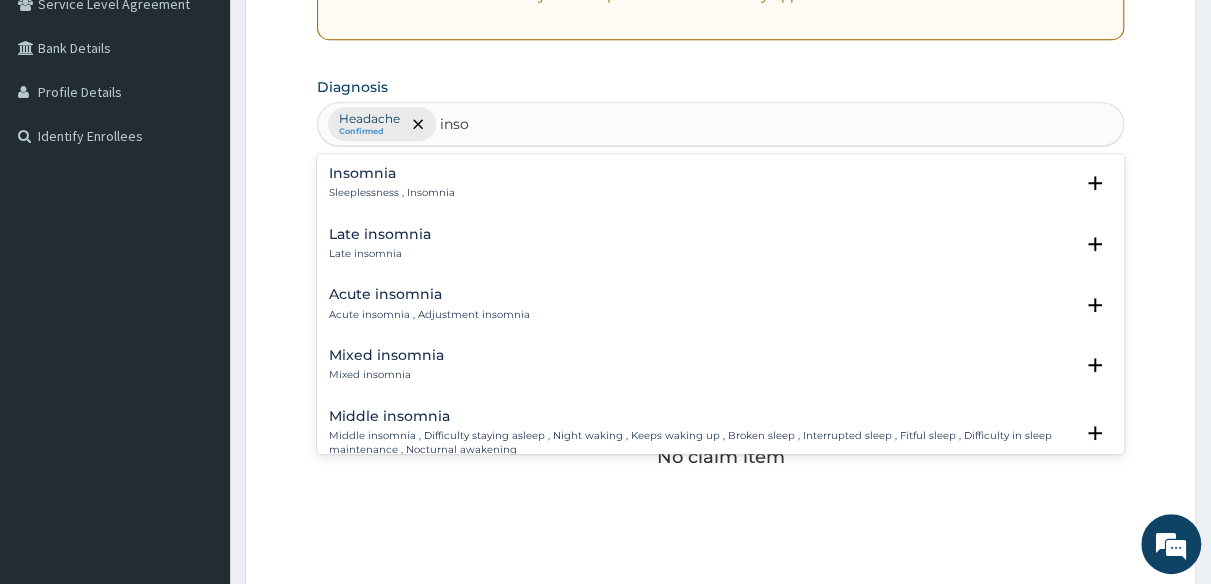click on "Sleeplessness , Insomnia" at bounding box center [392, 193] 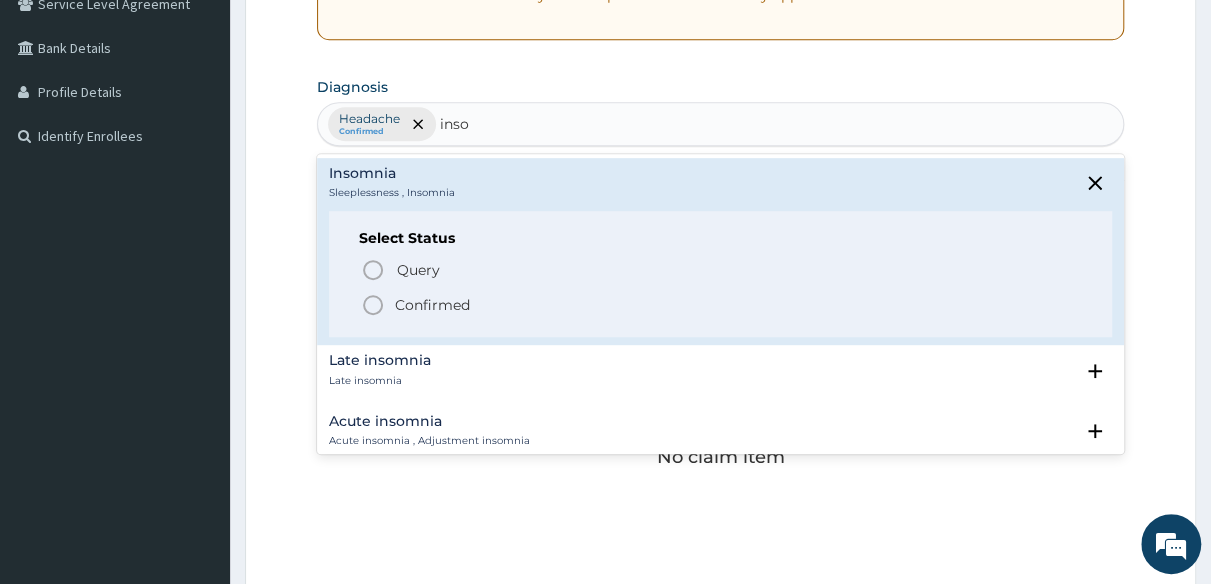 click 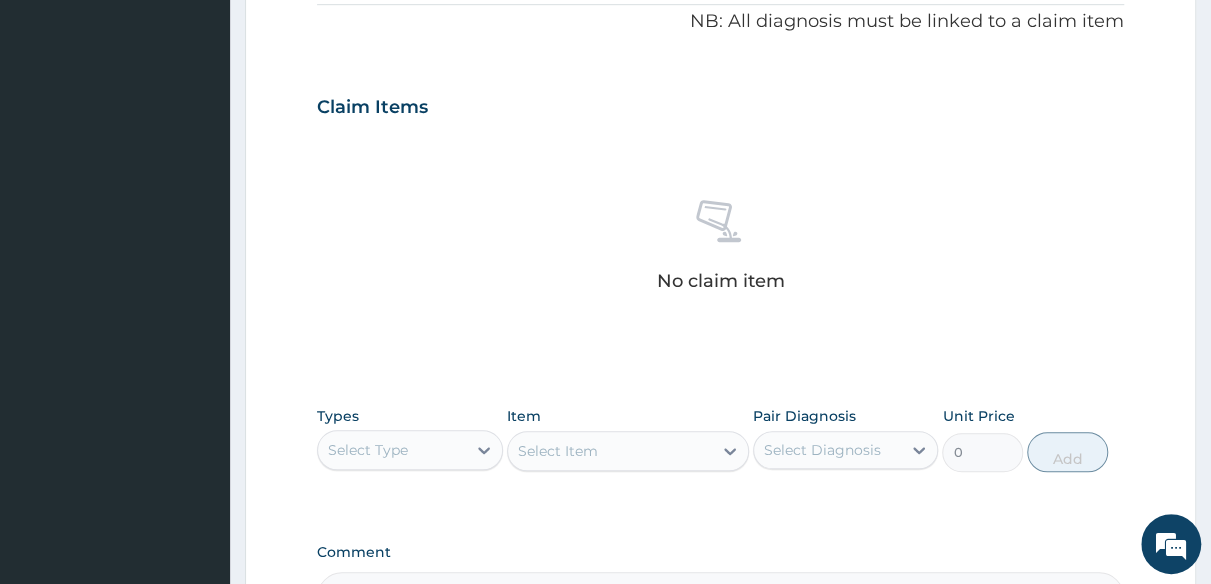 scroll, scrollTop: 734, scrollLeft: 0, axis: vertical 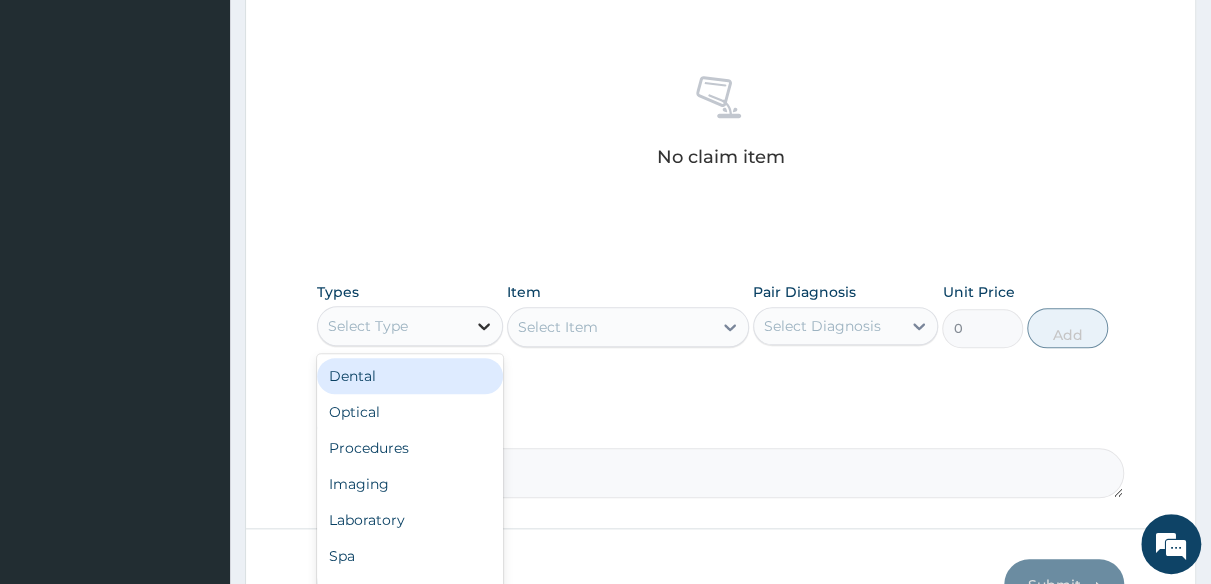 click 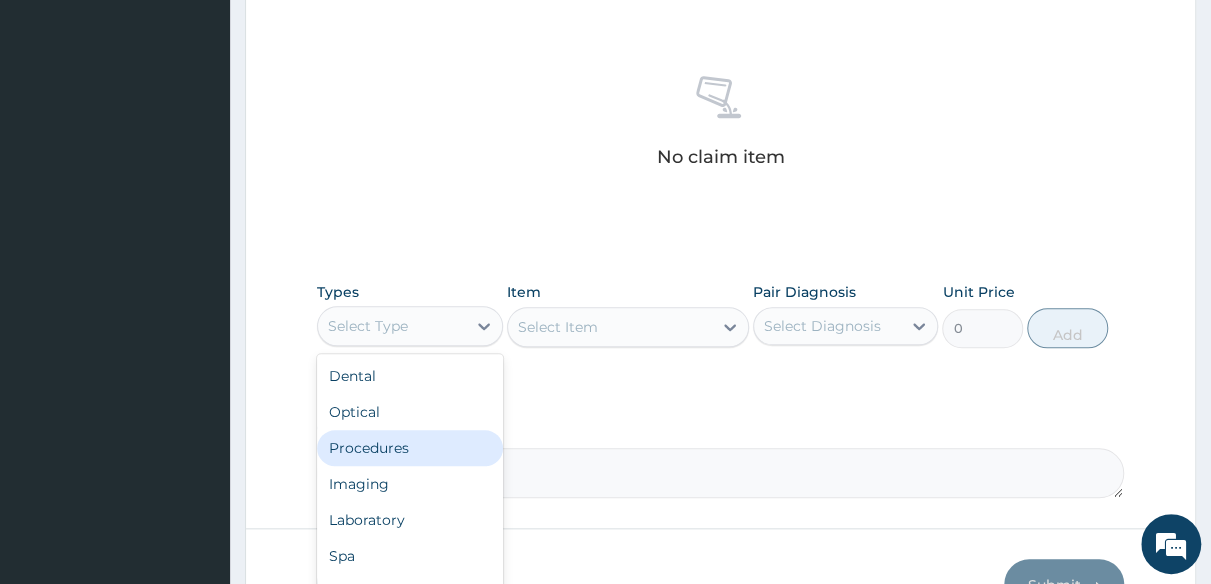 drag, startPoint x: 394, startPoint y: 447, endPoint x: 417, endPoint y: 437, distance: 25.079872 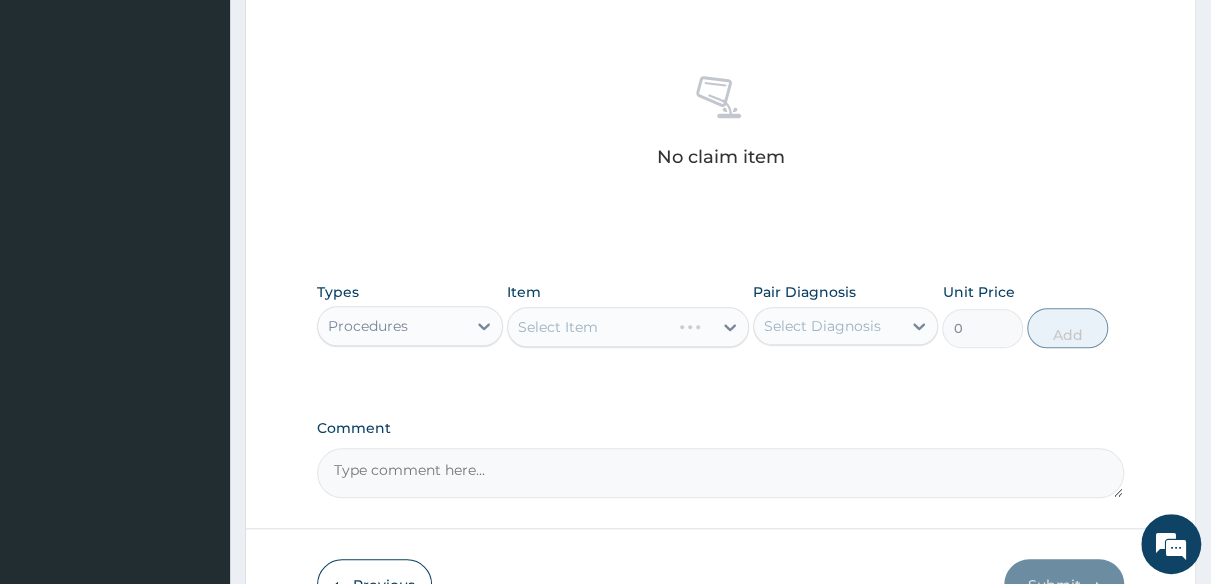click on "Select Item" at bounding box center (628, 327) 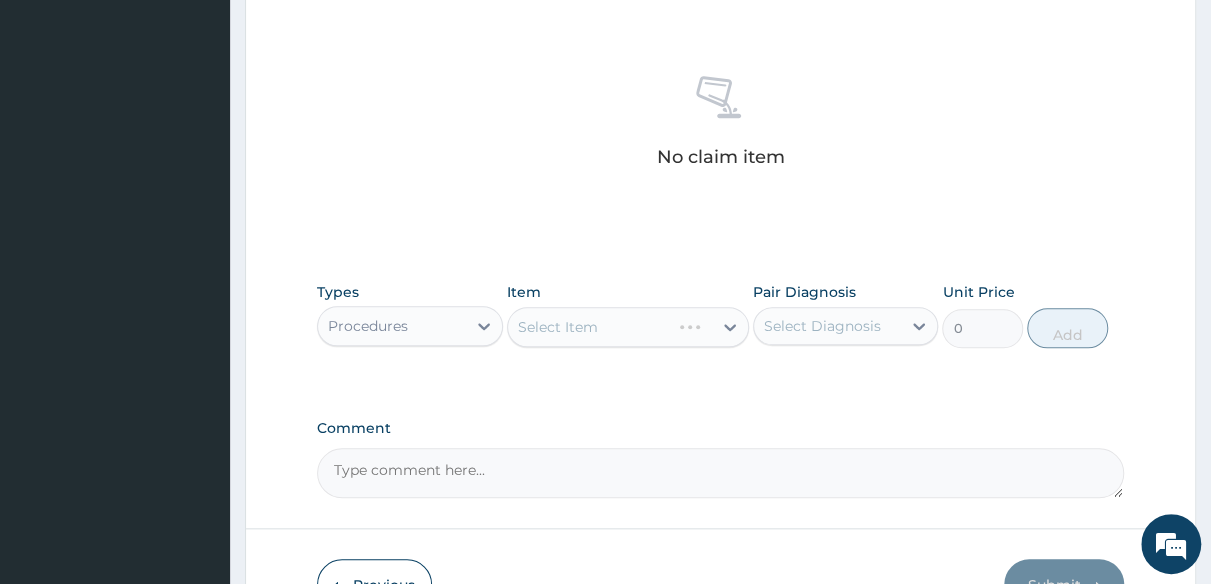 click on "Select Item" at bounding box center [628, 327] 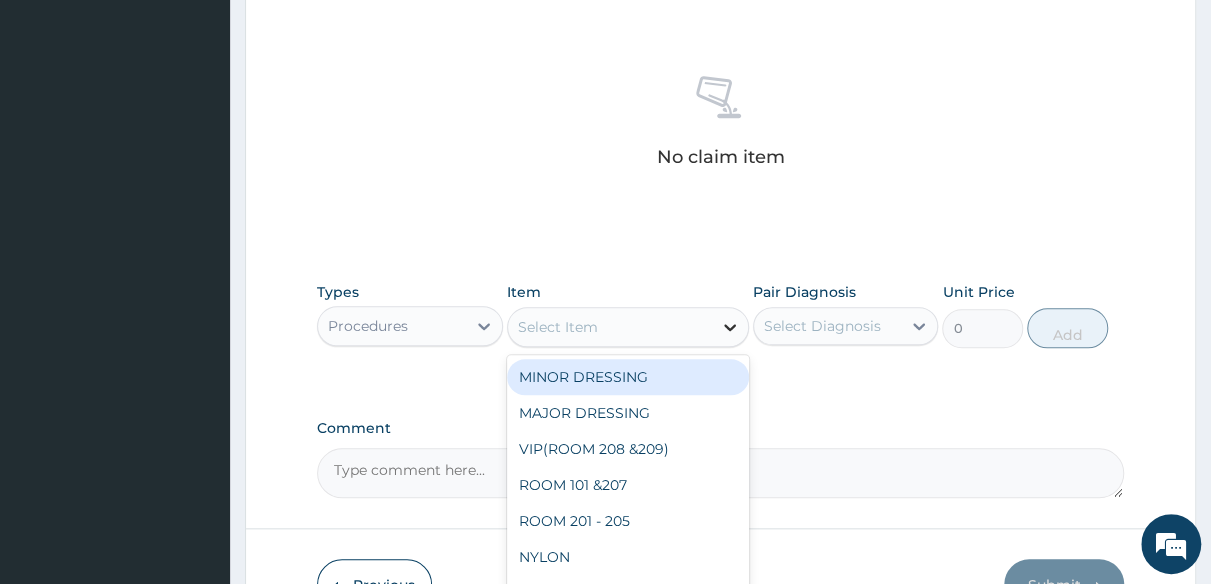 click 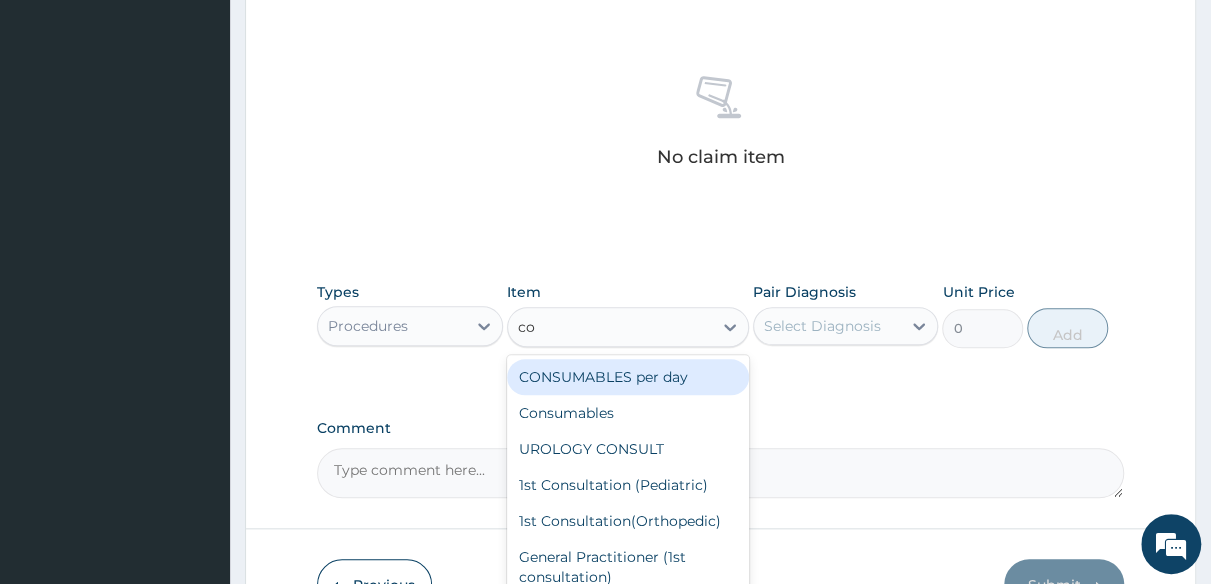 type on "con" 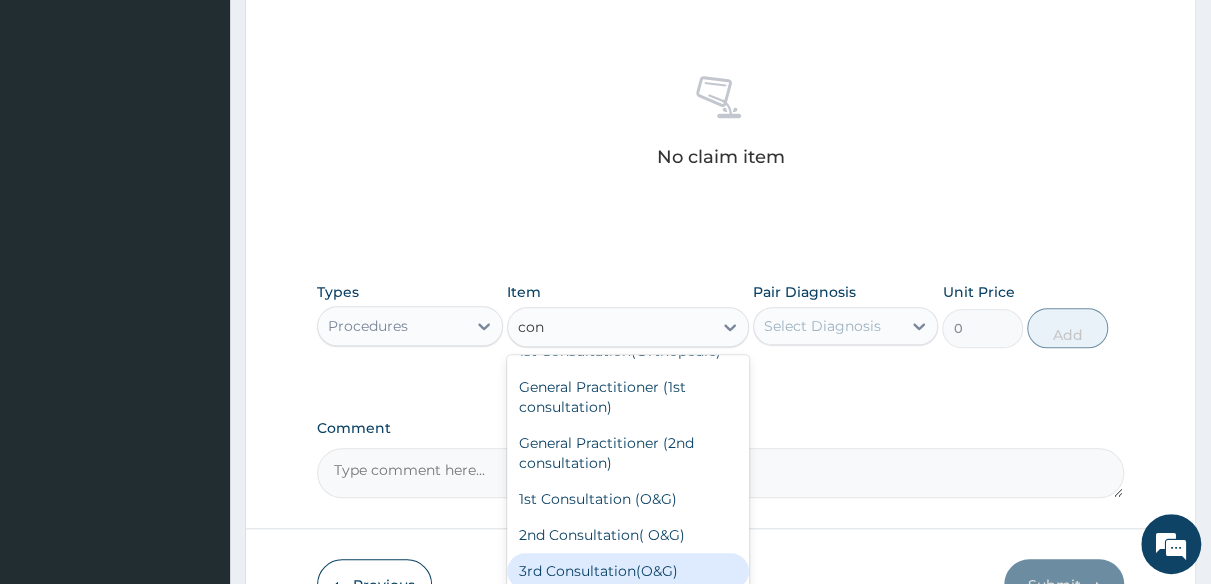 scroll, scrollTop: 200, scrollLeft: 0, axis: vertical 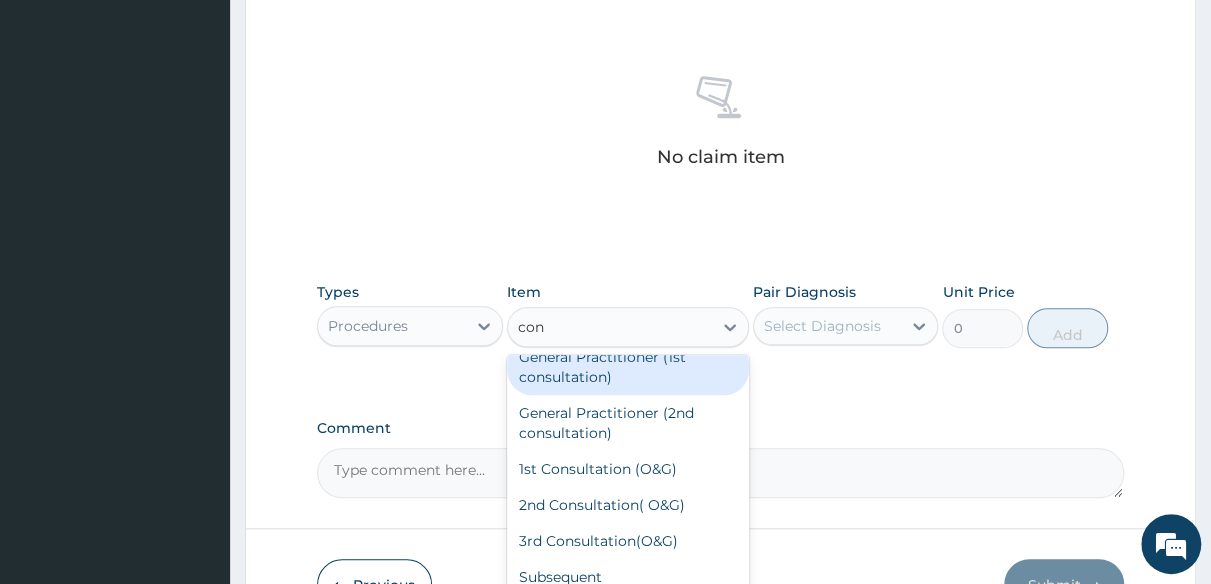 click on "General Practitioner (1st consultation)" at bounding box center [628, 367] 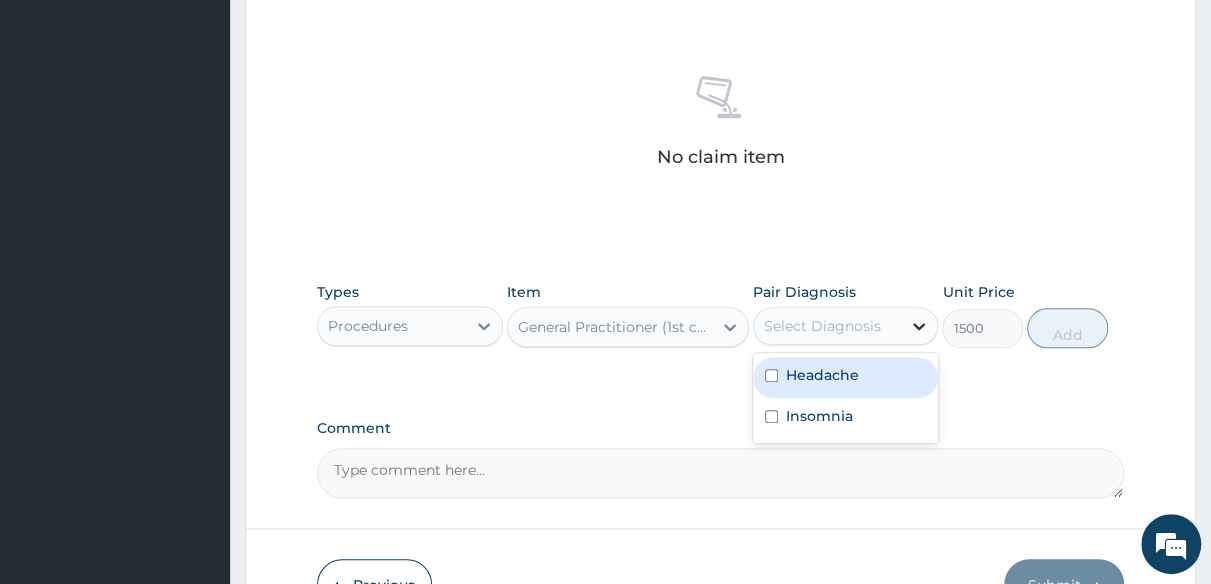 click 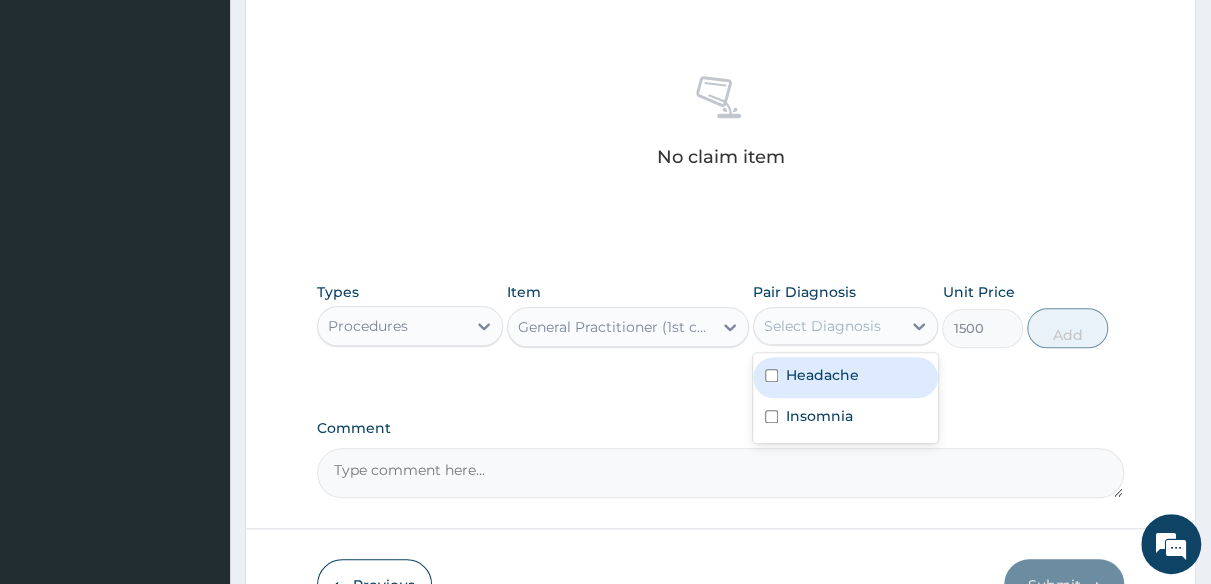 drag, startPoint x: 896, startPoint y: 363, endPoint x: 878, endPoint y: 387, distance: 30 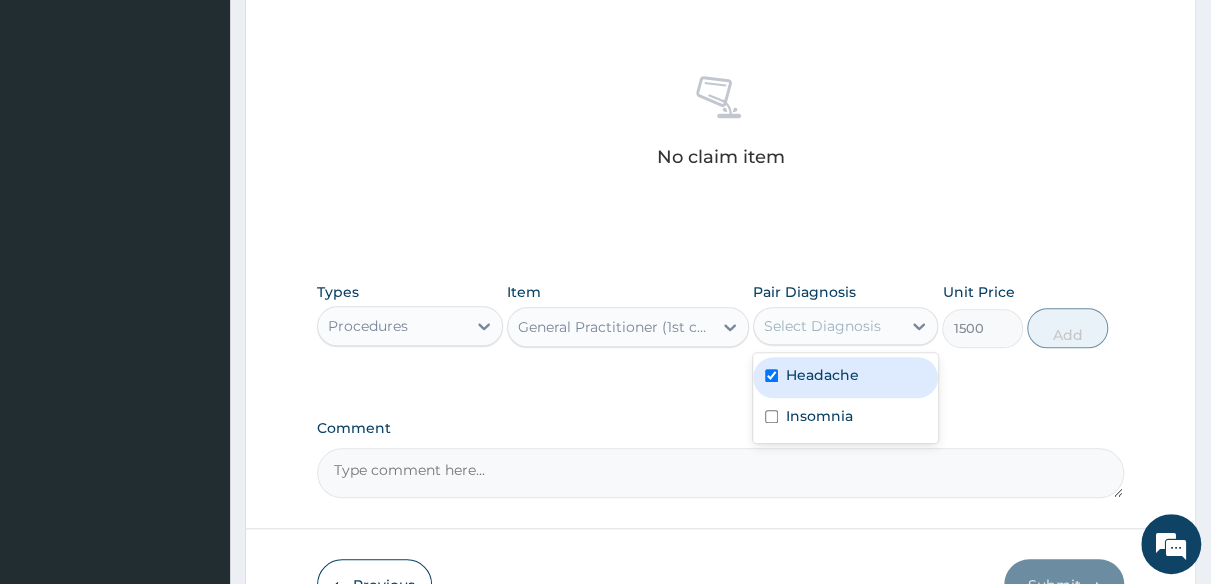 checkbox on "true" 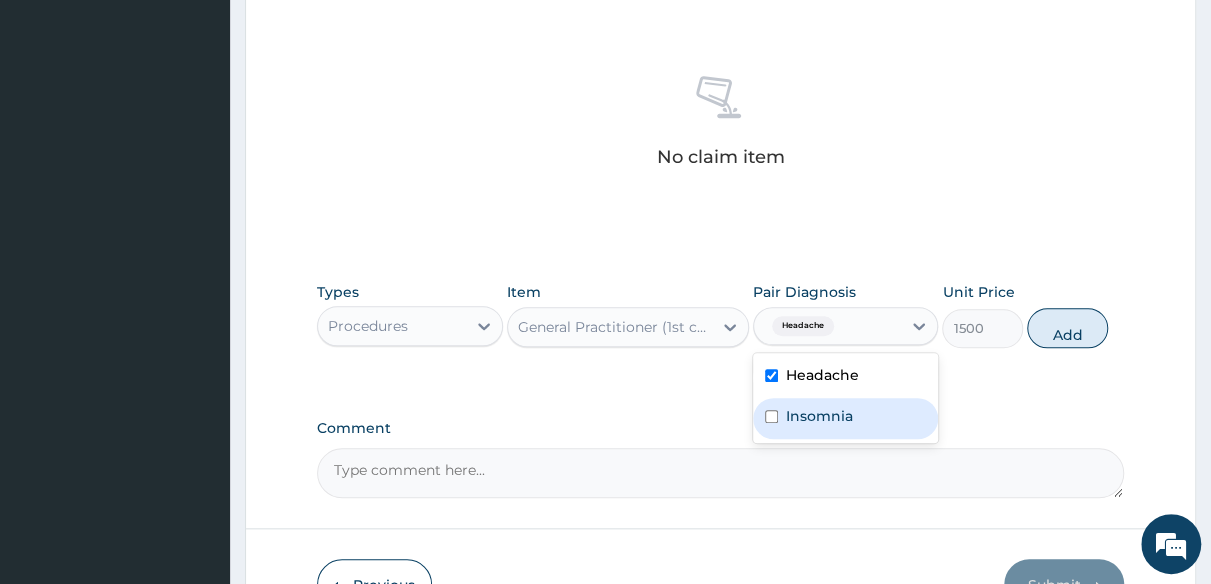click on "Insomnia" at bounding box center [846, 418] 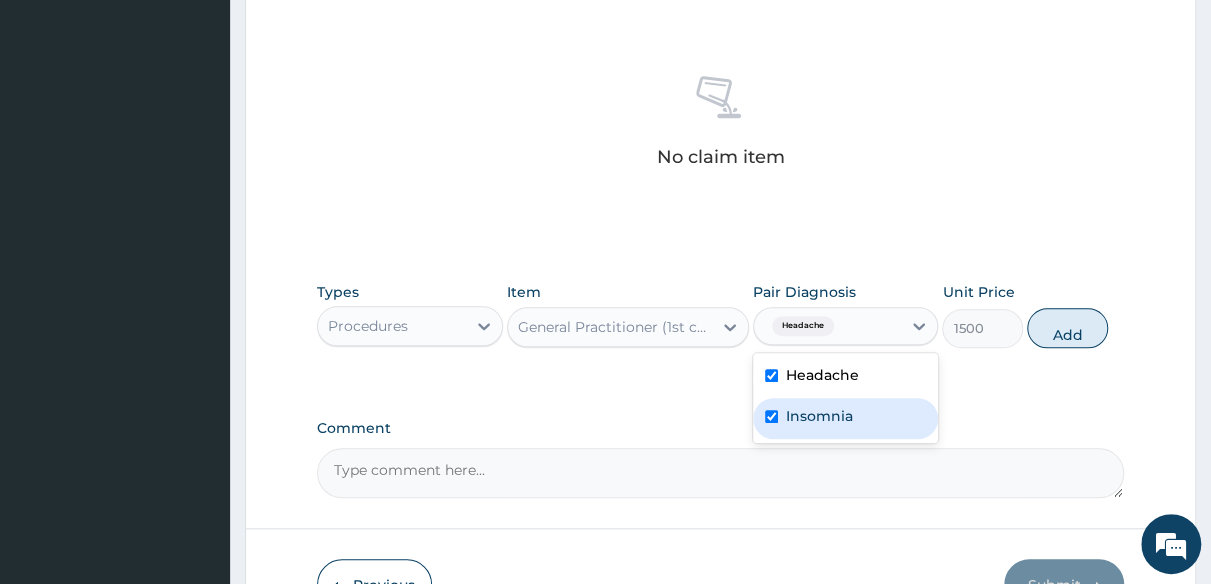 checkbox on "true" 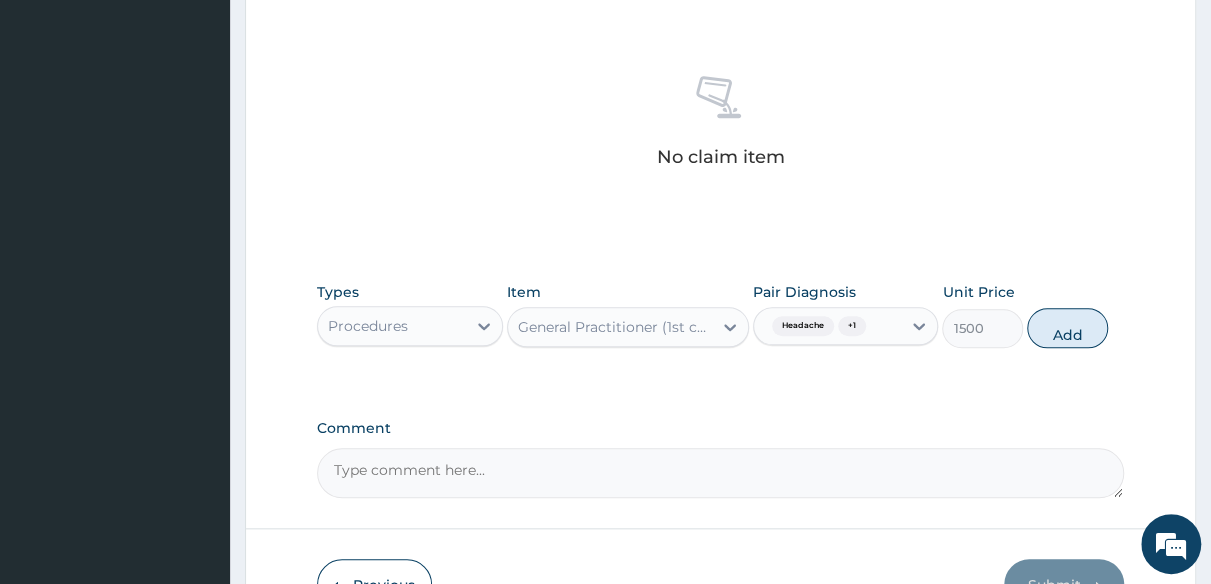 click on "Add" at bounding box center [1067, 328] 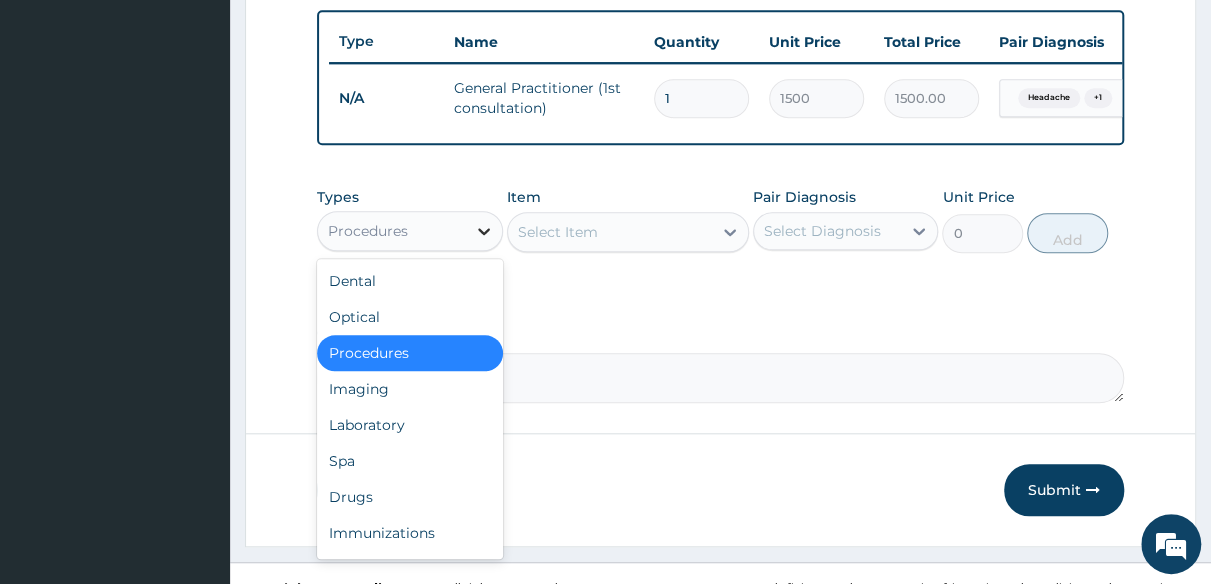 click 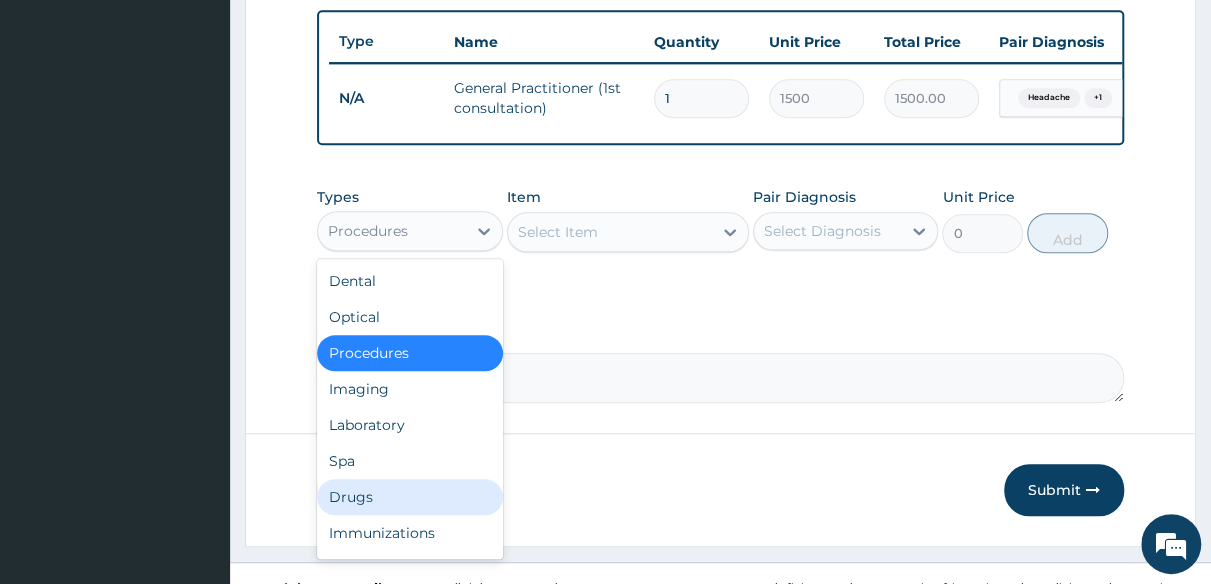 click on "Drugs" at bounding box center (410, 497) 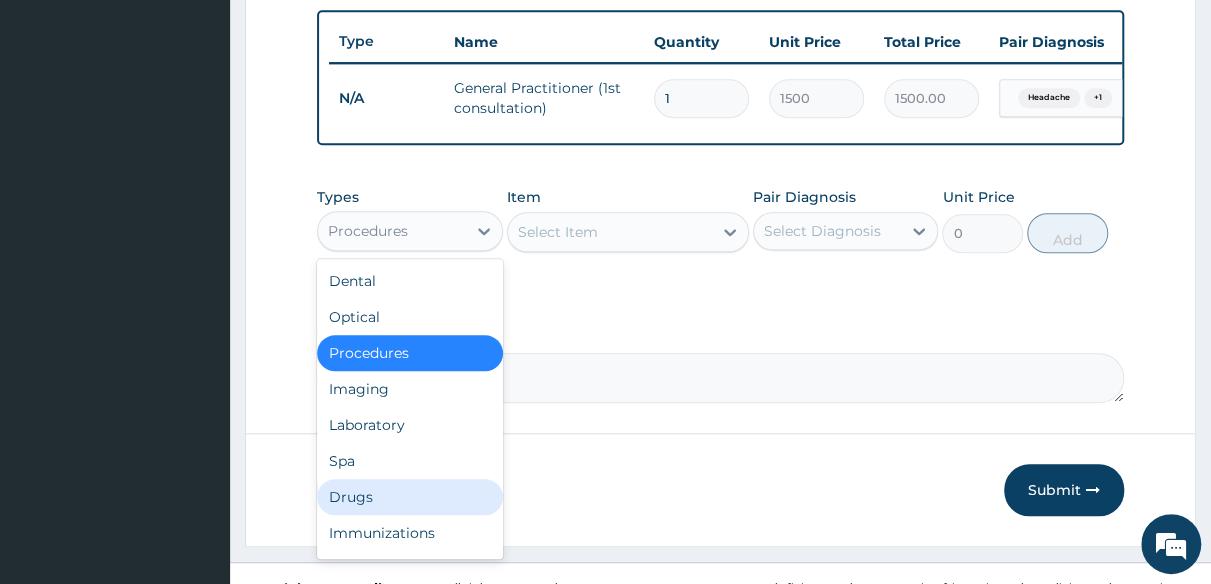drag, startPoint x: 353, startPoint y: 511, endPoint x: 363, endPoint y: 498, distance: 16.40122 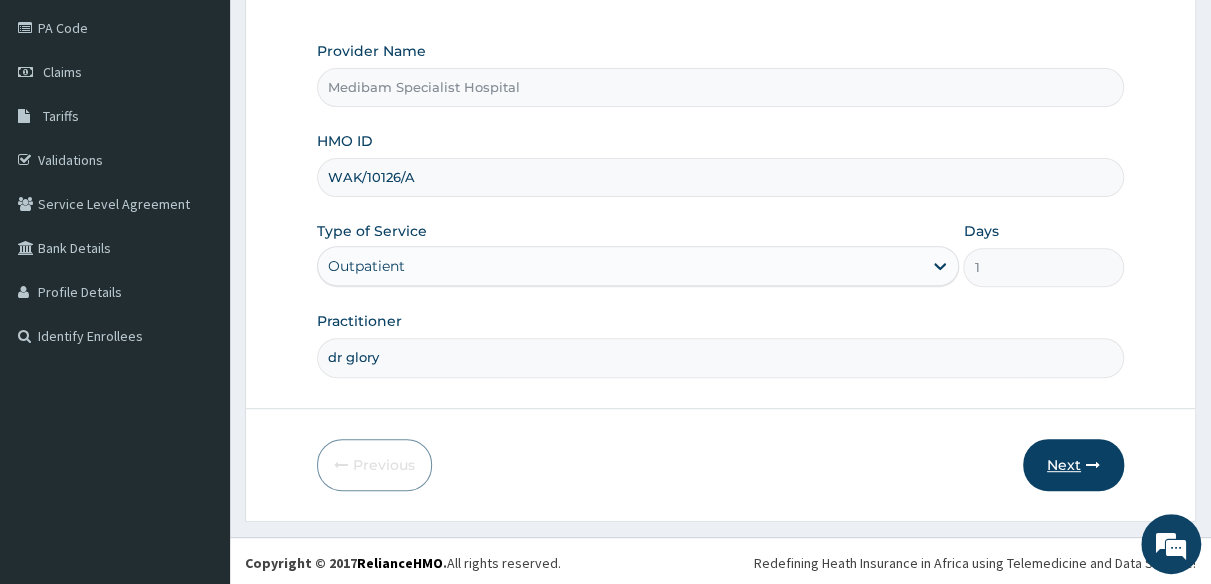 click on "Next" at bounding box center (1073, 465) 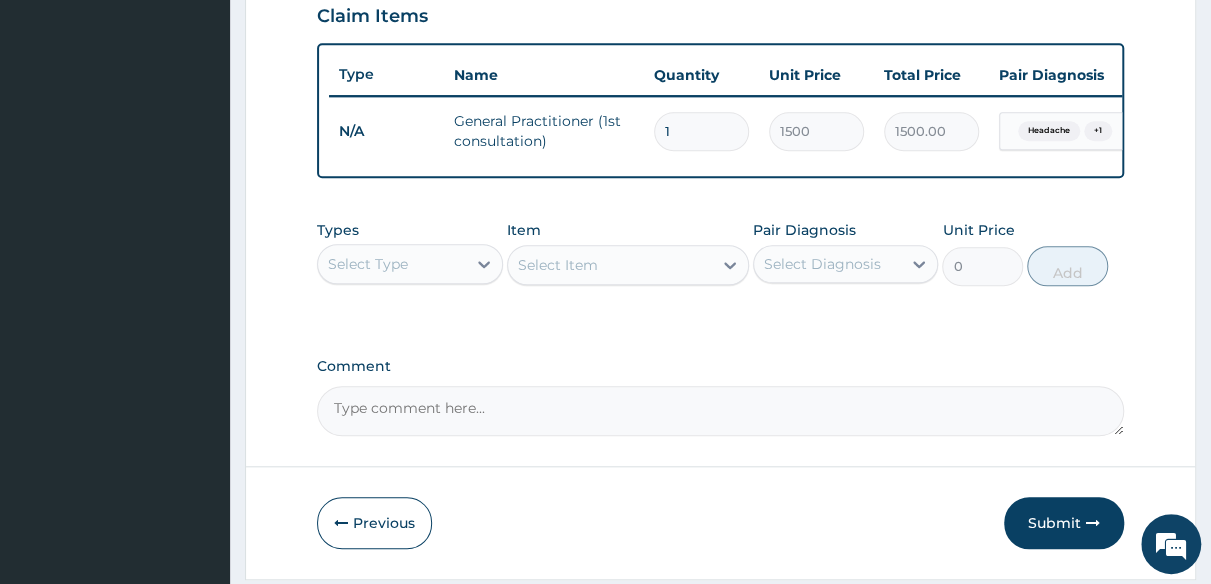 scroll, scrollTop: 734, scrollLeft: 0, axis: vertical 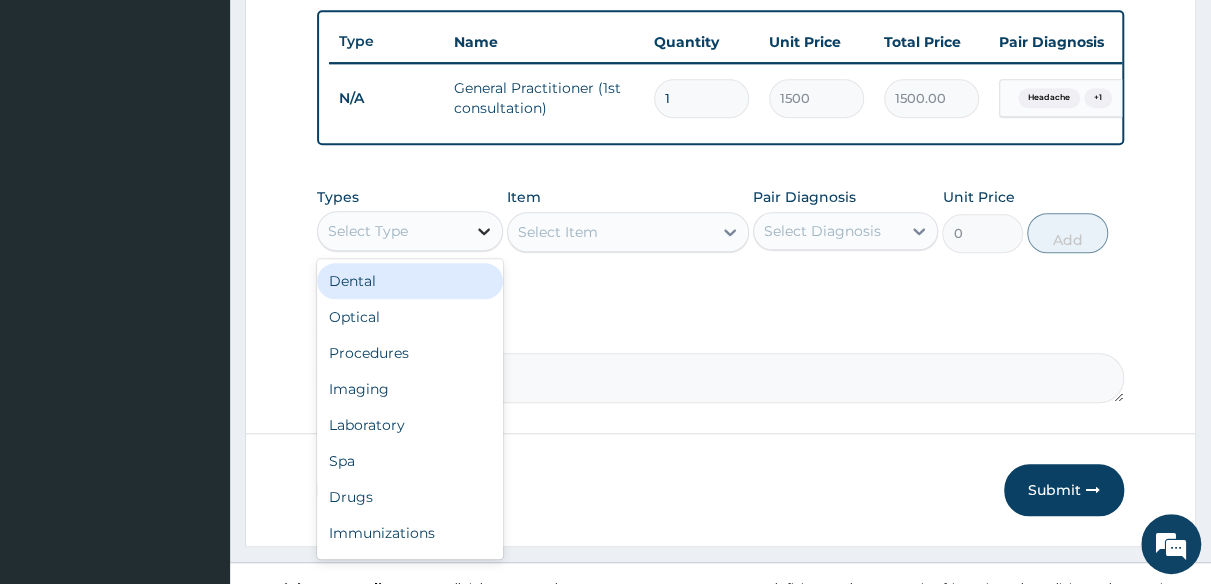 click 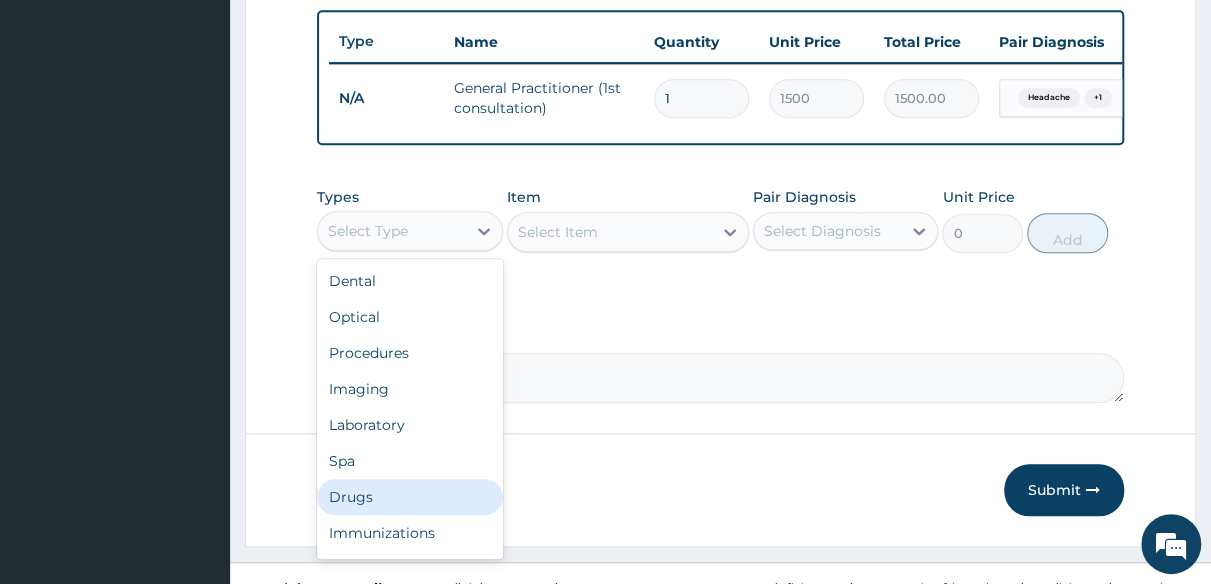 click on "Drugs" at bounding box center [410, 497] 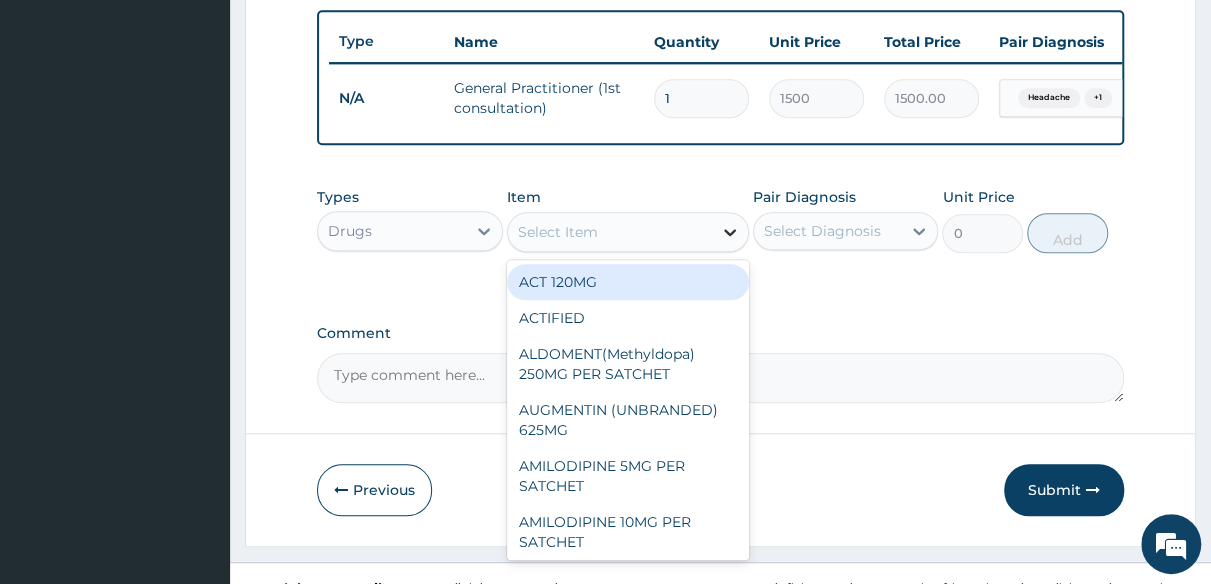 click 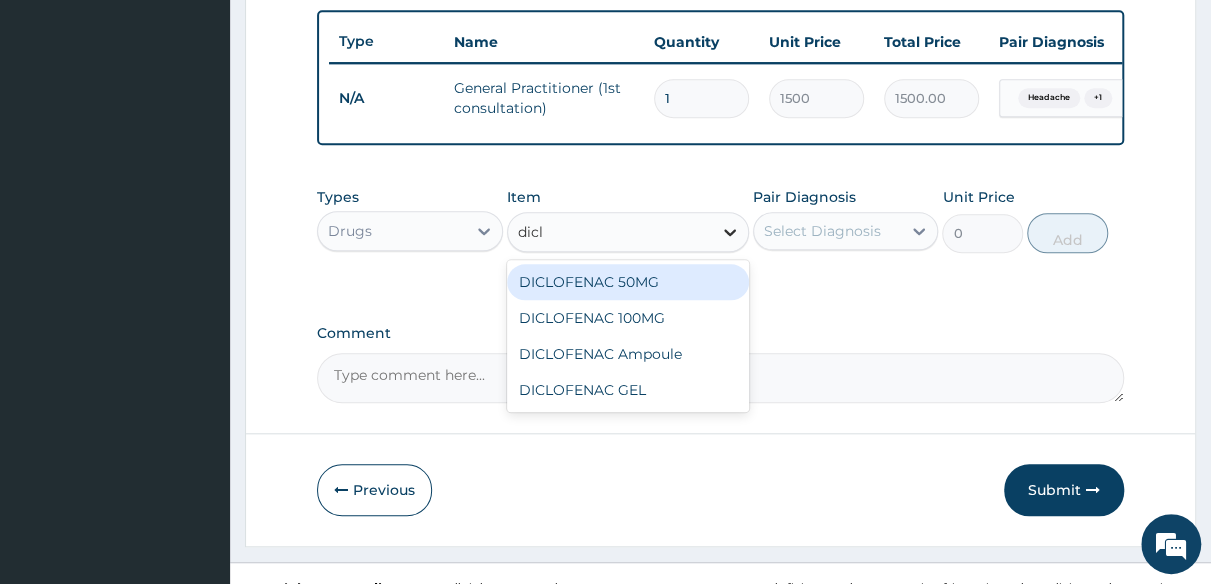type on "diclo" 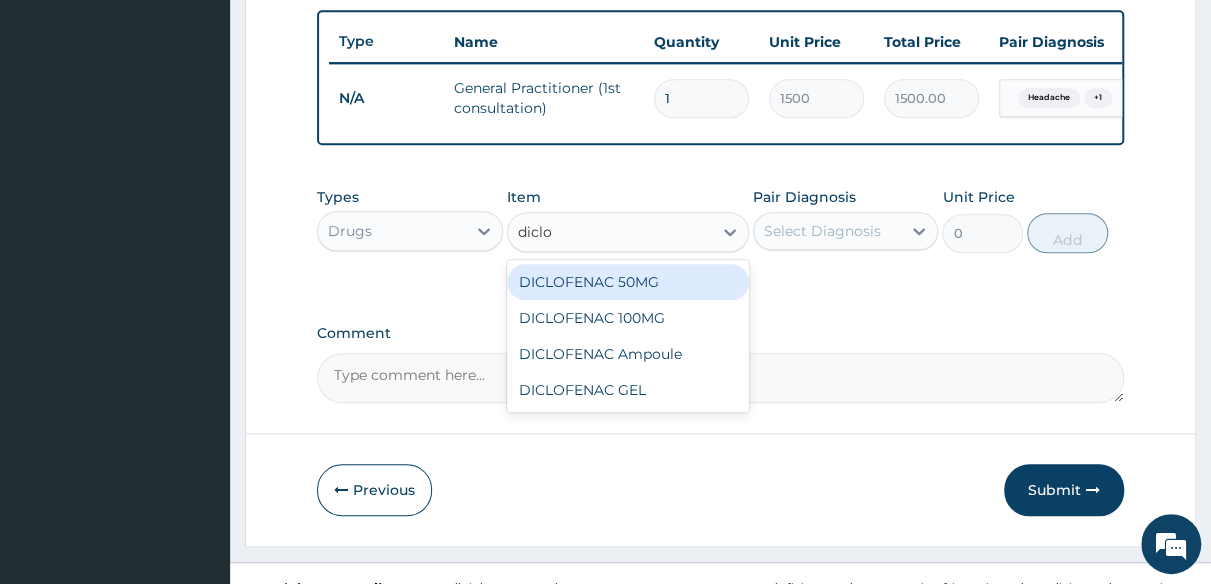 drag, startPoint x: 652, startPoint y: 295, endPoint x: 737, endPoint y: 269, distance: 88.88757 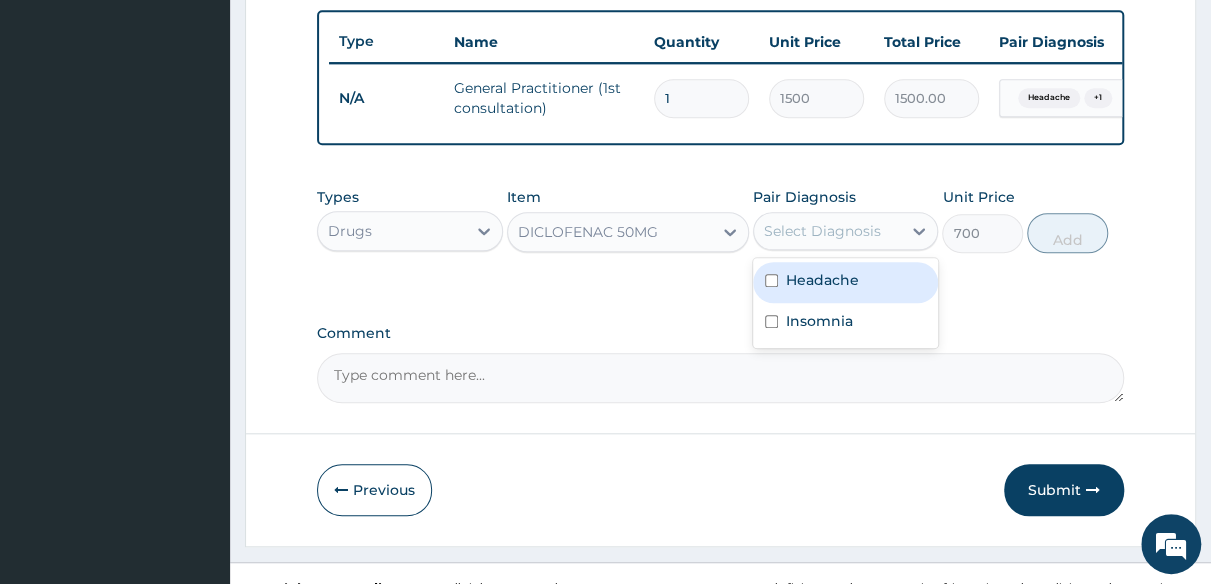 drag, startPoint x: 908, startPoint y: 253, endPoint x: 885, endPoint y: 276, distance: 32.526913 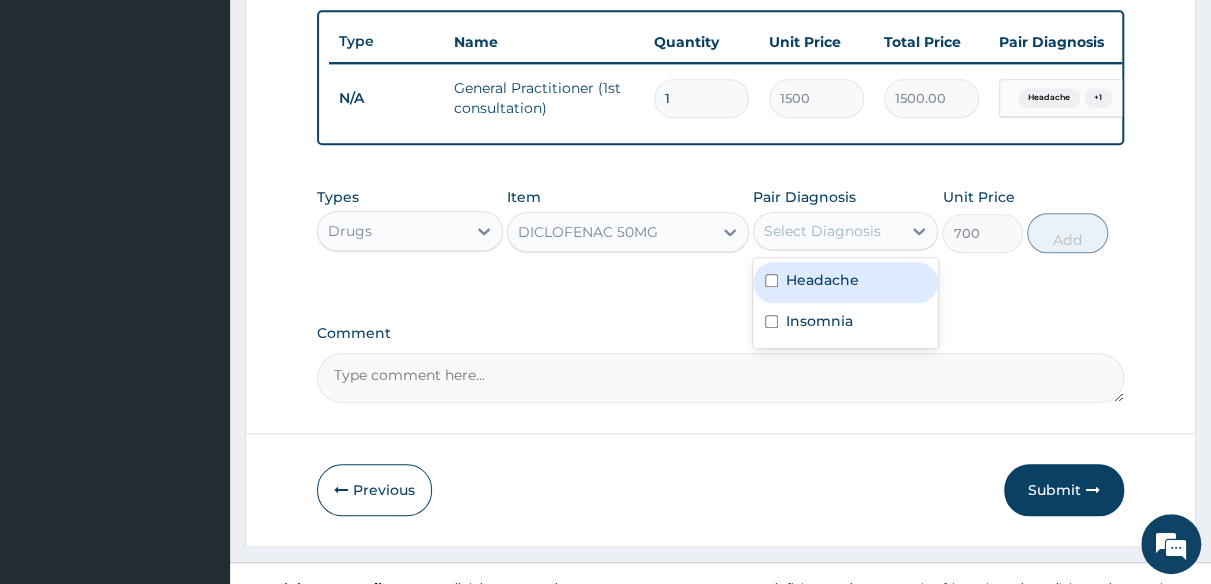 click at bounding box center (919, 231) 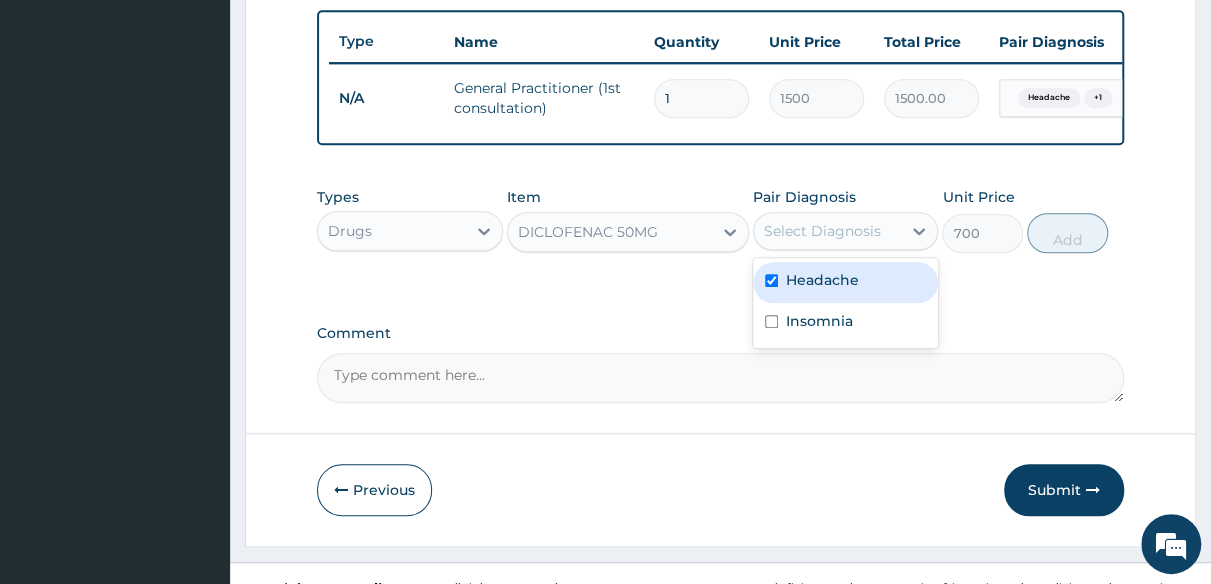 checkbox on "true" 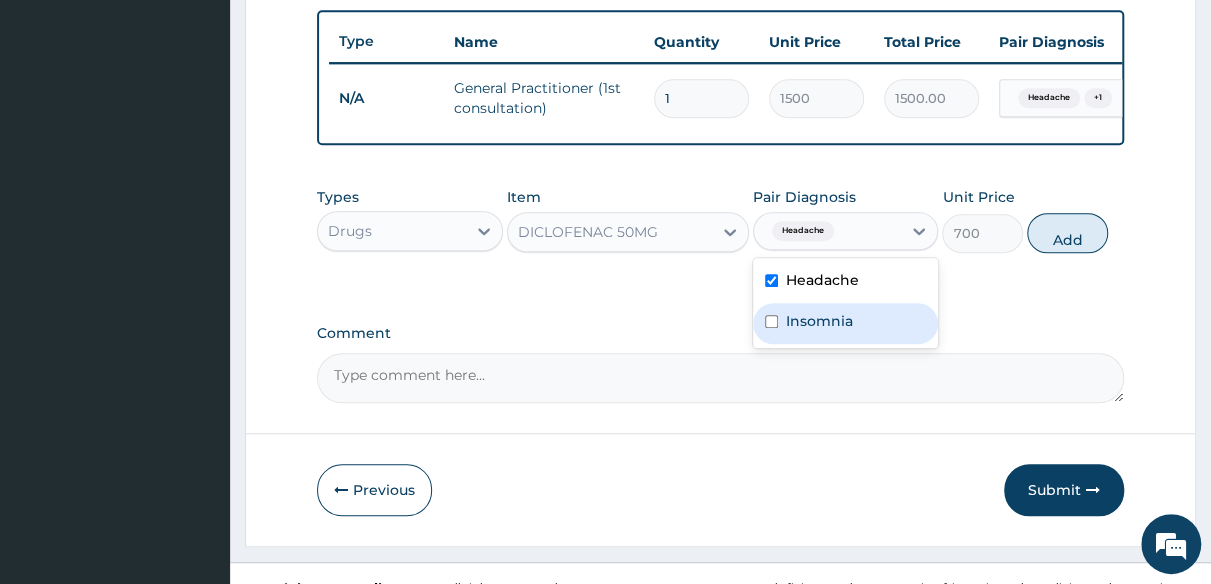 click on "Insomnia" at bounding box center (846, 323) 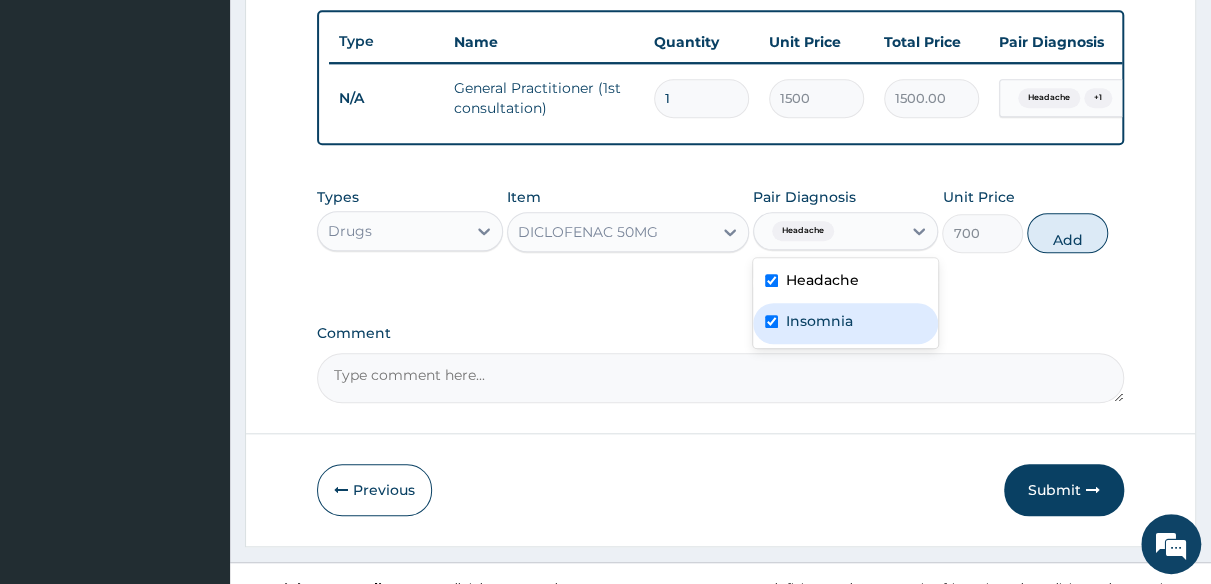click on "Insomnia" at bounding box center [846, 323] 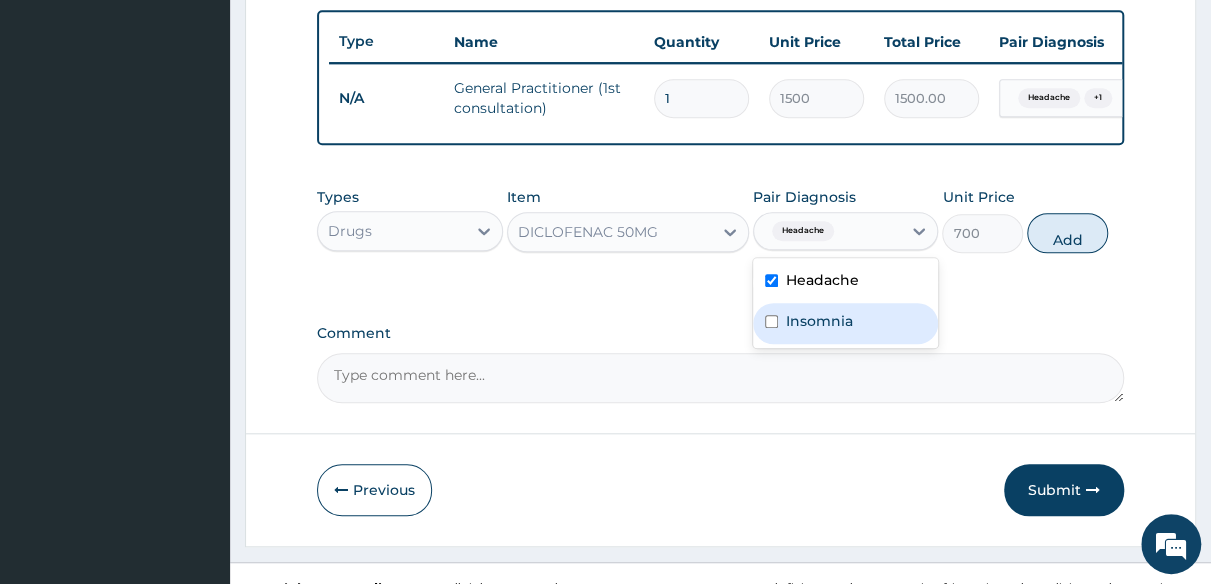 click on "Insomnia" at bounding box center [846, 323] 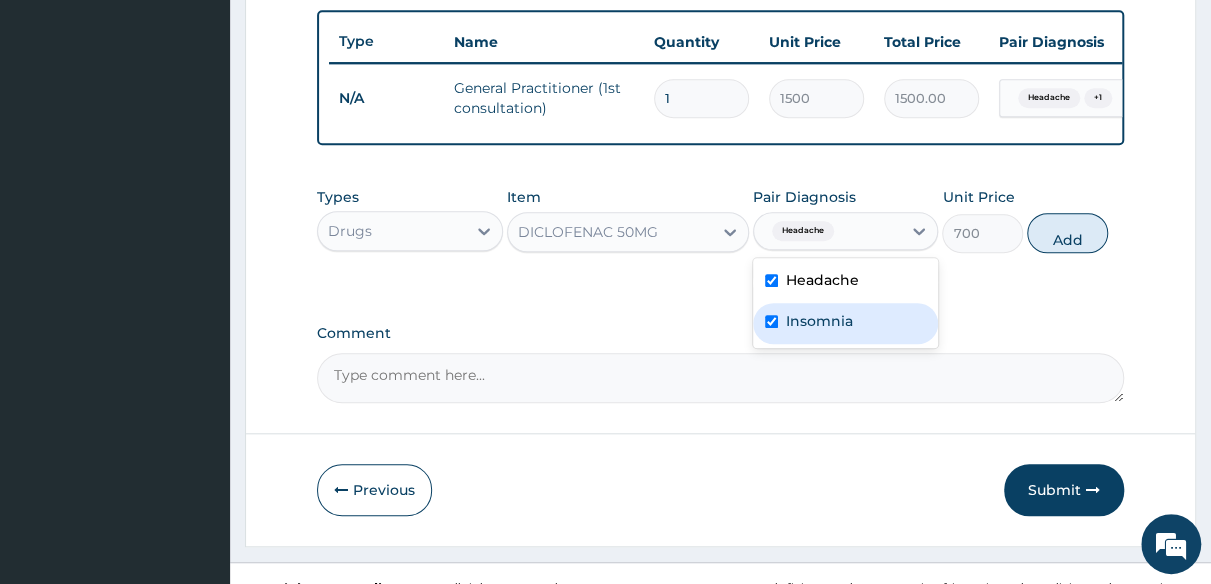 drag, startPoint x: 858, startPoint y: 327, endPoint x: 872, endPoint y: 322, distance: 14.866069 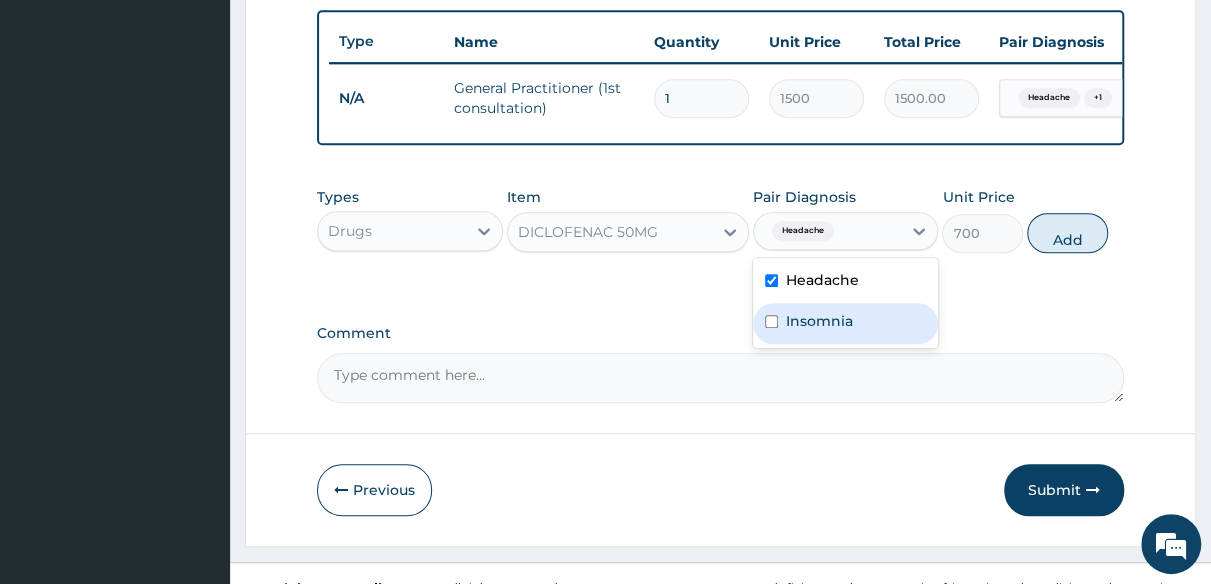 click on "Insomnia" at bounding box center [819, 321] 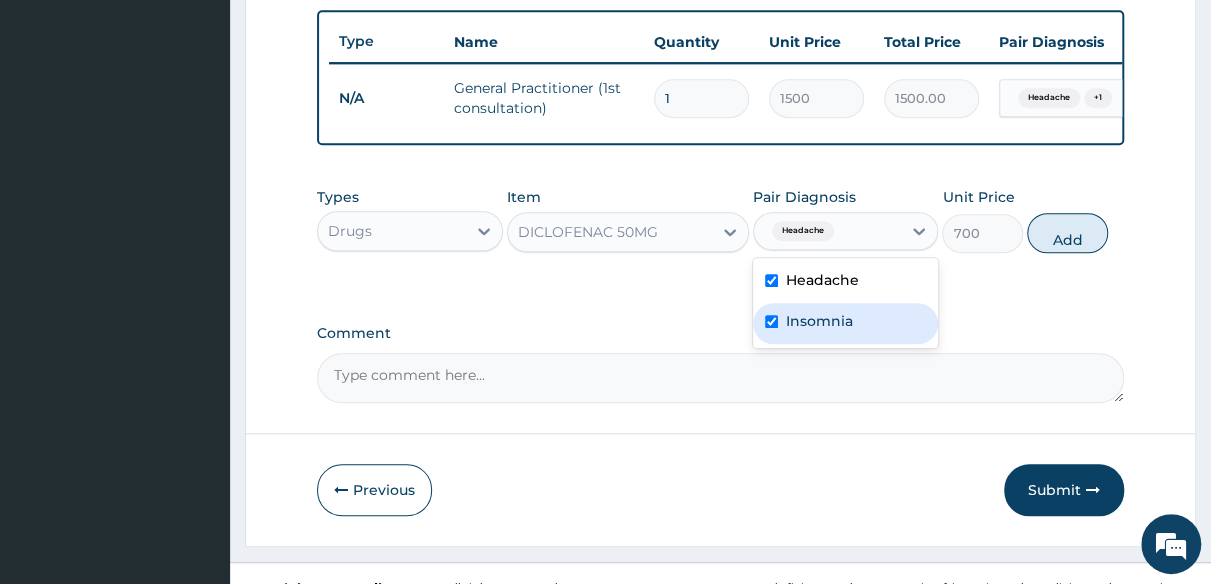 checkbox on "true" 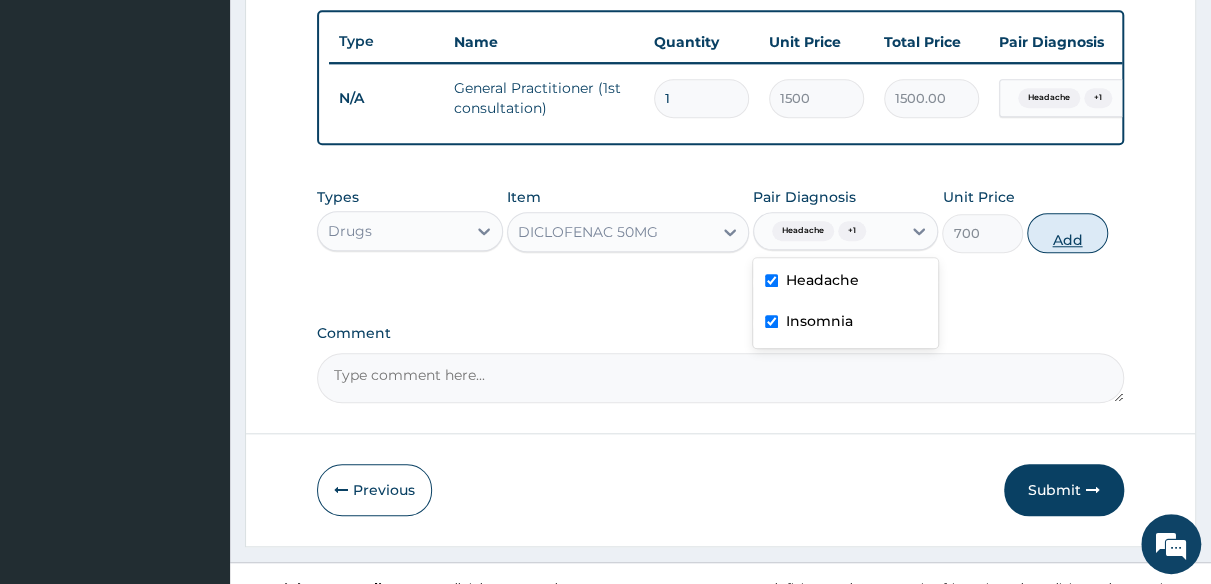 click on "Add" at bounding box center [1067, 233] 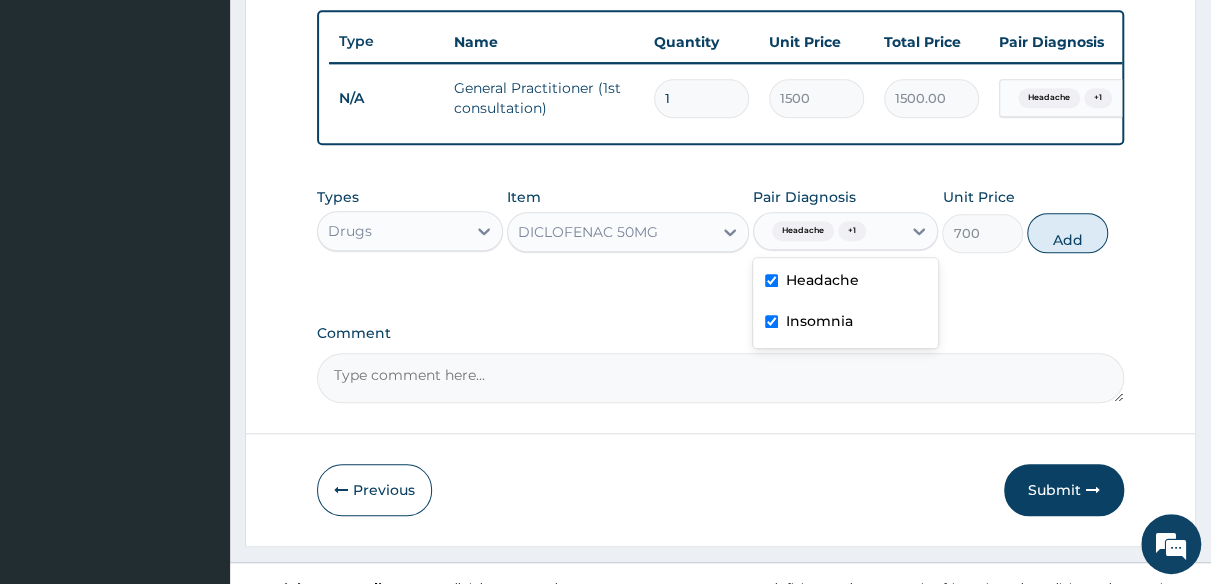 click on "PA Code / Prescription Code Enter Code(Secondary Care Only) Encounter Date 03-08-2025 Important Notice Please enter PA codes before entering items that are not attached to a PA code   All diagnoses entered must be linked to a claim item. Diagnosis & Claim Items that are visible but inactive cannot be edited because they were imported from an already approved PA code. Diagnosis Headache Confirmed Insomnia Confirmed NB: All diagnosis must be linked to a claim item Claim Items Type Name Quantity Unit Price Total Price Pair Diagnosis Actions N/A General Practitioner (1st consultation) 1 1500 1500.00 Headache  + 1 Delete Types Drugs Item DICLOFENAC 50MG Pair Diagnosis option Insomnia, selected. option Headache selected, 1 of 2. 2 results available. Use Up and Down to choose options, press Enter to select the currently focused option, press Escape to exit the menu, press Tab to select the option and exit the menu. Headache  + 1 Headache Insomnia Unit Price 700 Add Comment" at bounding box center [720, -70] 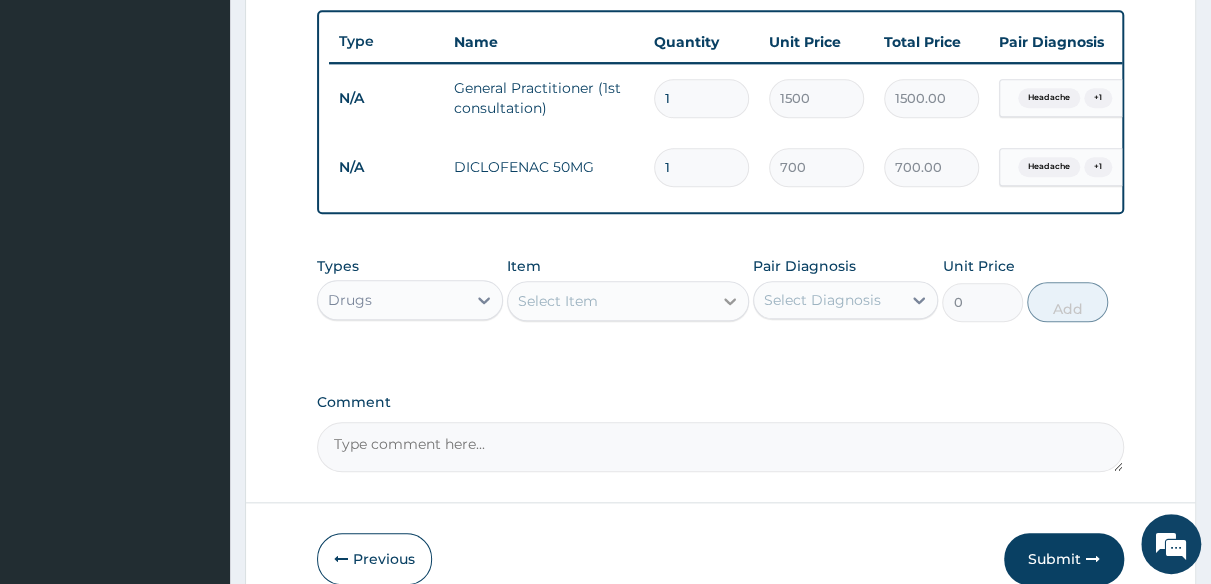 click 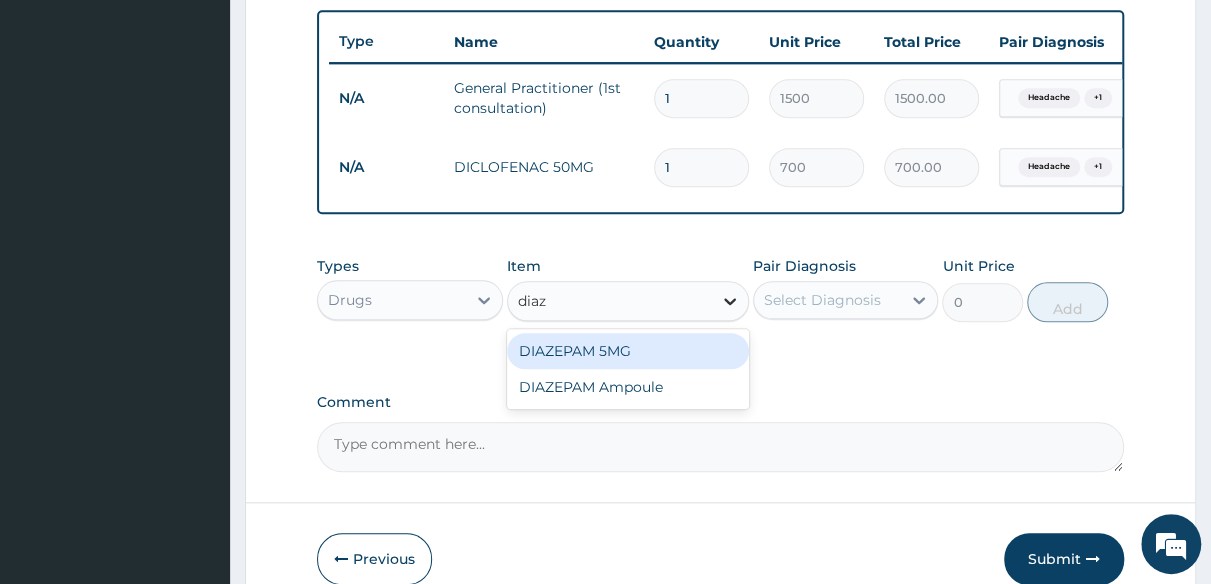 type on "diaze" 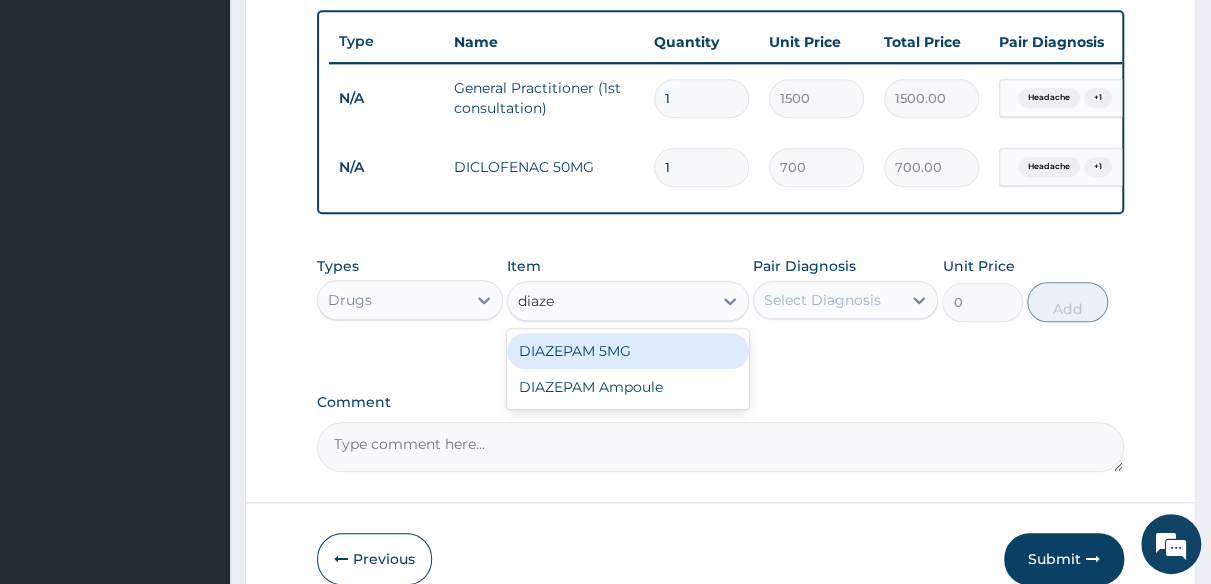 drag, startPoint x: 588, startPoint y: 366, endPoint x: 677, endPoint y: 325, distance: 97.98979 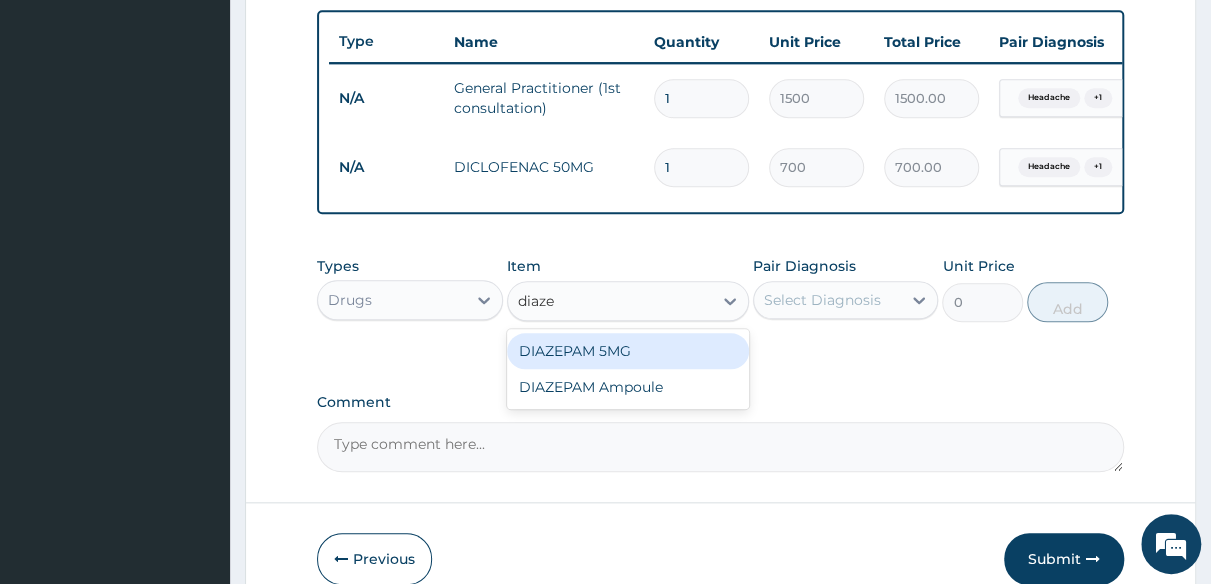 click on "DIAZEPAM 5MG" at bounding box center (628, 351) 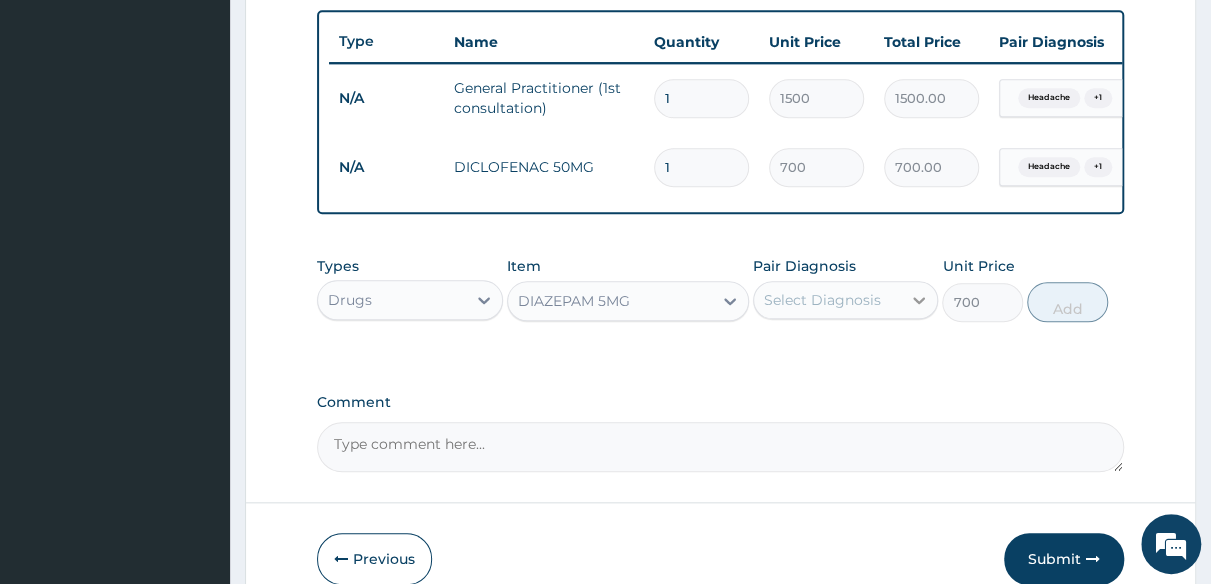 drag, startPoint x: 911, startPoint y: 311, endPoint x: 907, endPoint y: 325, distance: 14.56022 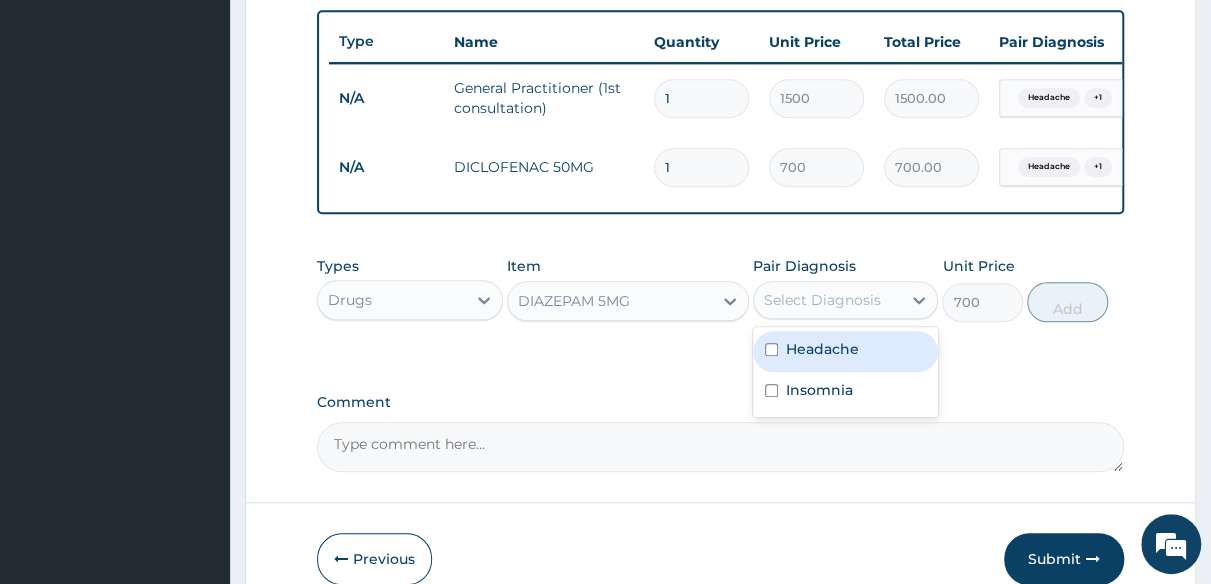 drag, startPoint x: 881, startPoint y: 355, endPoint x: 873, endPoint y: 377, distance: 23.409399 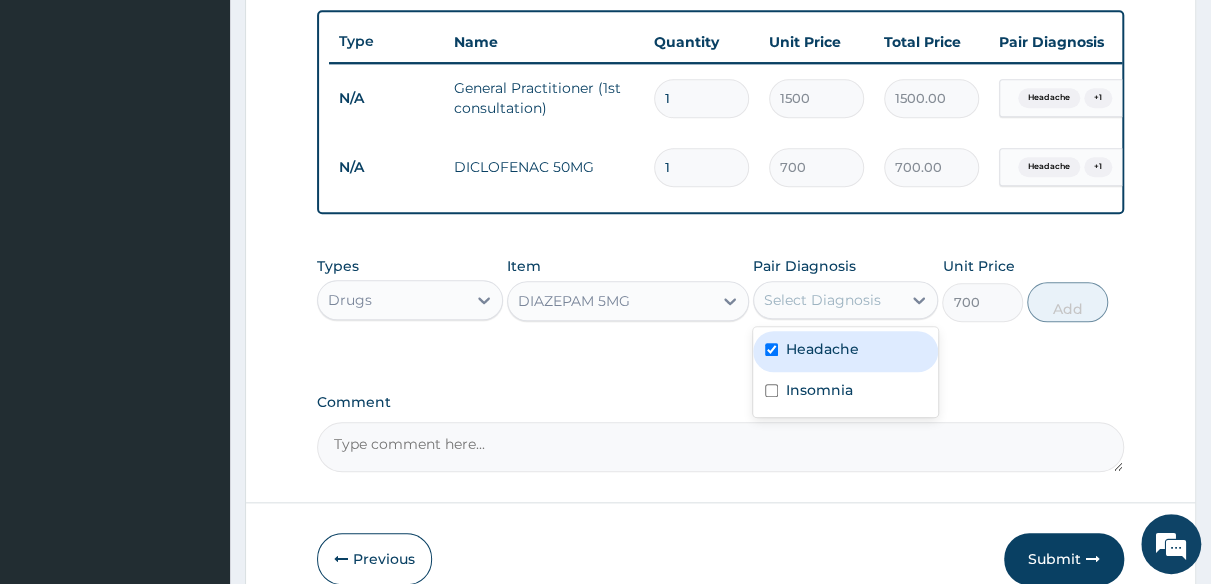 checkbox on "true" 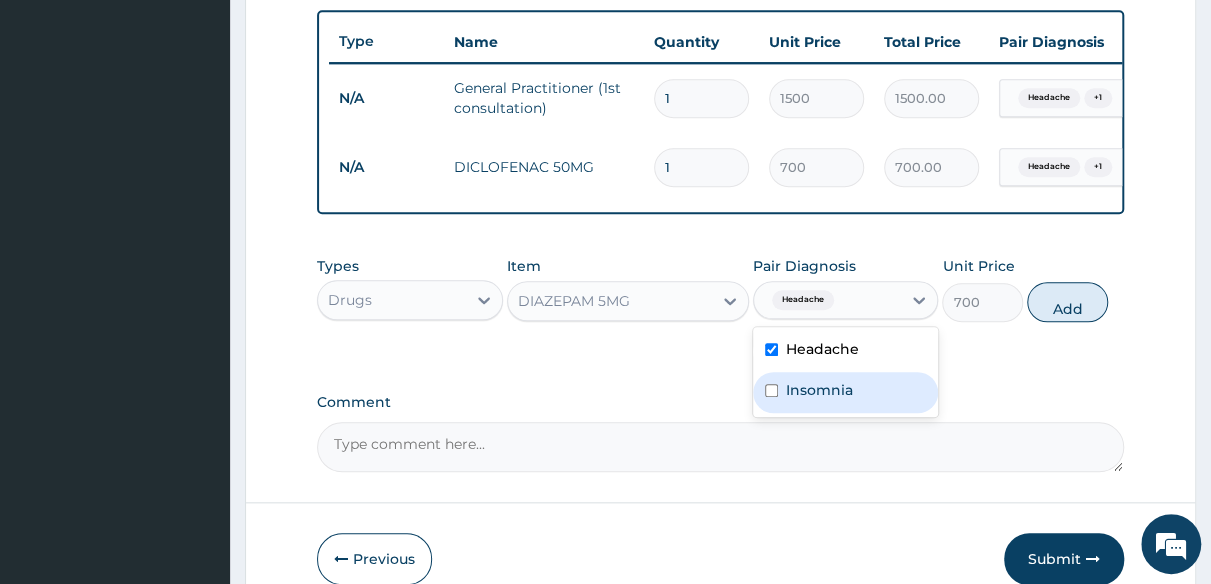 drag, startPoint x: 859, startPoint y: 403, endPoint x: 876, endPoint y: 396, distance: 18.384777 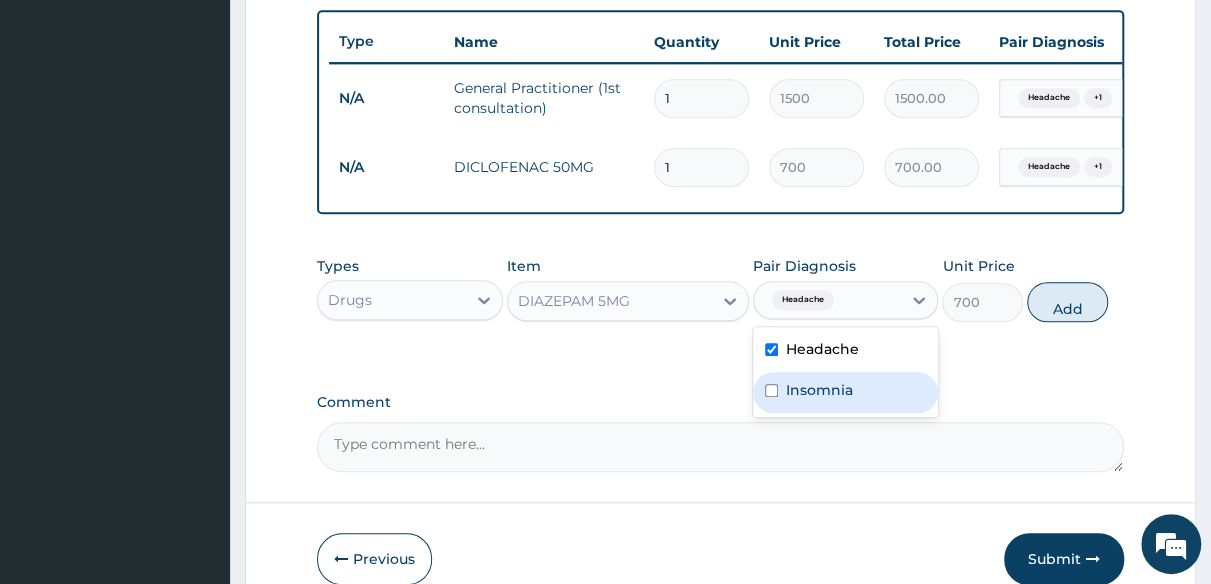 click on "Insomnia" at bounding box center [846, 392] 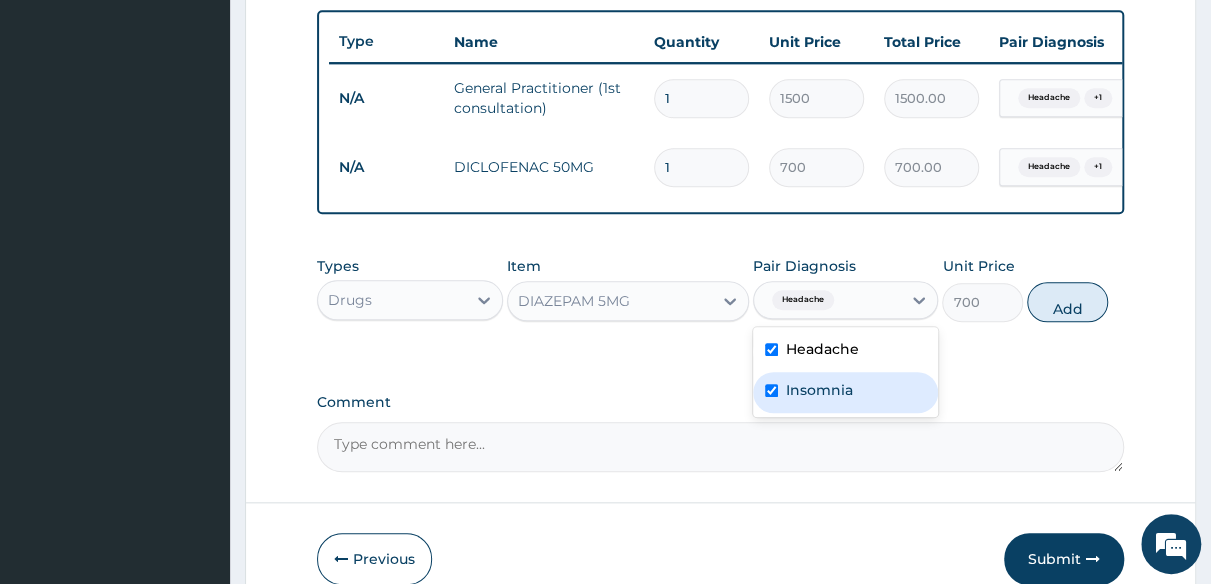 checkbox on "true" 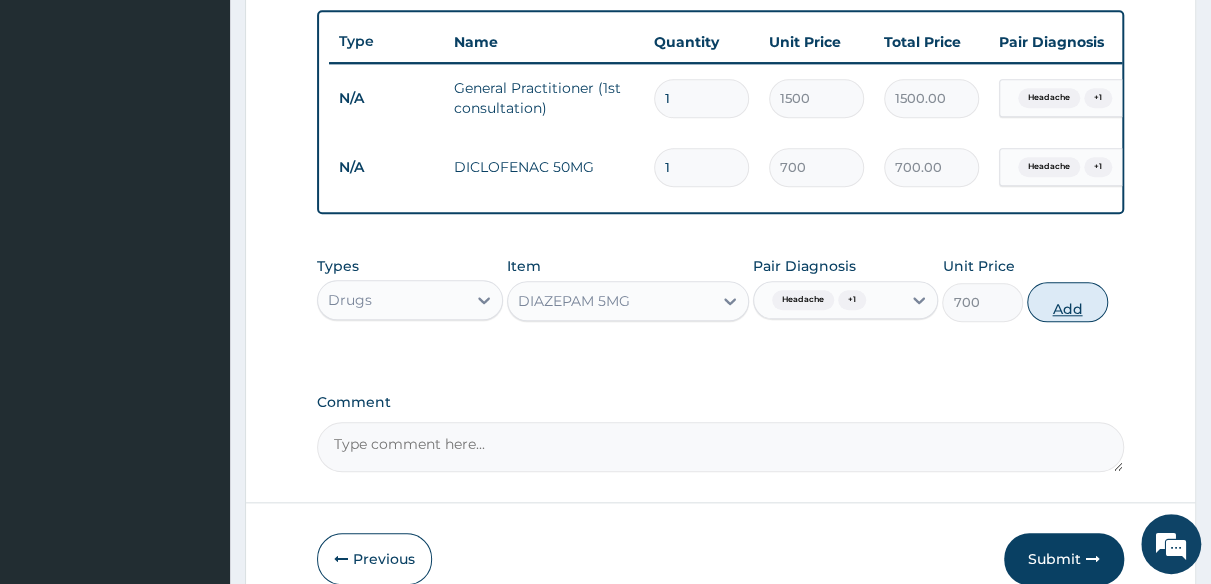 click on "Add" at bounding box center (1067, 302) 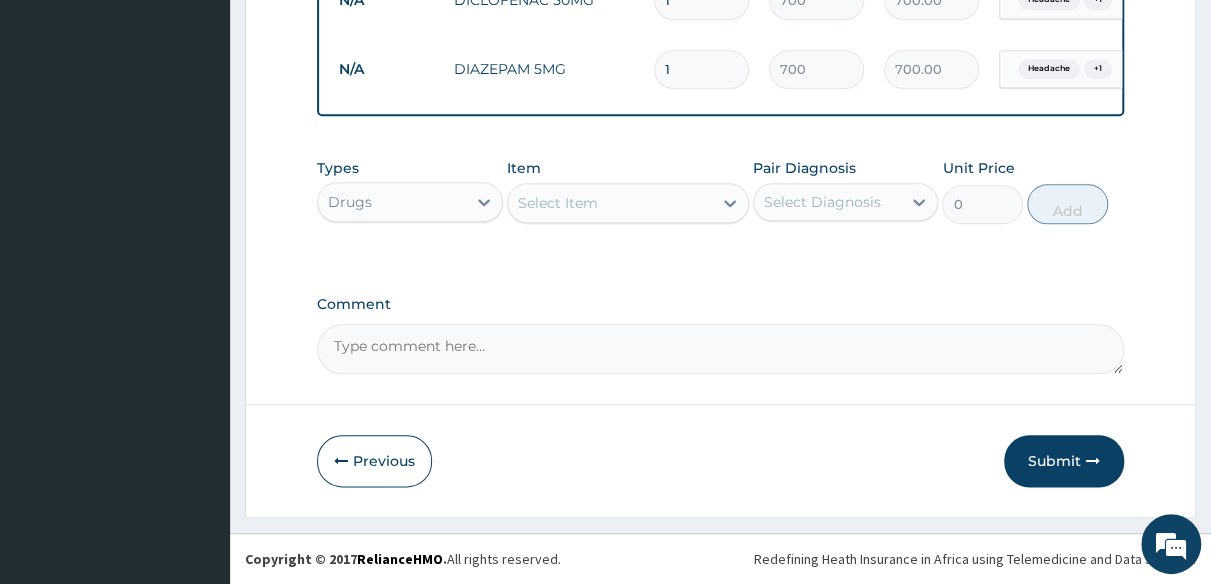 scroll, scrollTop: 914, scrollLeft: 0, axis: vertical 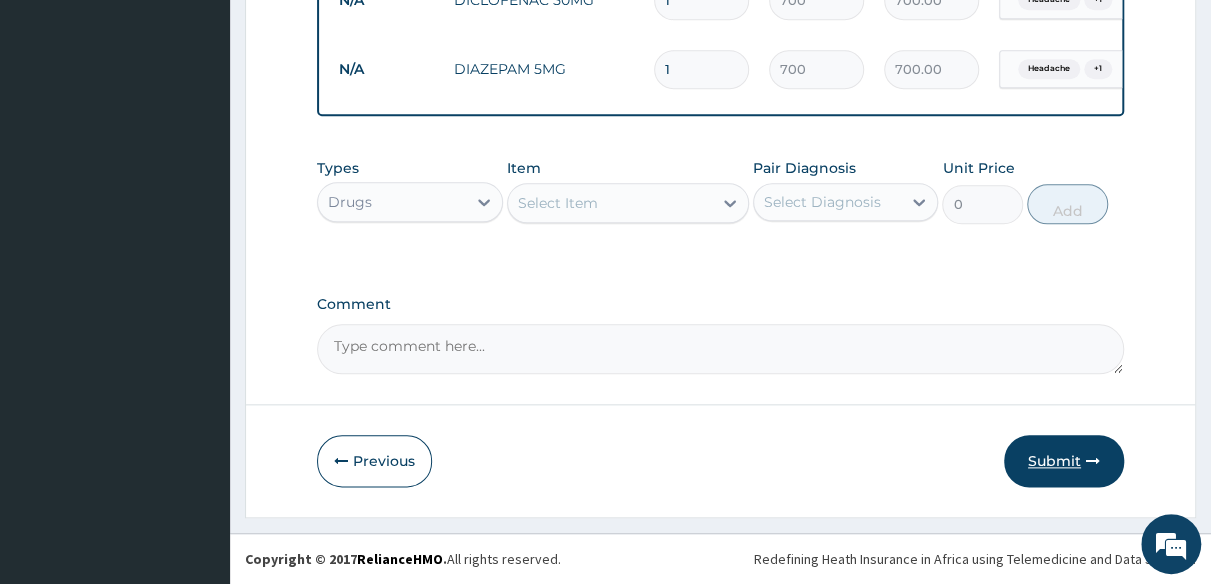 click on "Submit" at bounding box center [1064, 461] 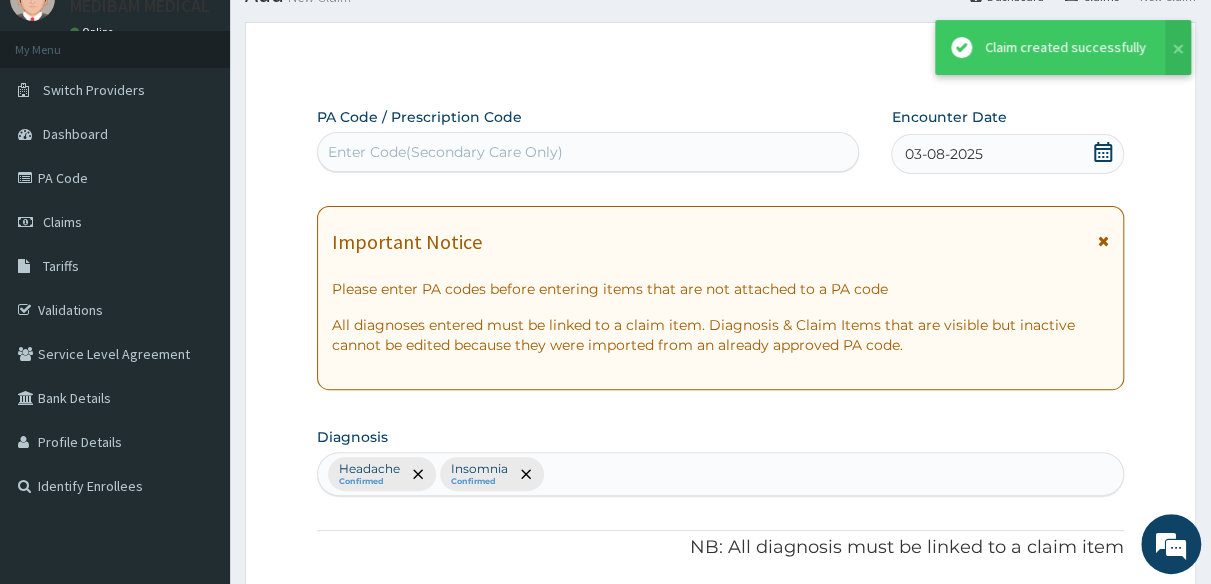 scroll, scrollTop: 914, scrollLeft: 0, axis: vertical 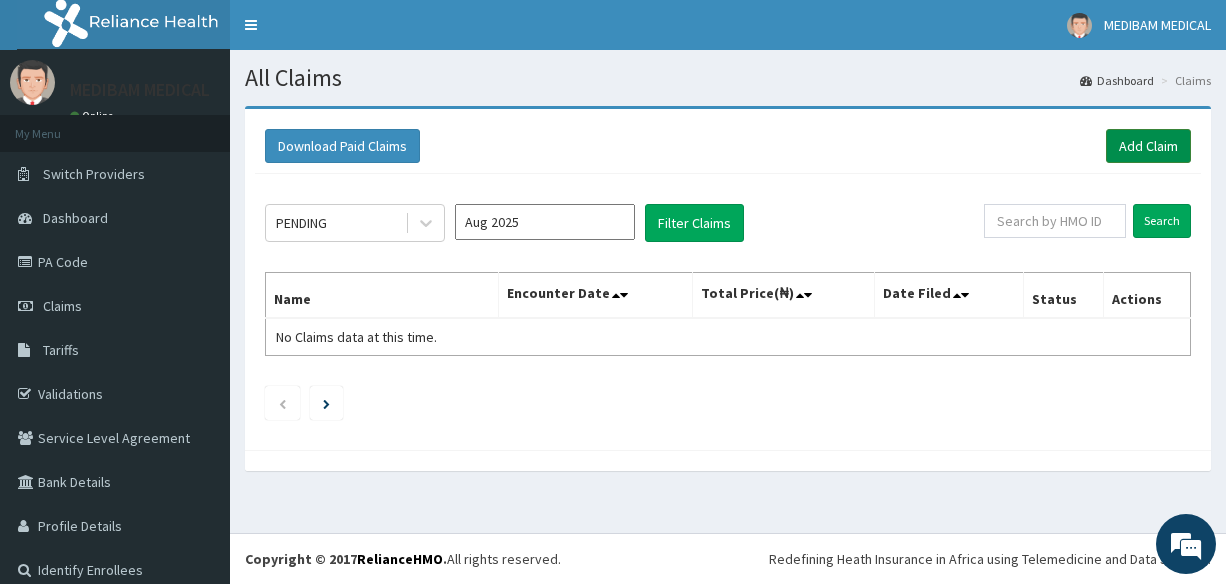 click on "Add Claim" at bounding box center (1148, 146) 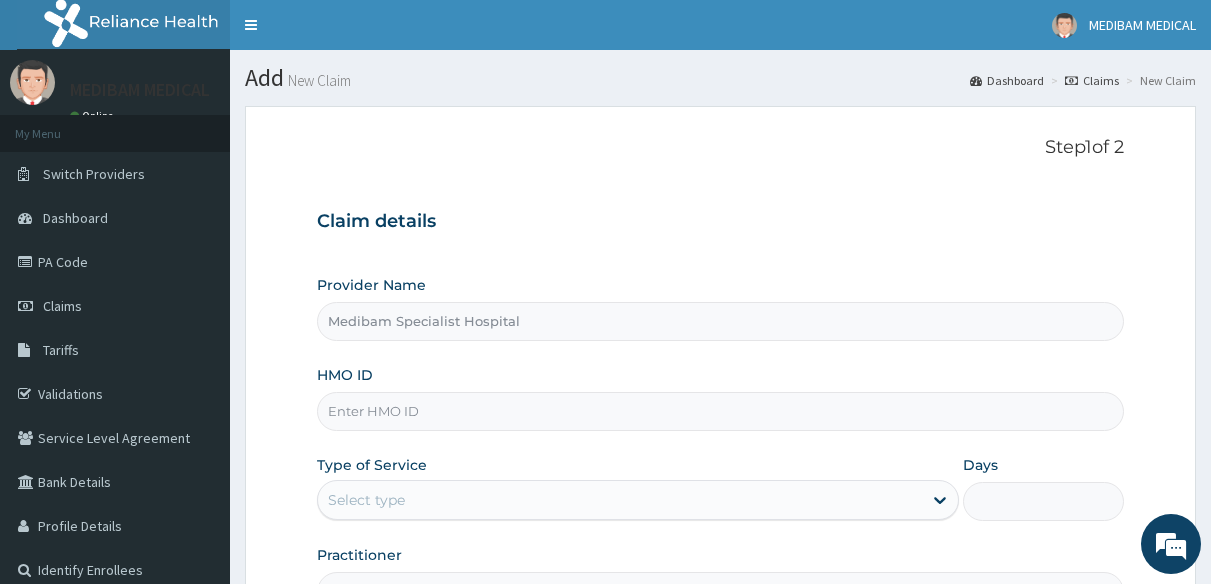 scroll, scrollTop: 100, scrollLeft: 0, axis: vertical 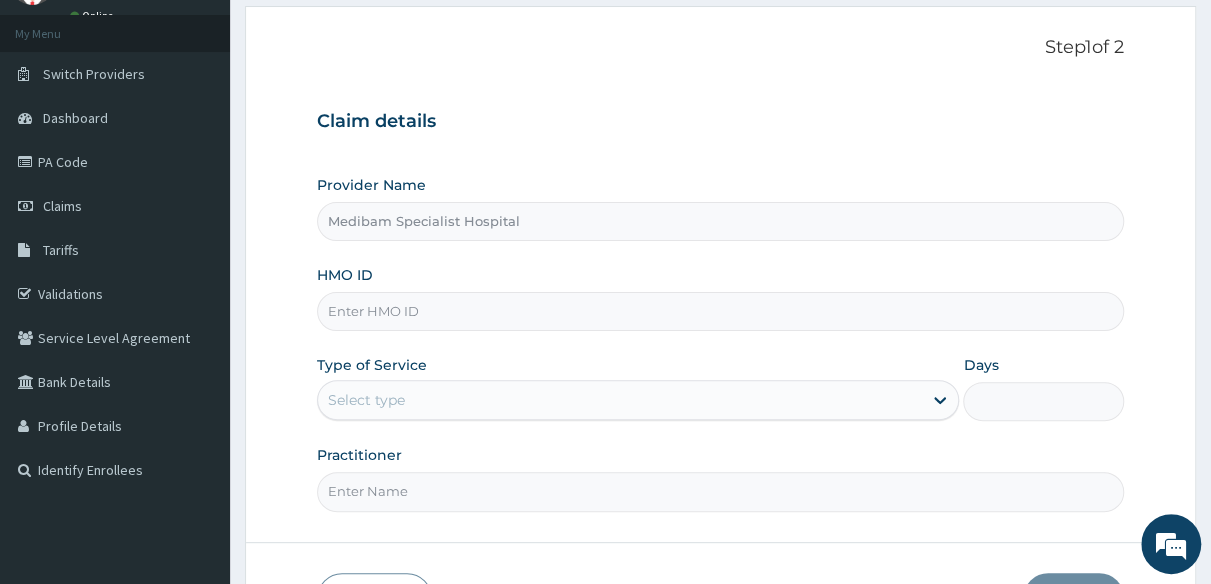 click on "HMO ID" at bounding box center [720, 311] 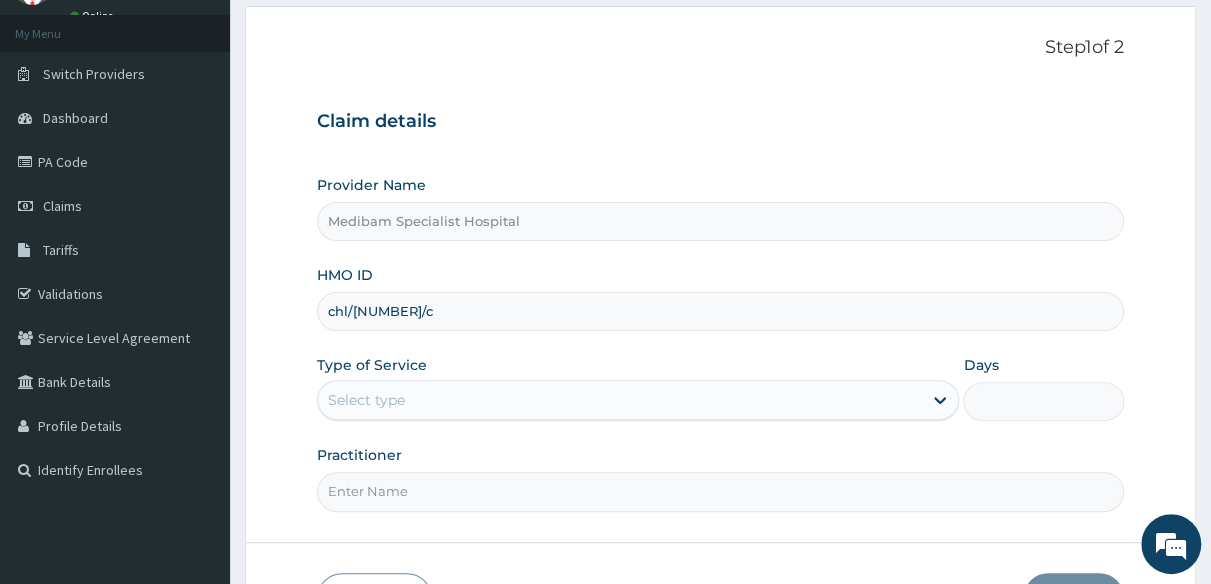 type on "CHL/10757/C" 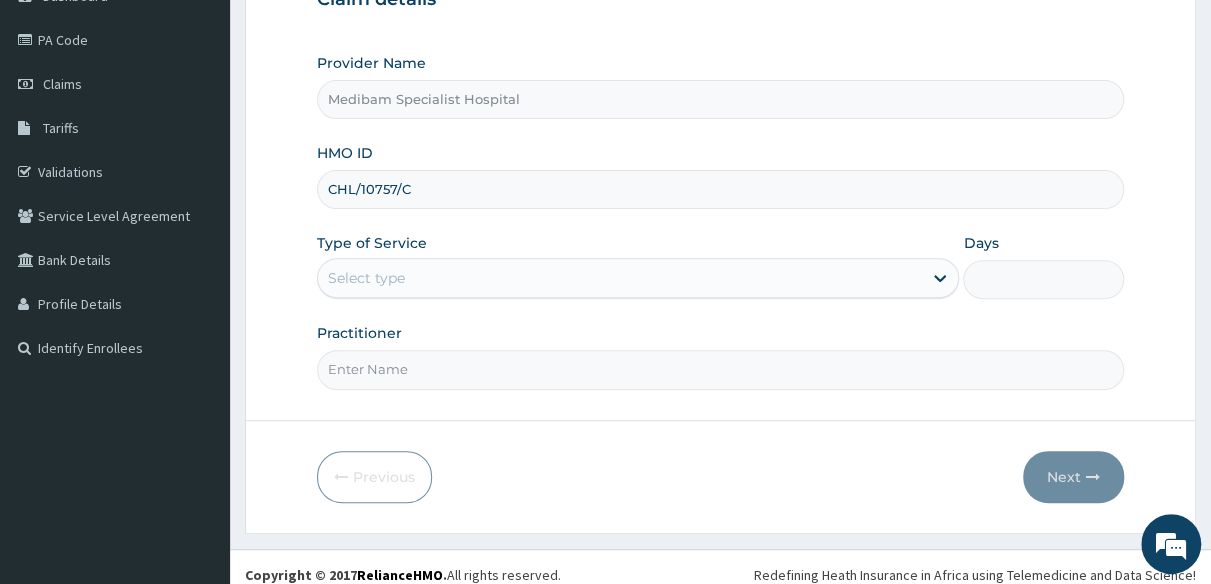scroll, scrollTop: 234, scrollLeft: 0, axis: vertical 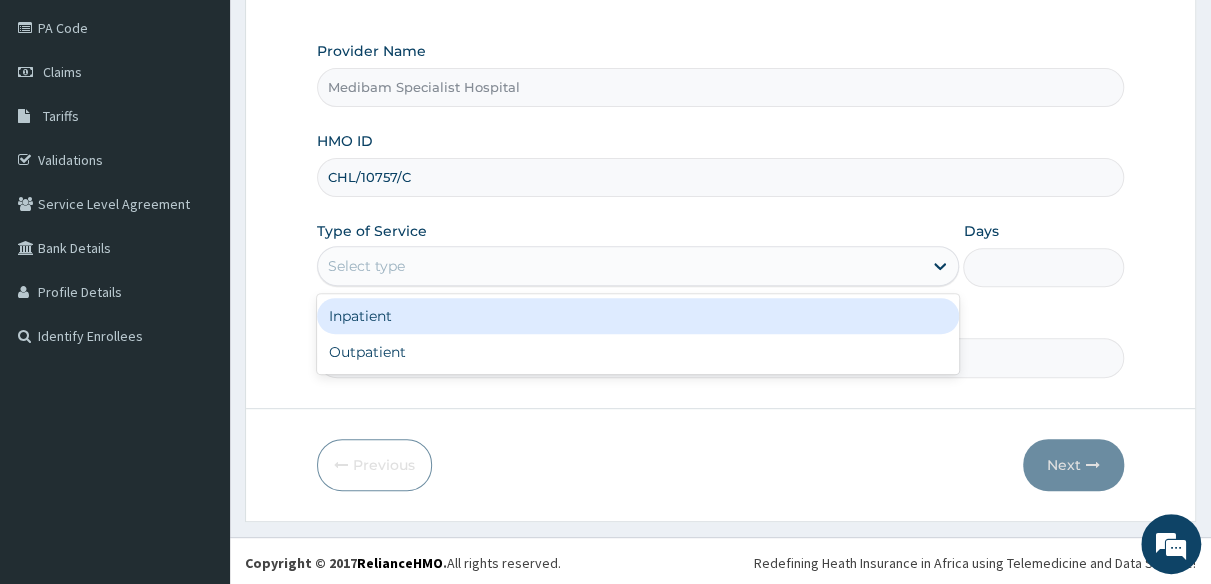 click on "Select type" at bounding box center [620, 266] 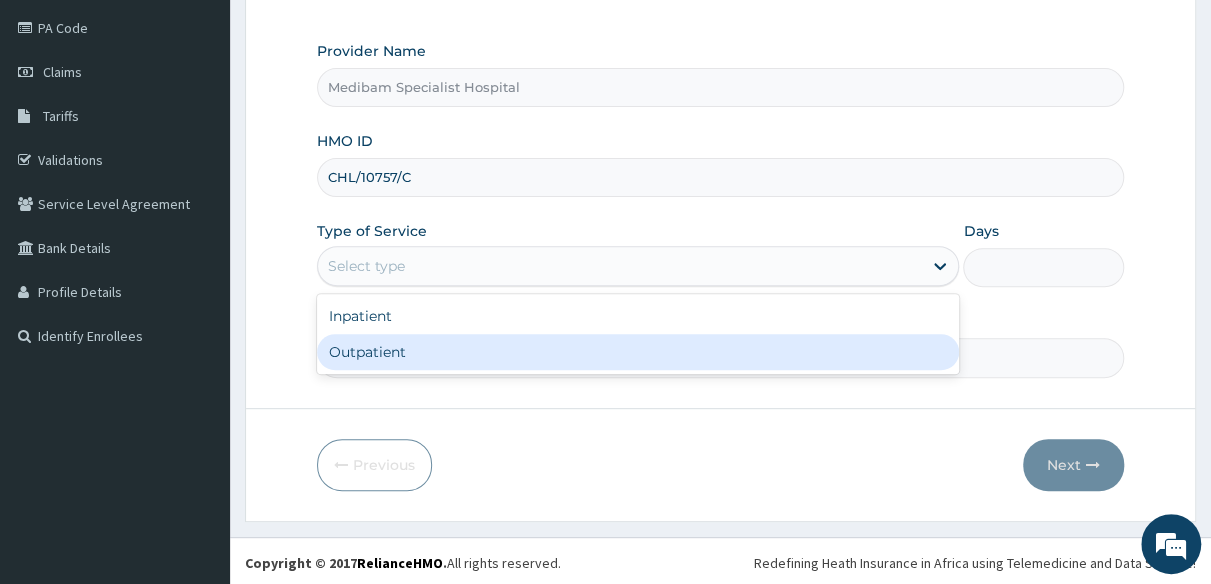 click on "Outpatient" at bounding box center (638, 352) 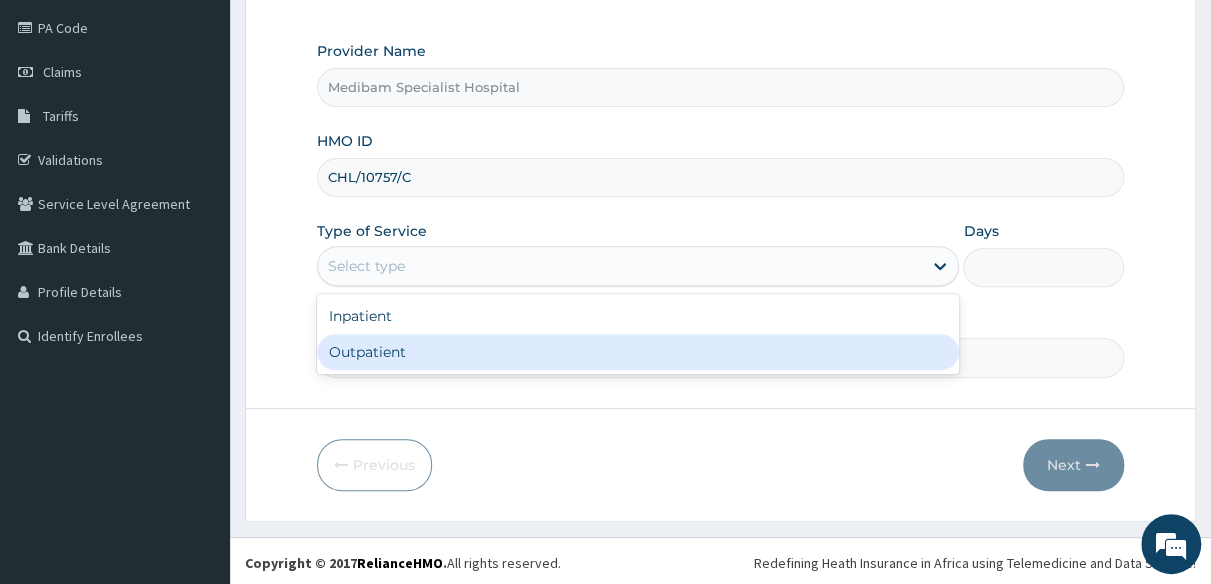 type on "1" 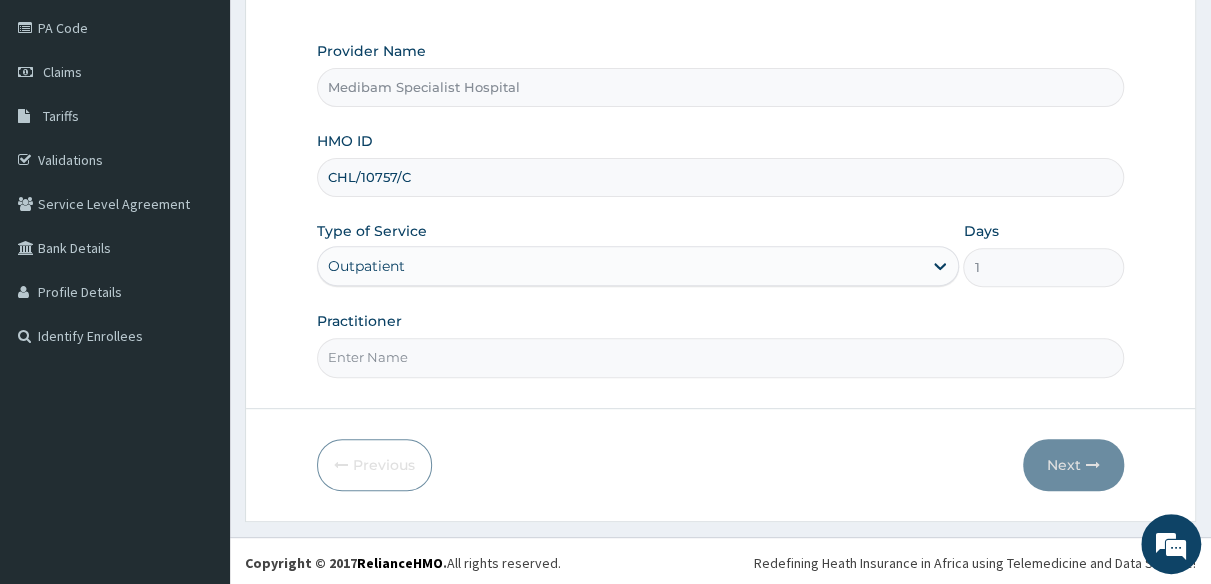 click on "Practitioner" at bounding box center (720, 357) 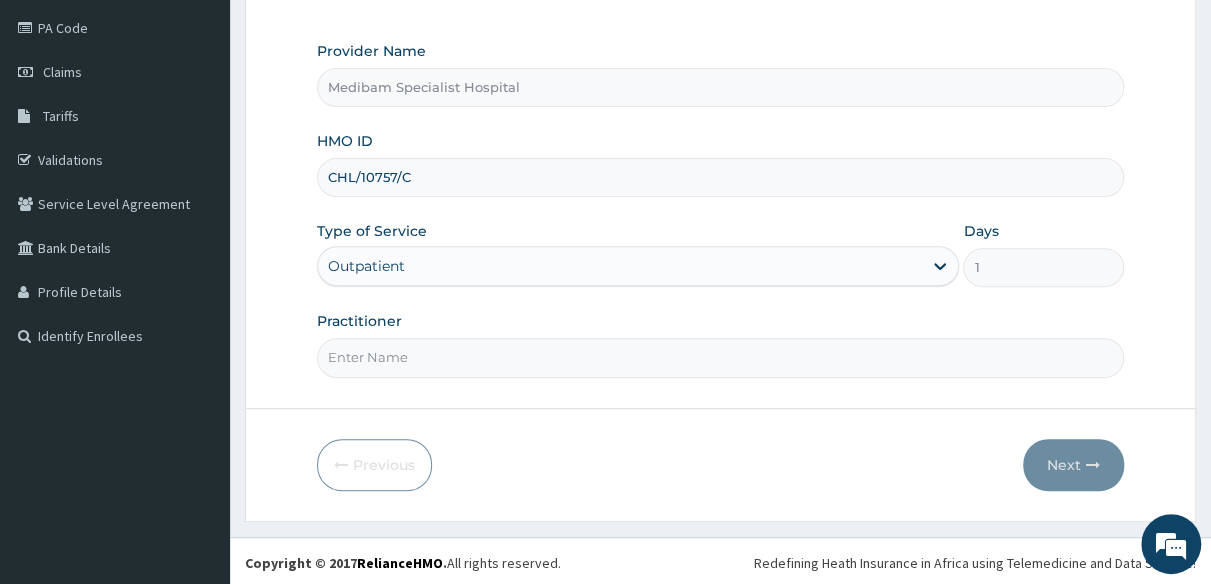 type on "DR OMOJUWA" 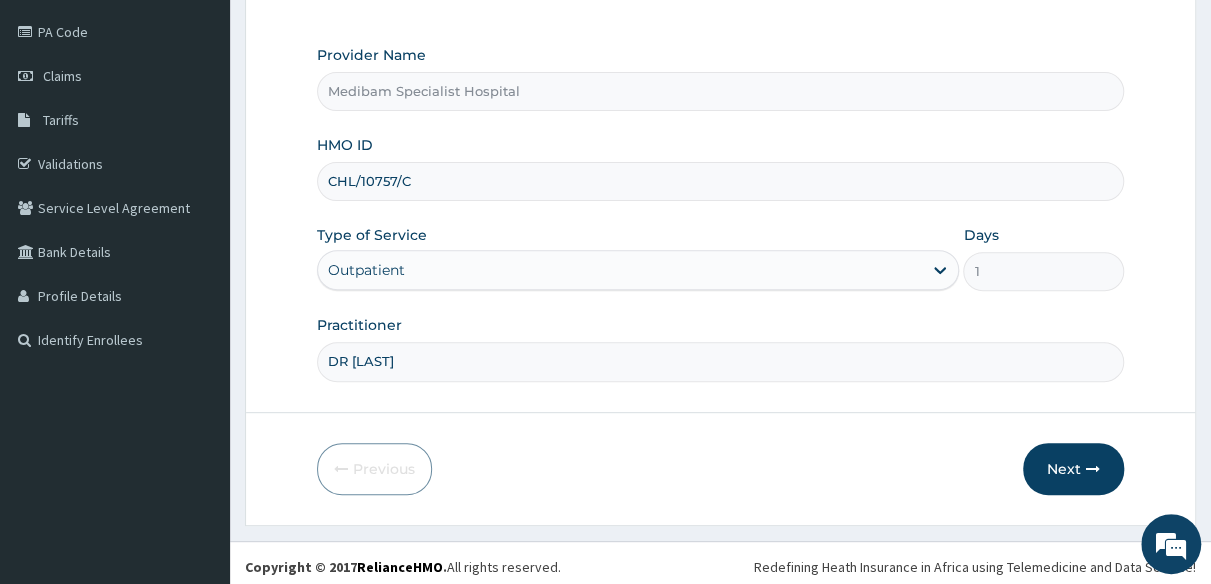 scroll, scrollTop: 234, scrollLeft: 0, axis: vertical 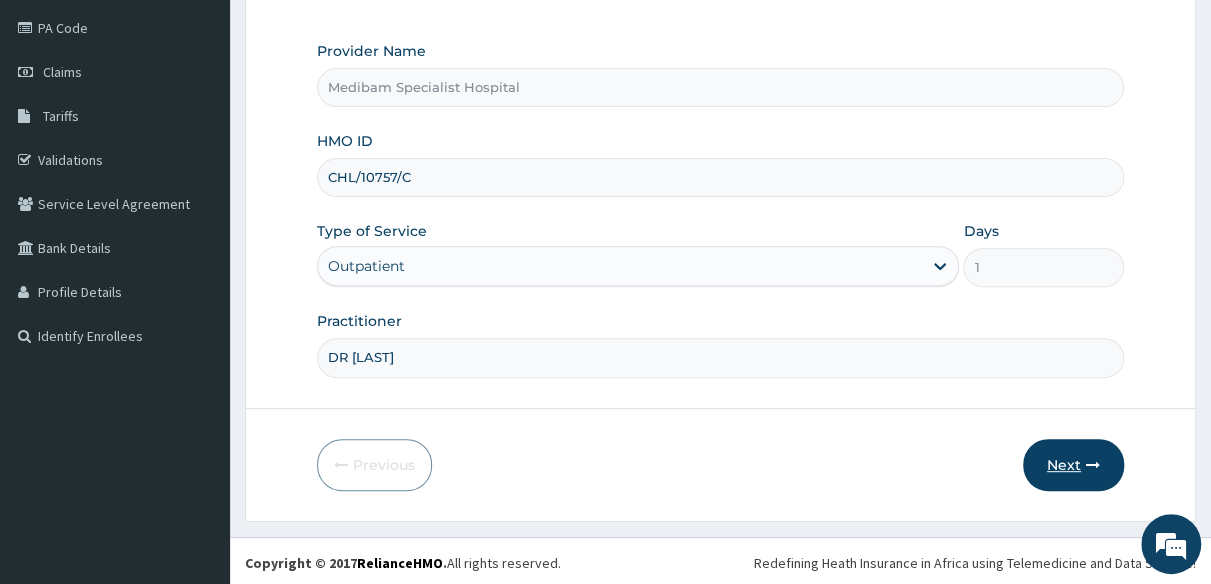 click on "Next" at bounding box center [1073, 465] 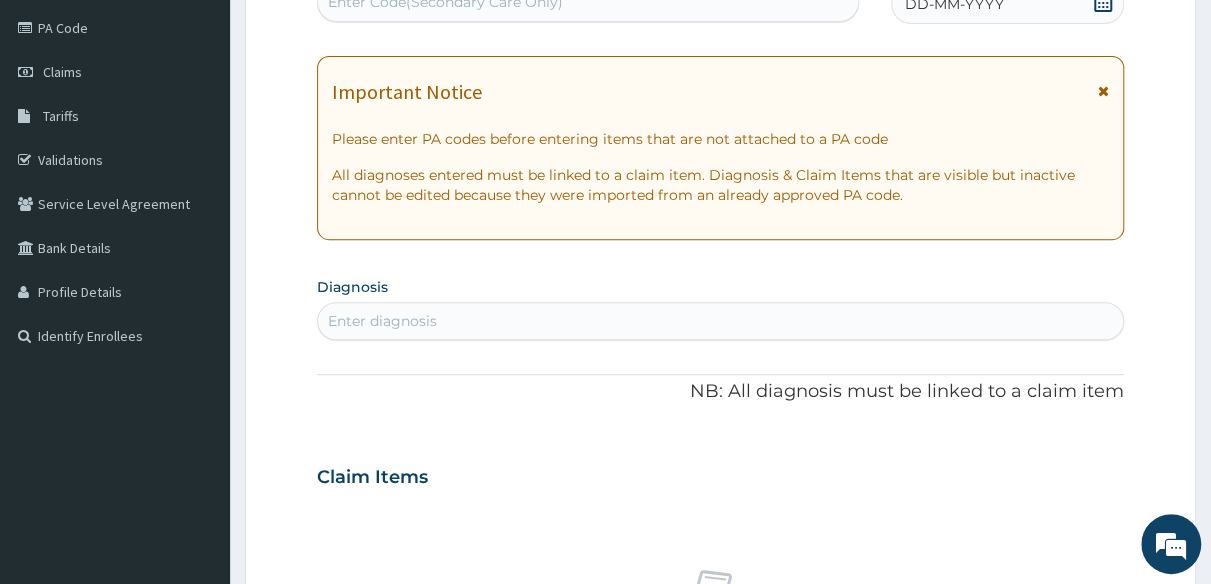 scroll, scrollTop: 134, scrollLeft: 0, axis: vertical 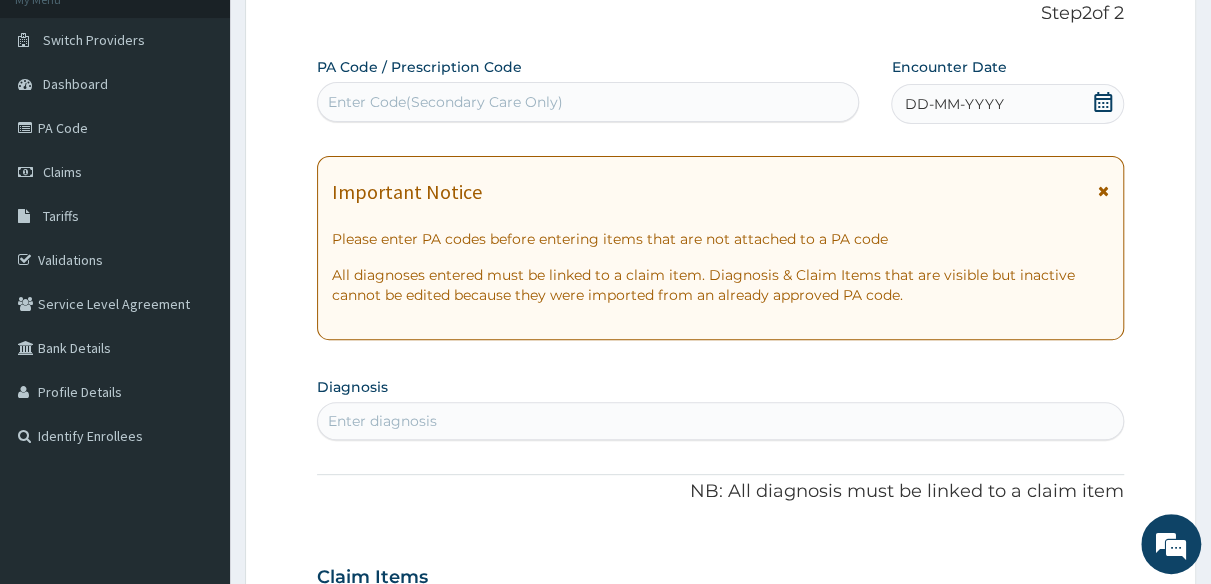 click on "DD-MM-YYYY" at bounding box center (953, 104) 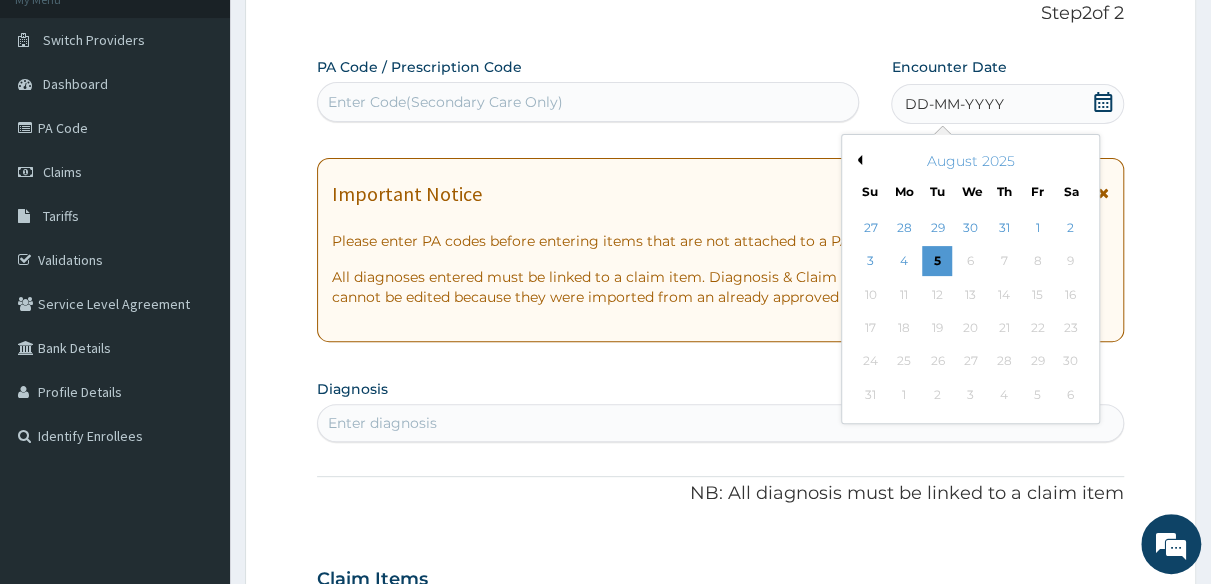 click on "August 2025" at bounding box center [970, 161] 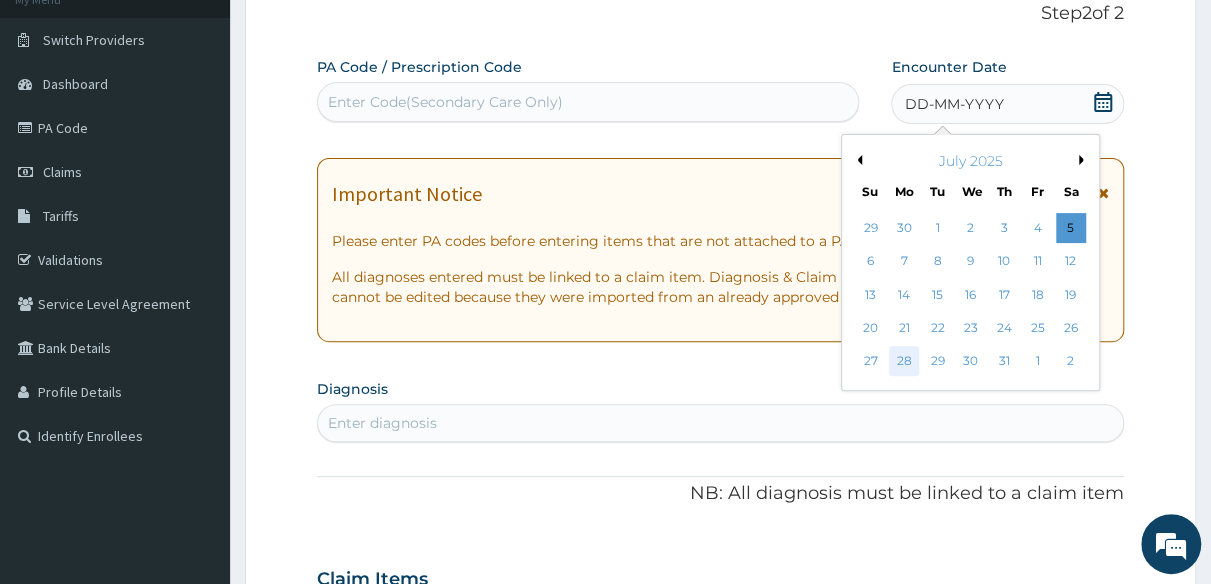 click on "28" at bounding box center (904, 362) 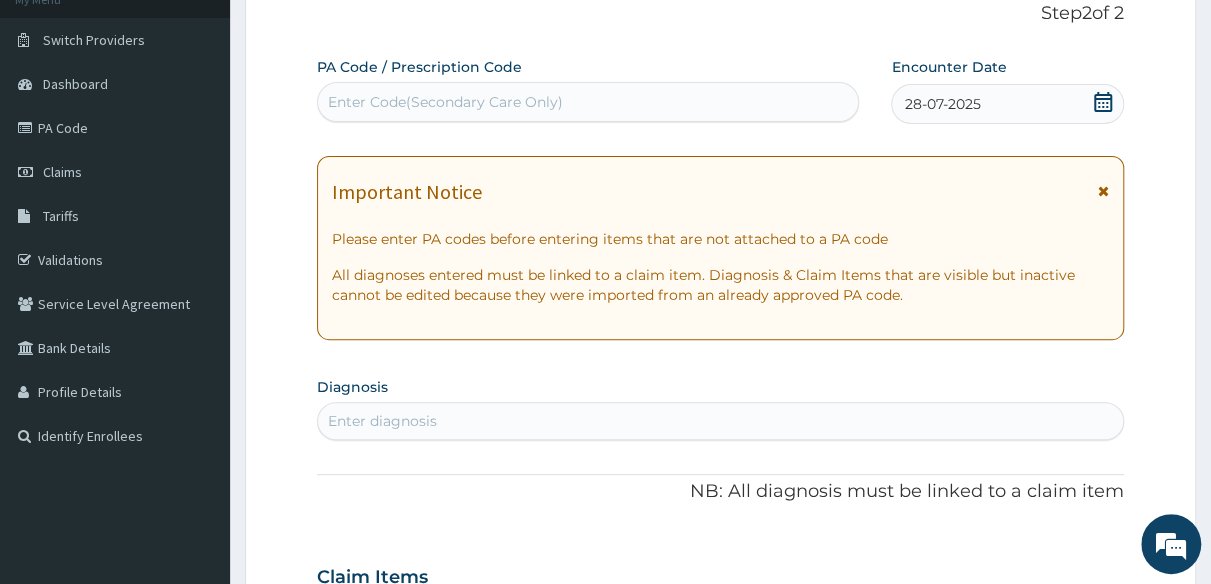 click on "Enter diagnosis" at bounding box center [720, 421] 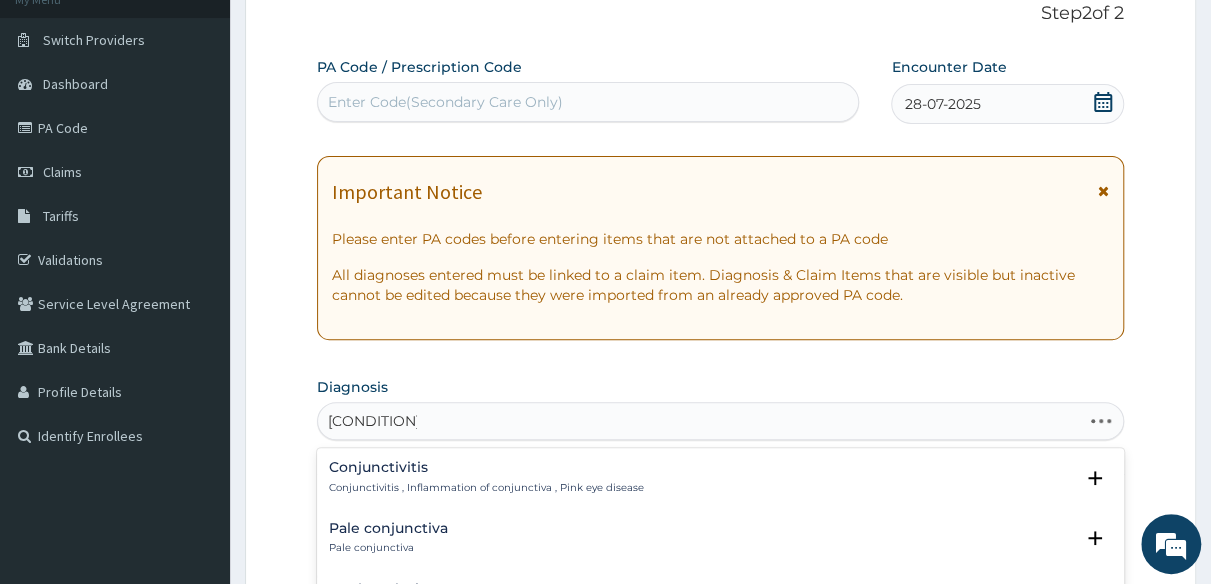 type on "conjunctivitis" 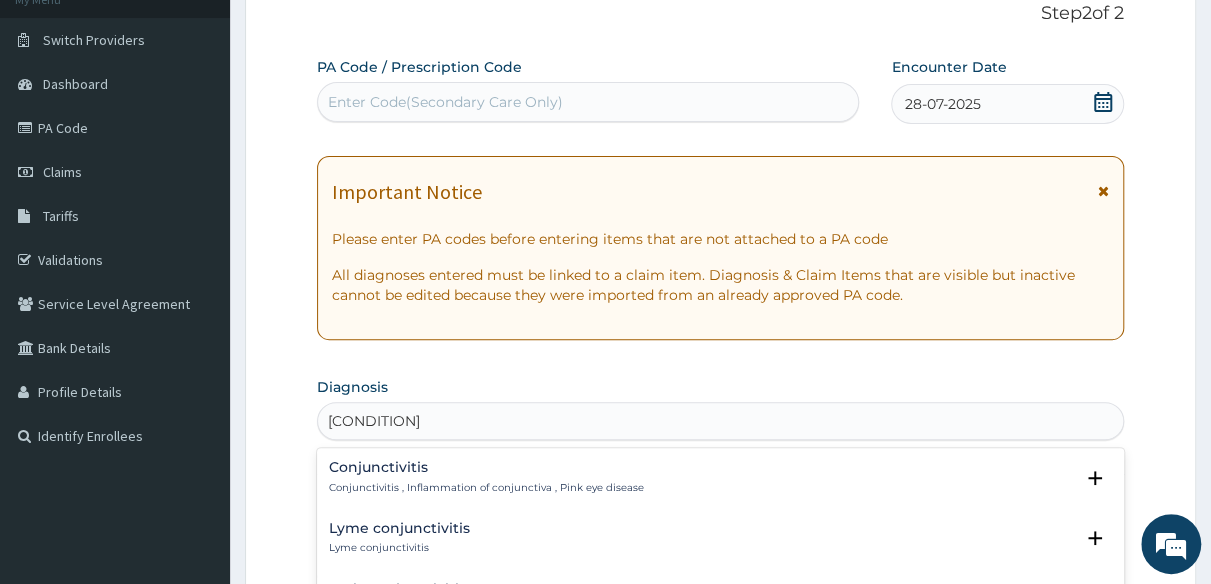 click on "Conjunctivitis , Inflammation of conjunctiva , Pink eye disease" at bounding box center (486, 488) 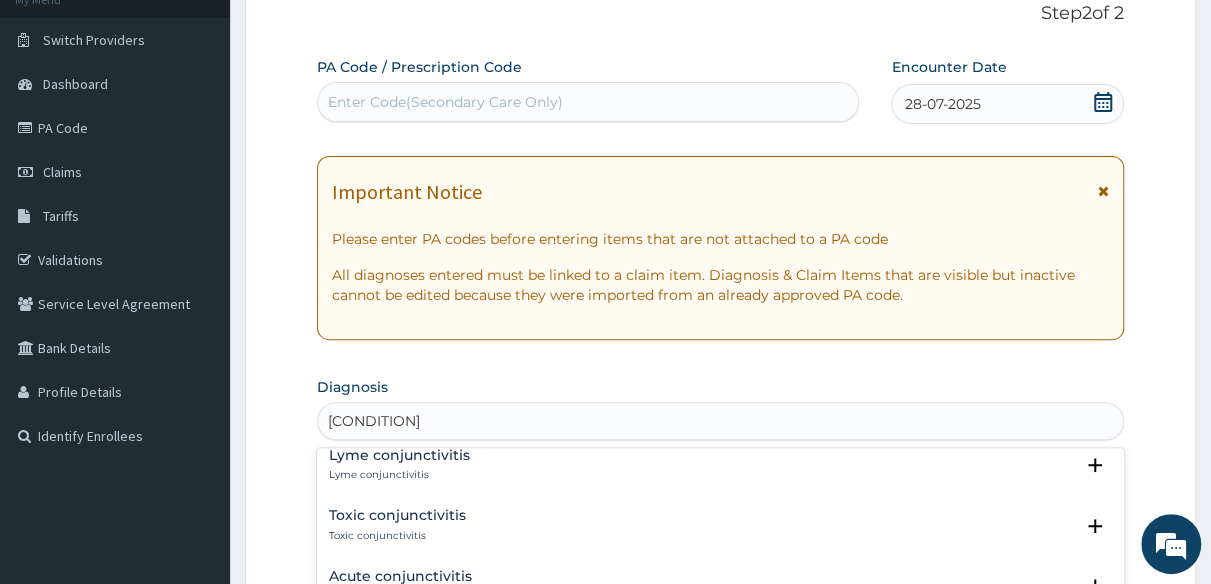 scroll, scrollTop: 100, scrollLeft: 0, axis: vertical 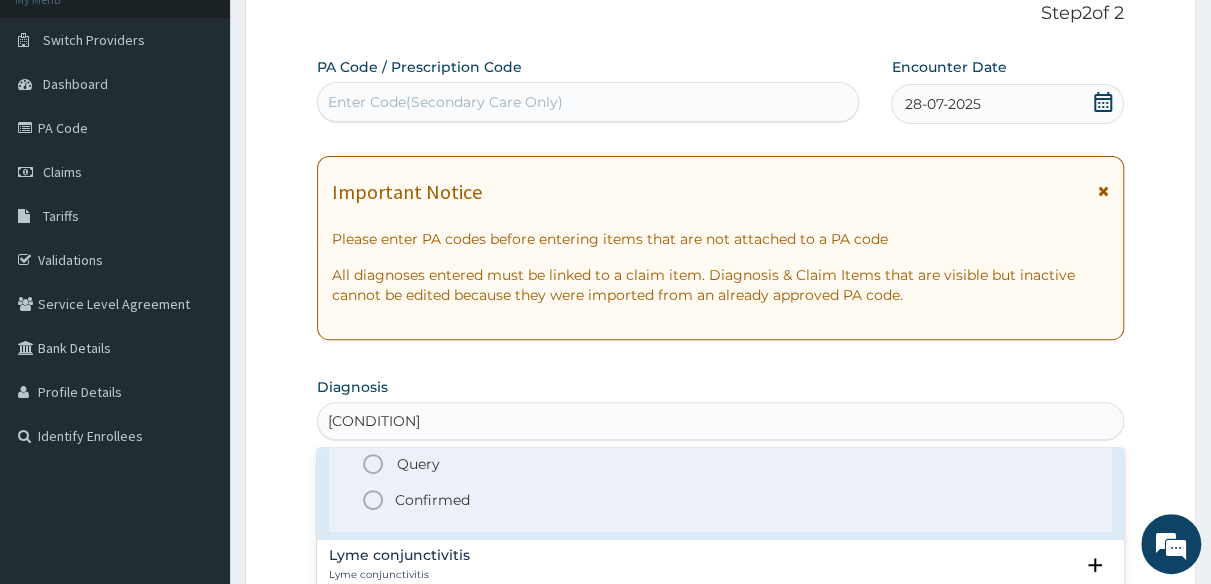 click 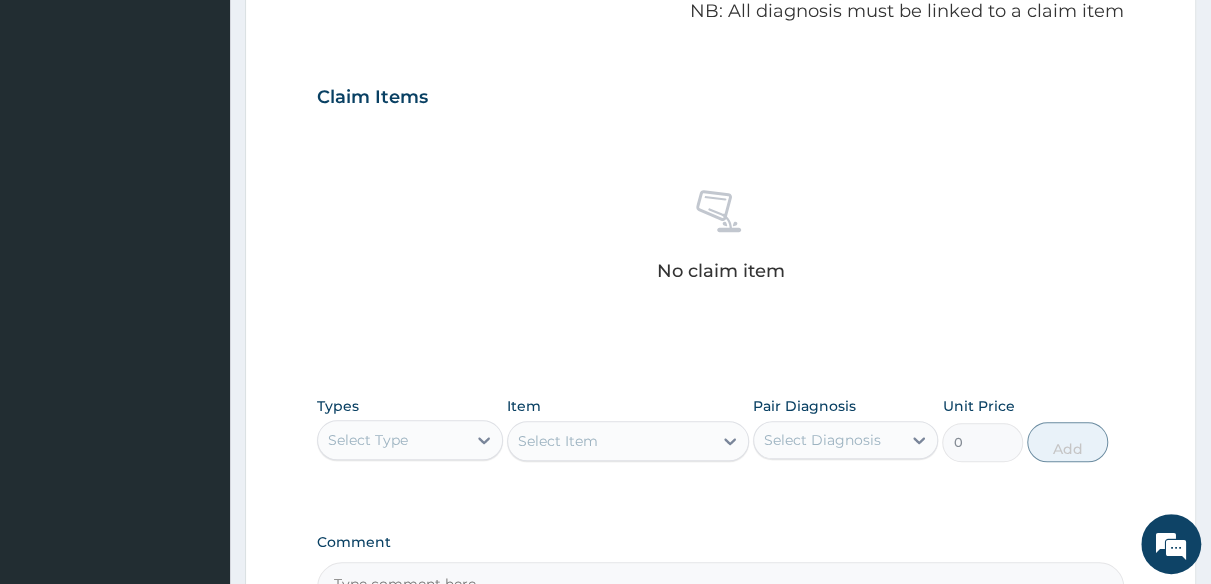 scroll, scrollTop: 734, scrollLeft: 0, axis: vertical 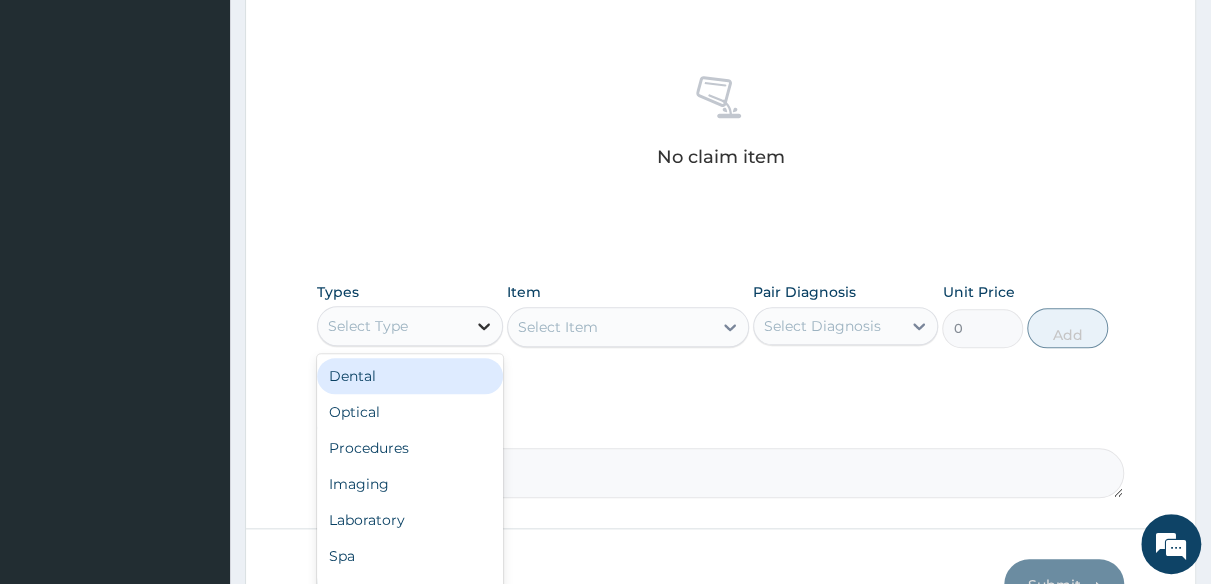 click 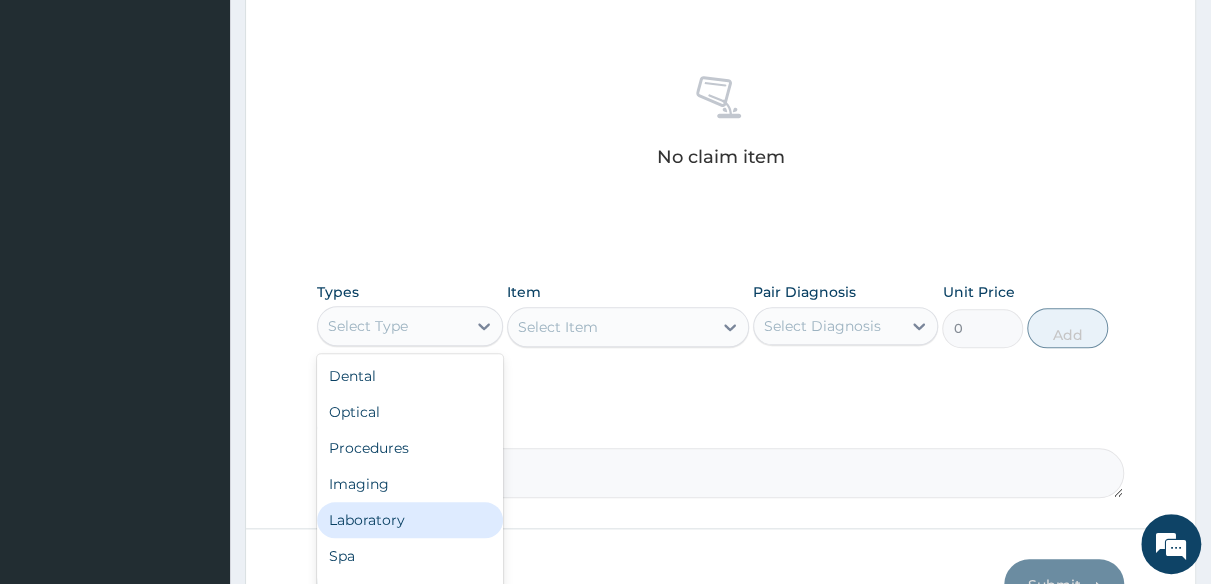 scroll, scrollTop: 68, scrollLeft: 0, axis: vertical 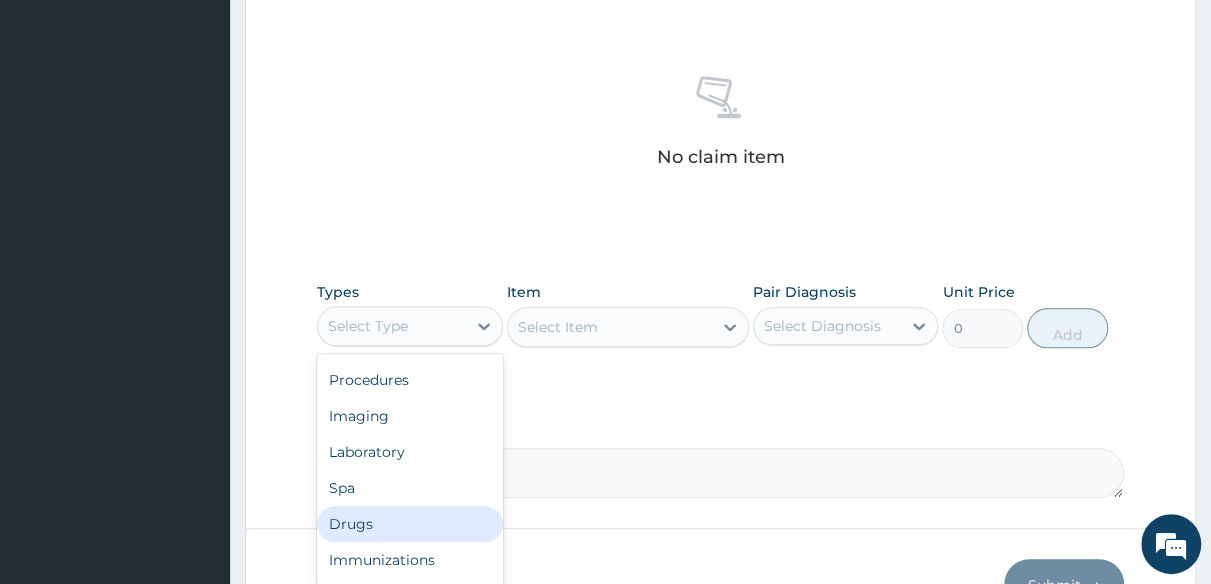 click on "Drugs" at bounding box center [410, 524] 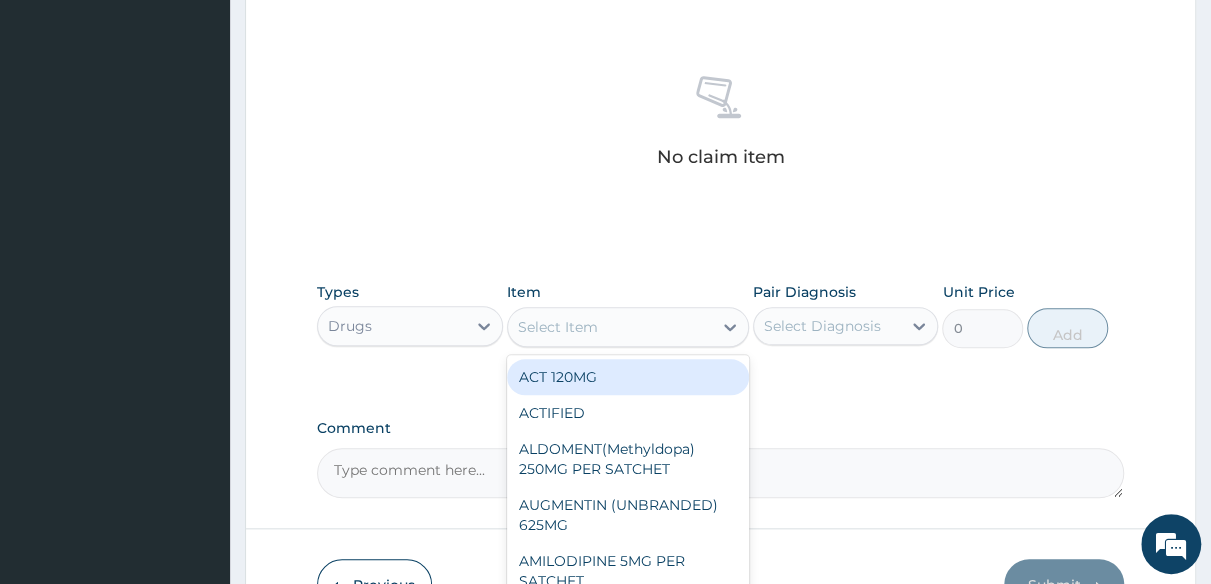 click 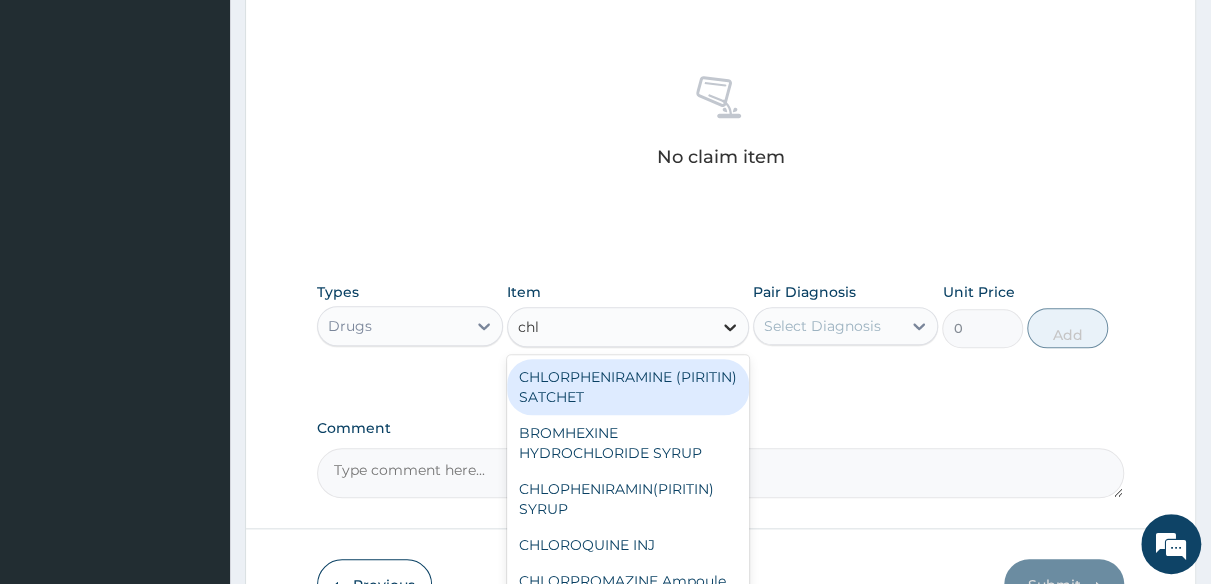 type on "chlo" 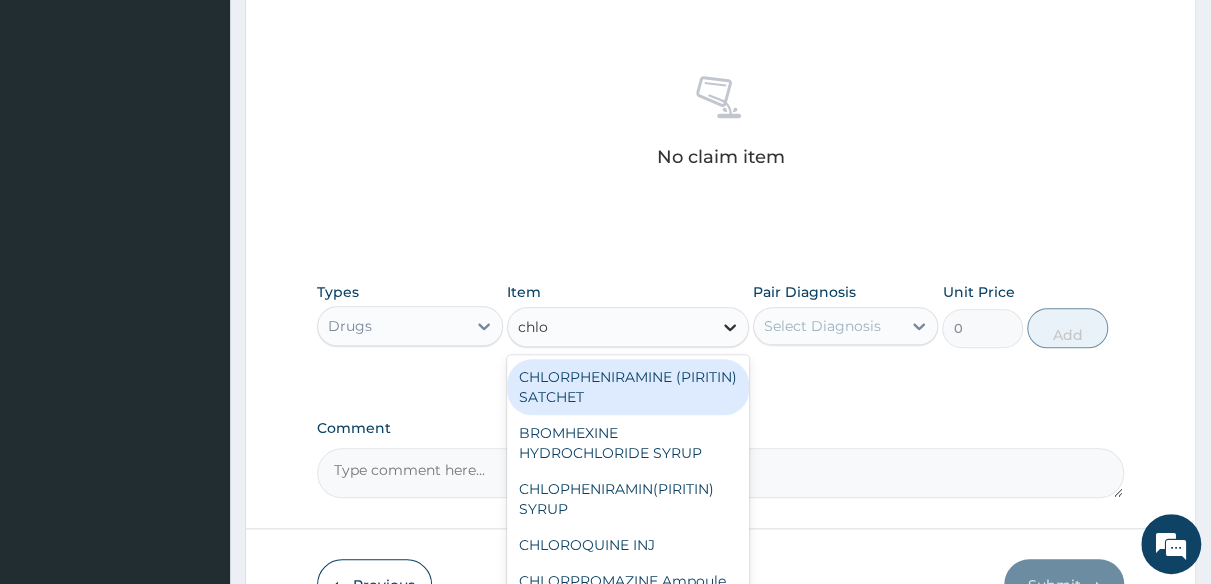 scroll, scrollTop: 834, scrollLeft: 0, axis: vertical 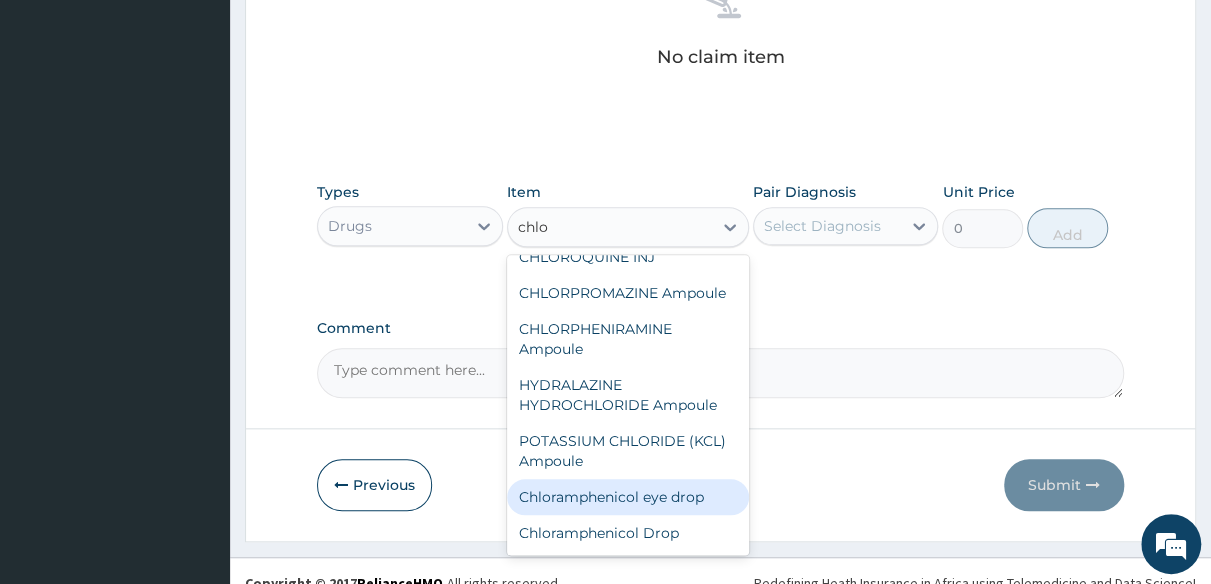 click on "Chloramphenicol eye drop" at bounding box center [628, 497] 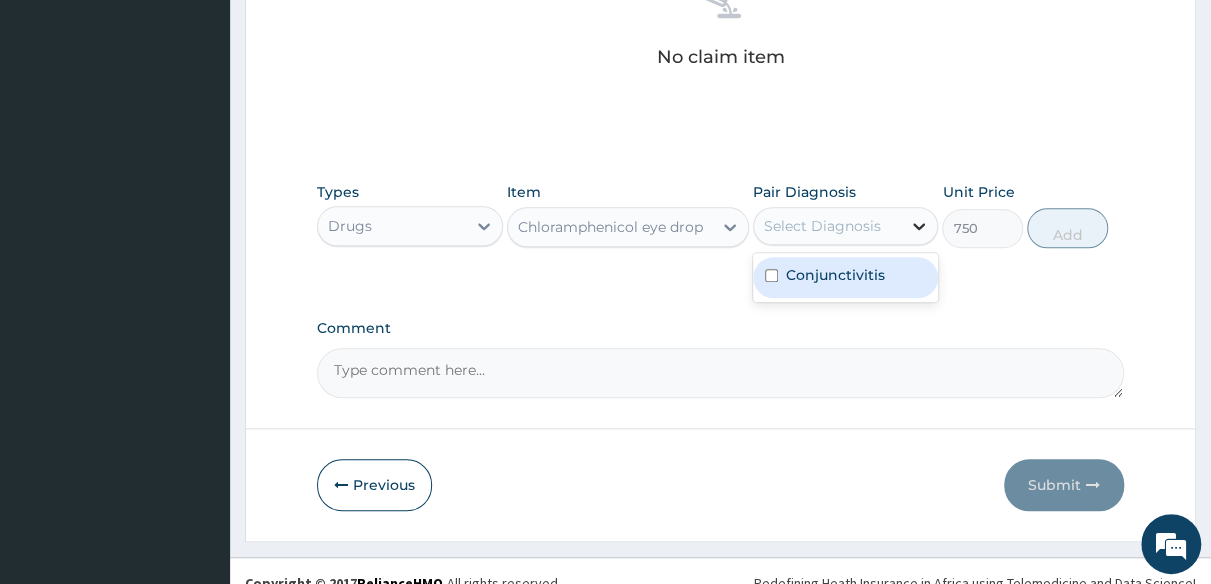 click 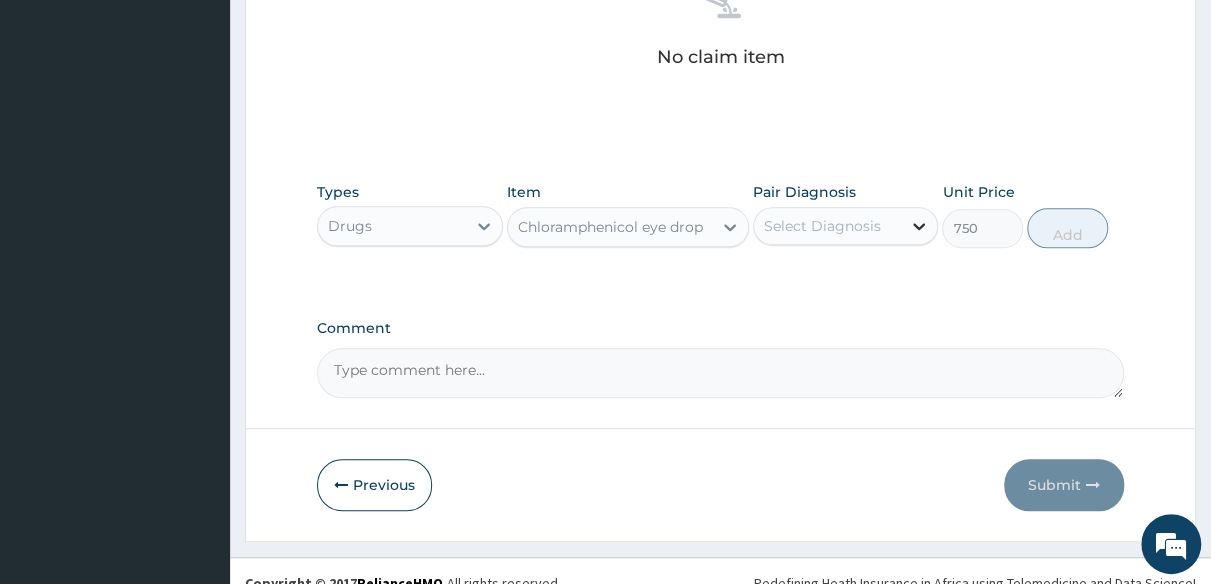 click 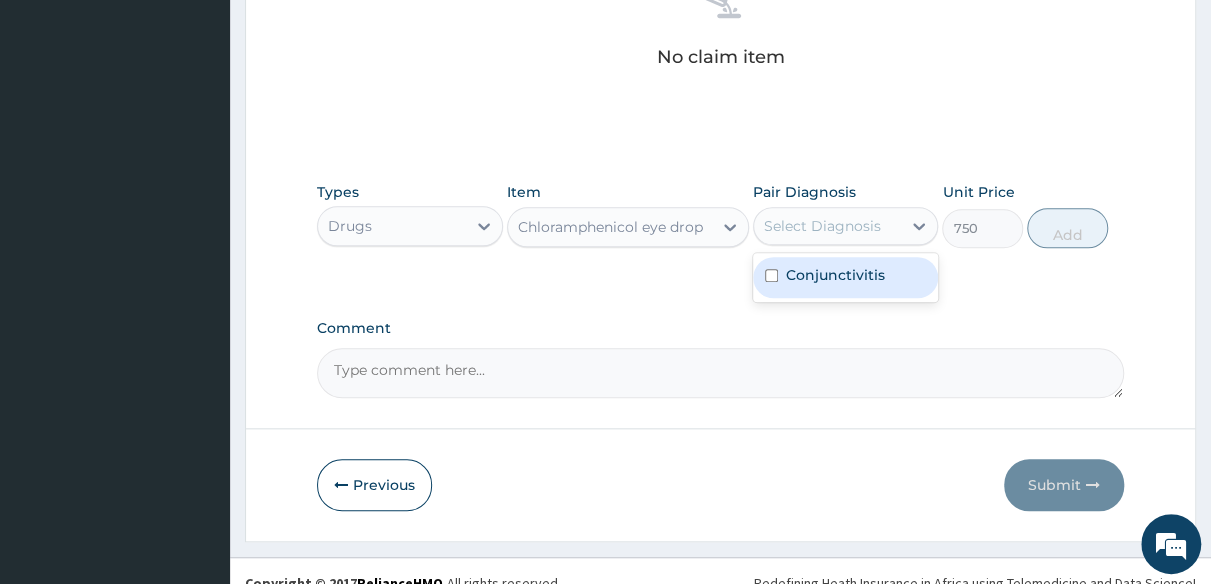 click on "Conjunctivitis" at bounding box center (835, 275) 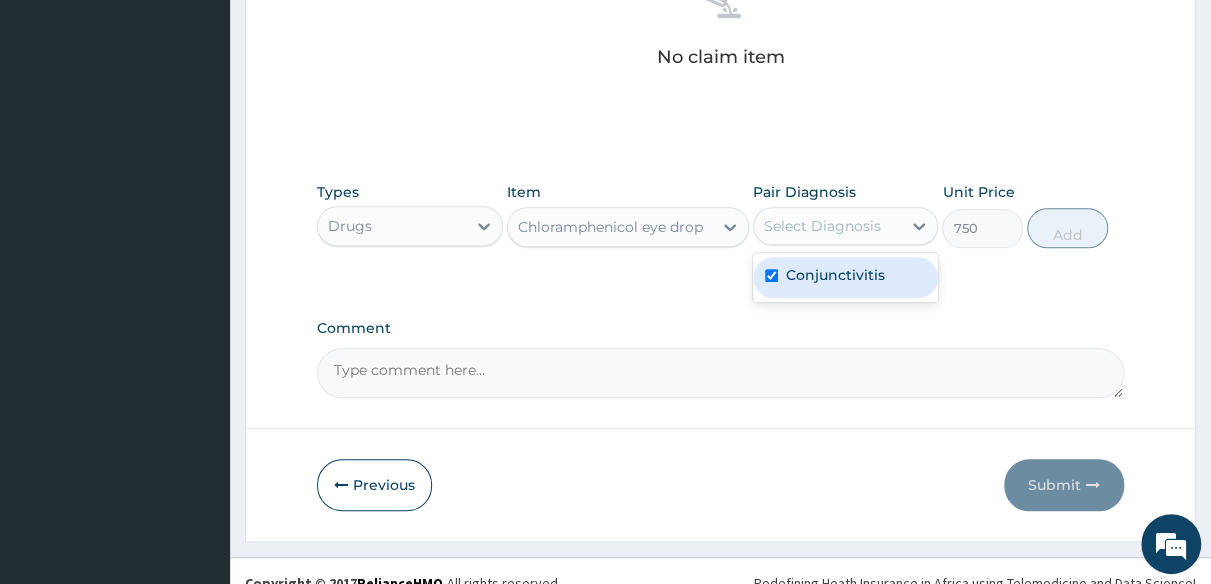 drag, startPoint x: 880, startPoint y: 268, endPoint x: 894, endPoint y: 259, distance: 16.643316 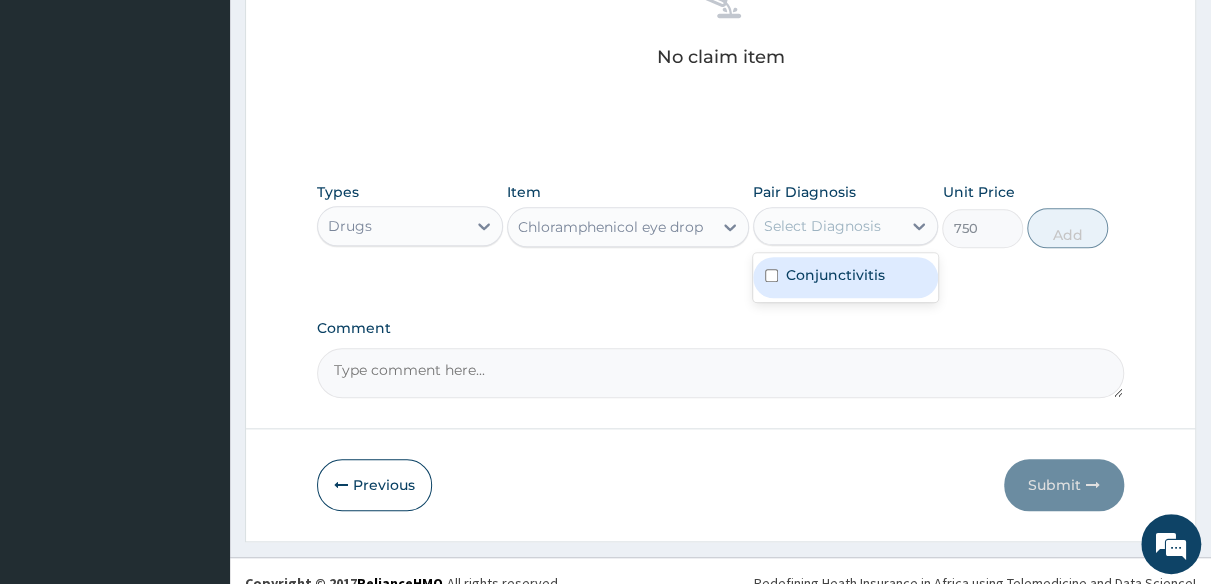 click on "Conjunctivitis" at bounding box center [846, 277] 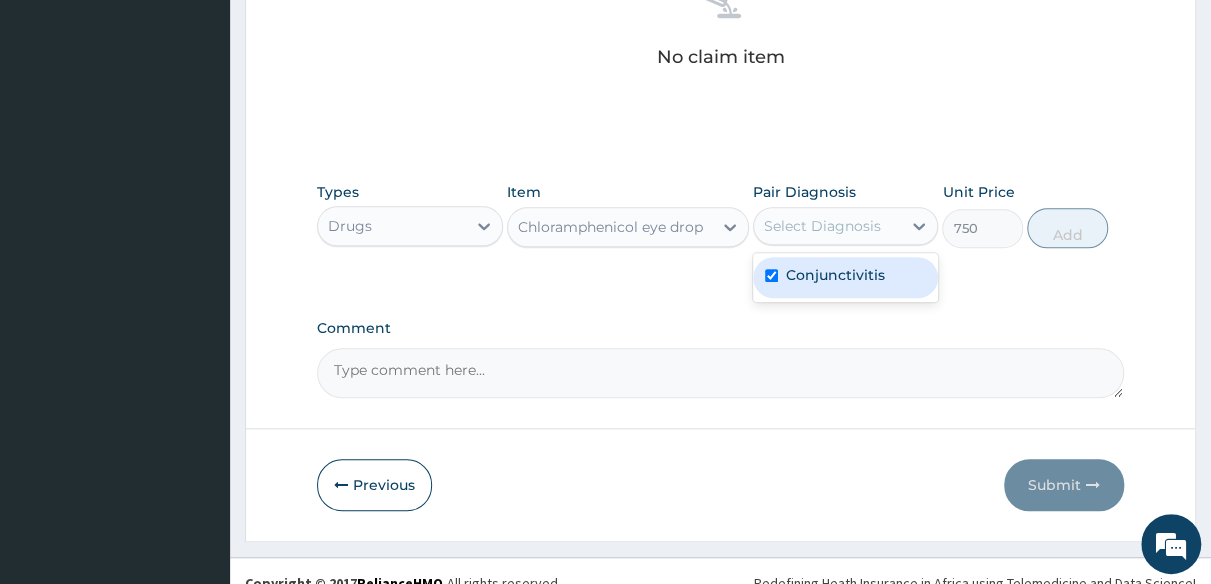 checkbox on "true" 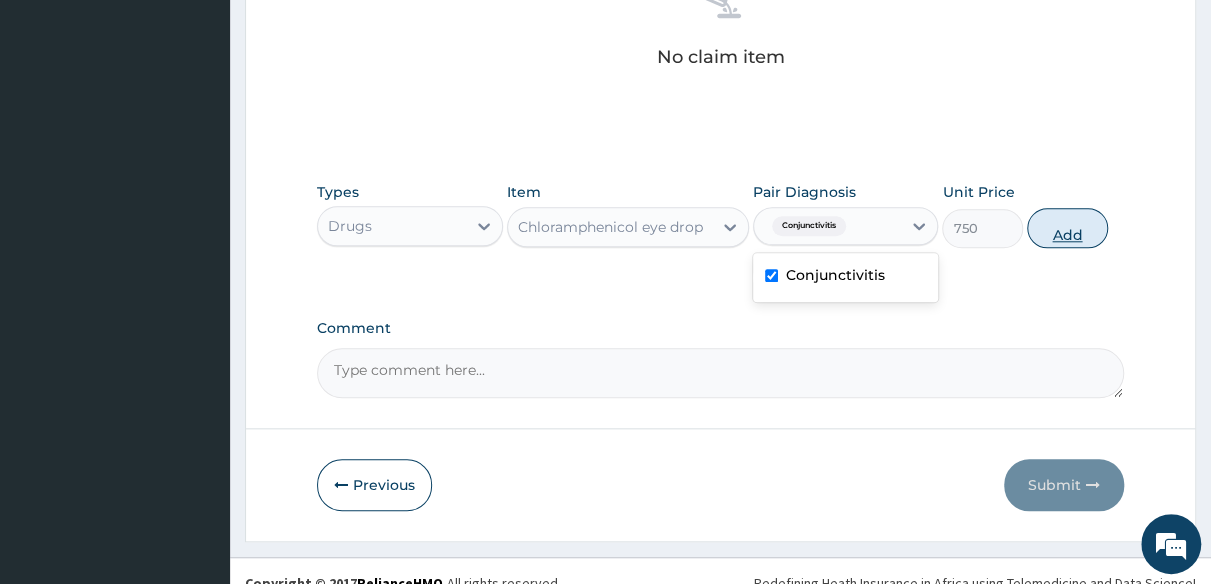 click on "Add" at bounding box center (1067, 228) 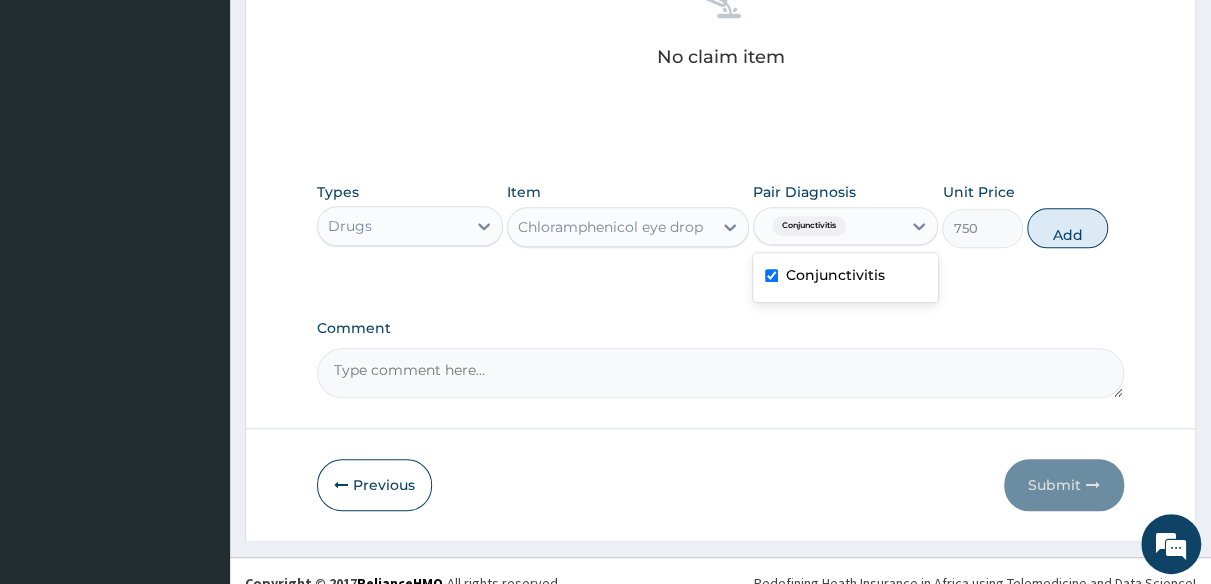 type on "0" 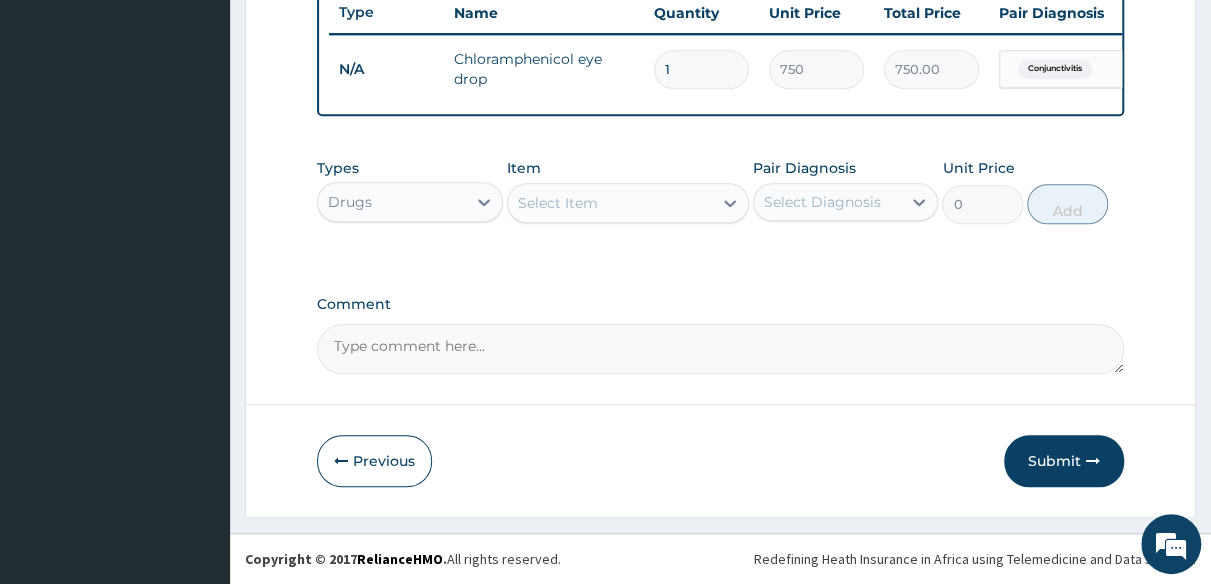 scroll, scrollTop: 775, scrollLeft: 0, axis: vertical 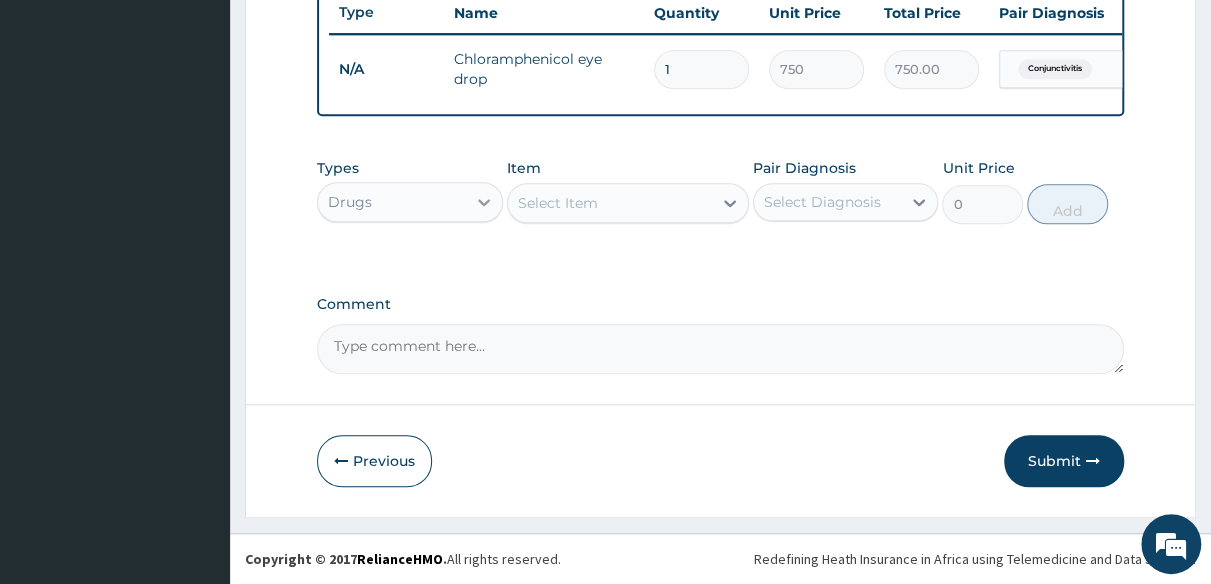click 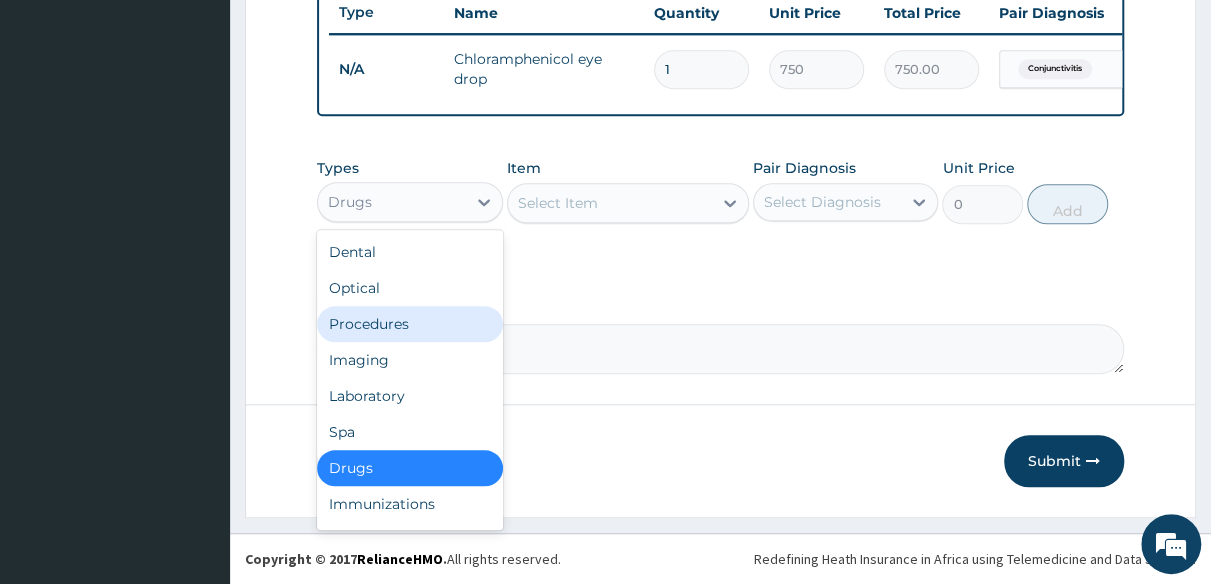 click on "Procedures" at bounding box center [410, 324] 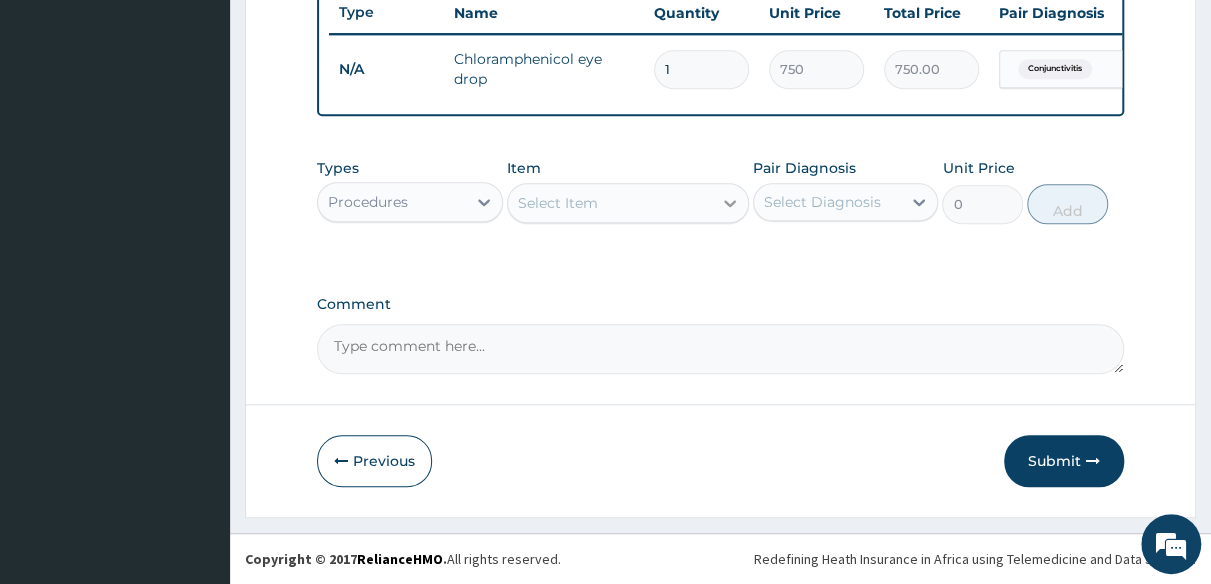 click 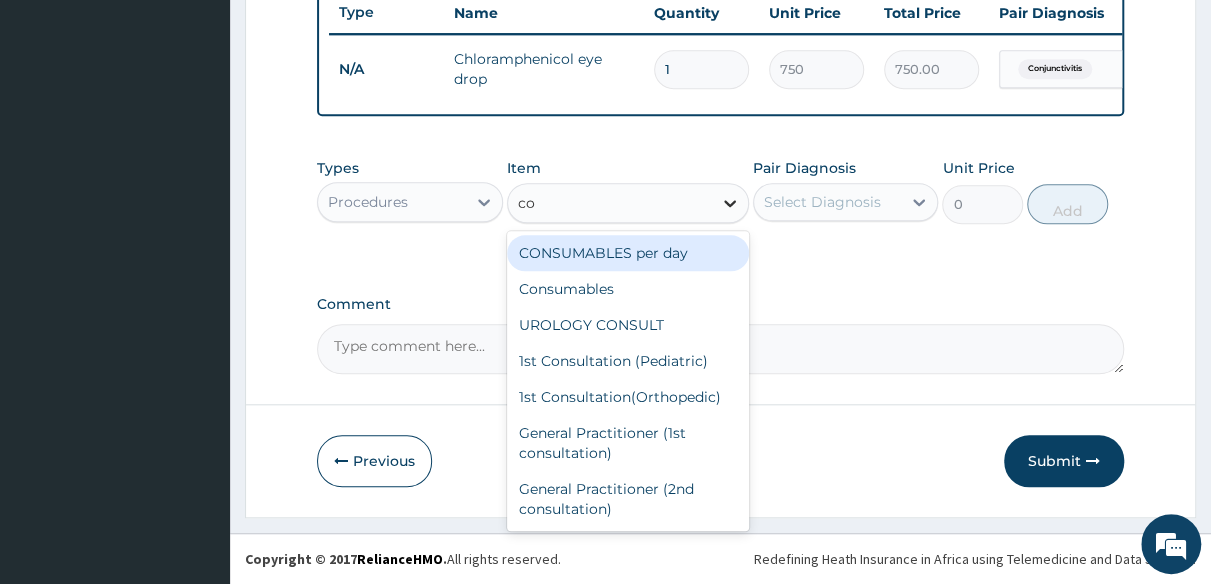 type on "con" 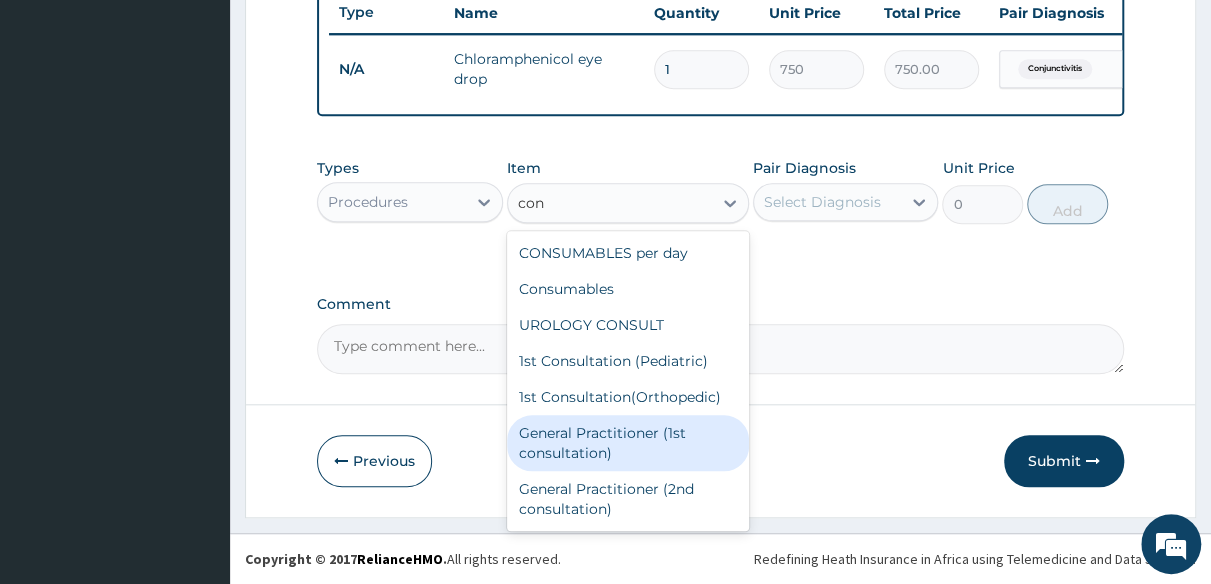 click on "General Practitioner (1st consultation)" at bounding box center (628, 443) 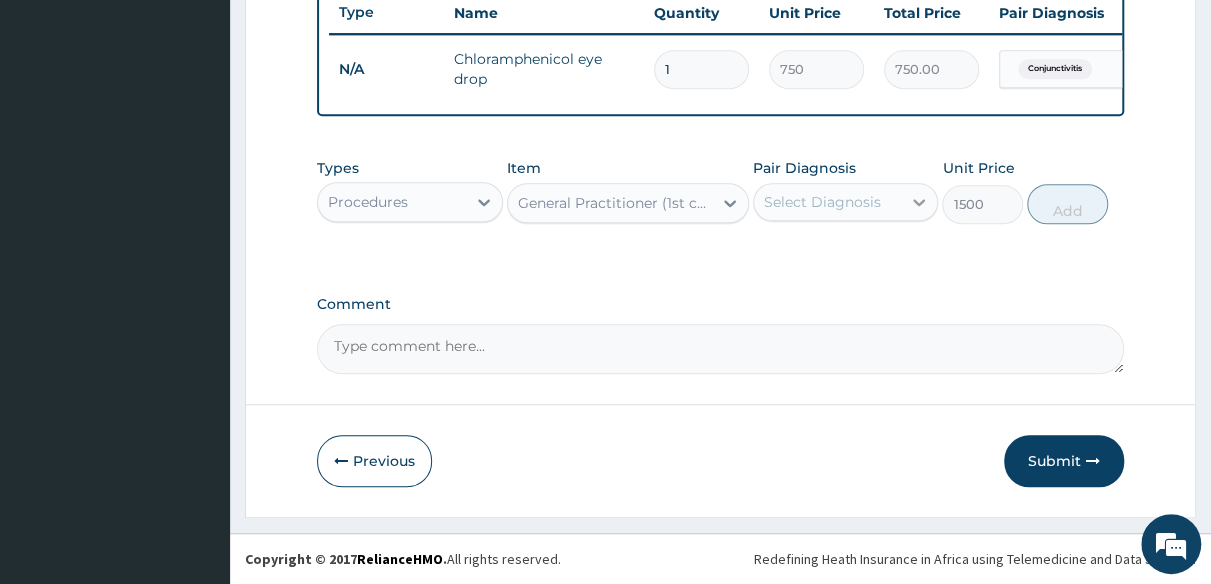 click 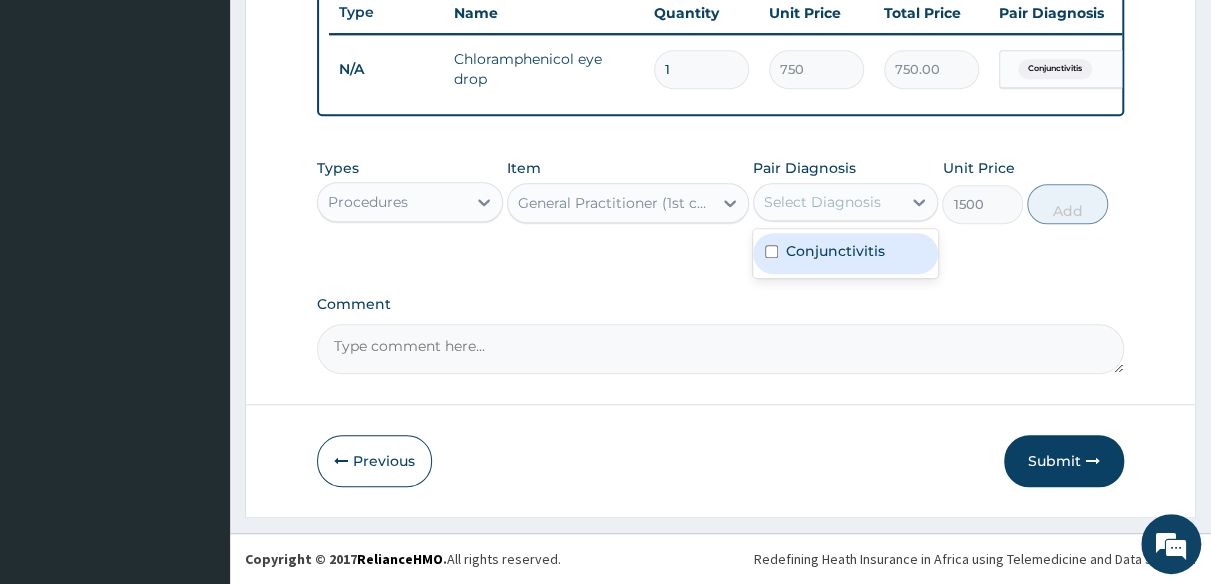 click on "Conjunctivitis" at bounding box center (835, 251) 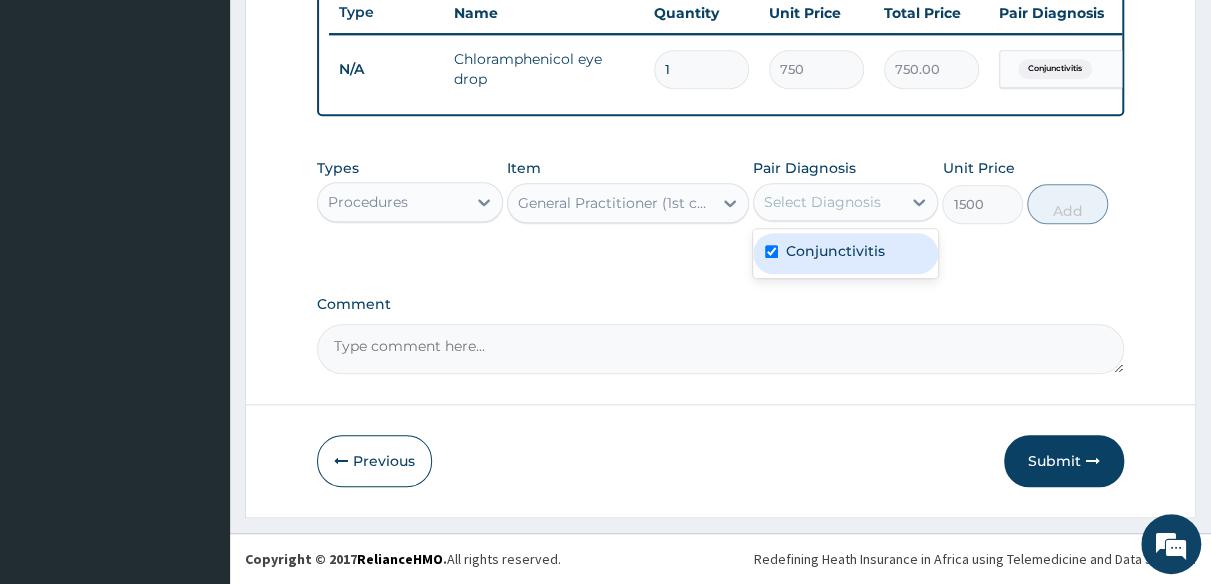 checkbox on "true" 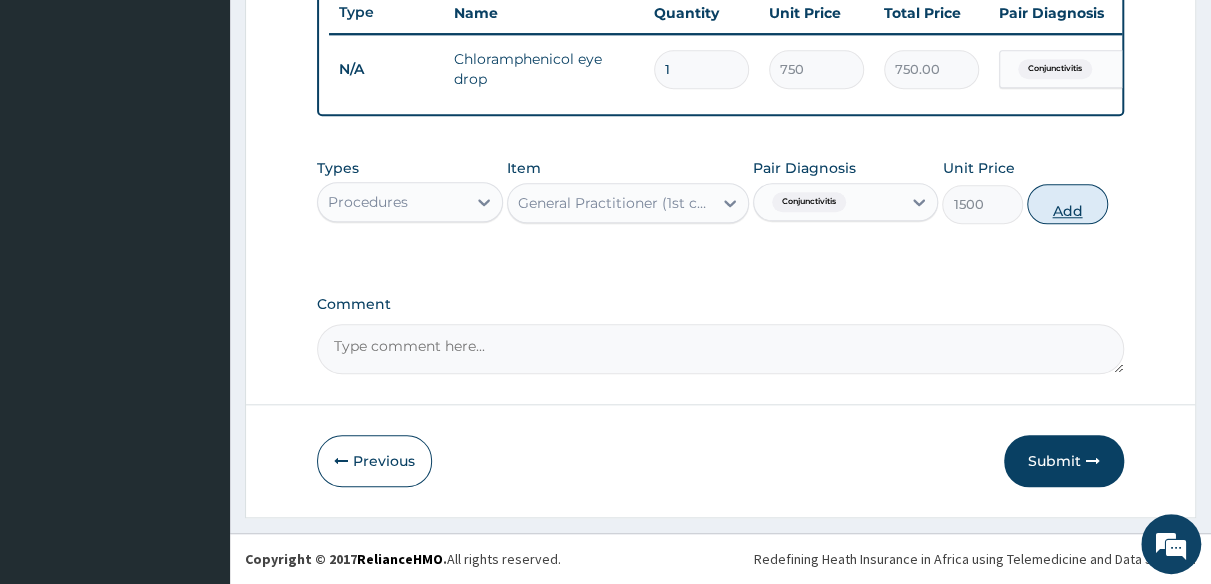 click on "Add" at bounding box center [1067, 204] 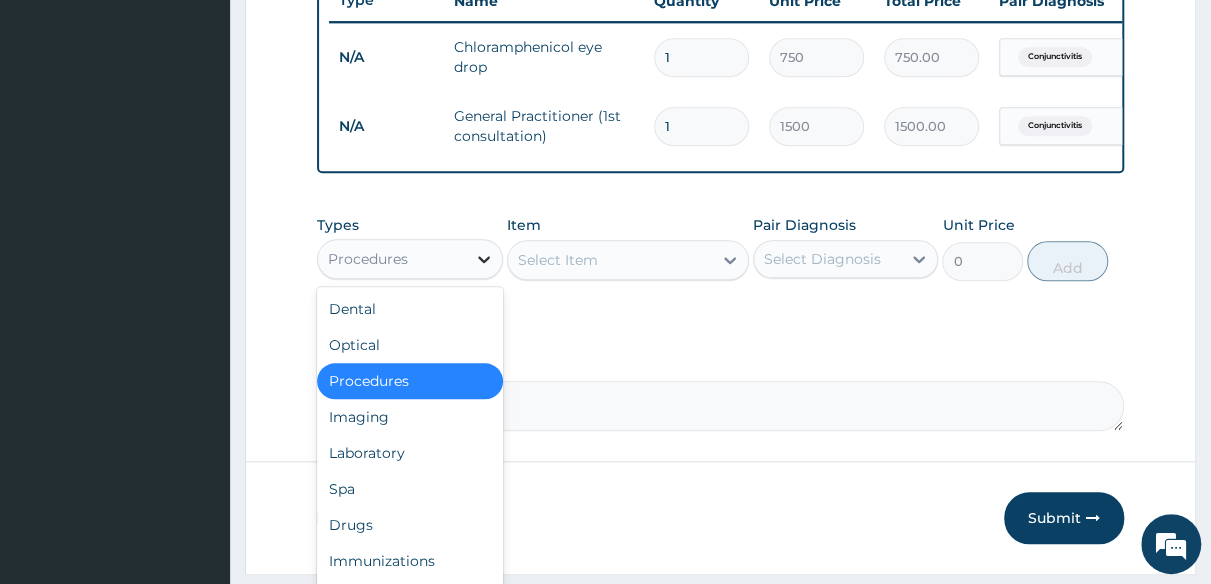 click 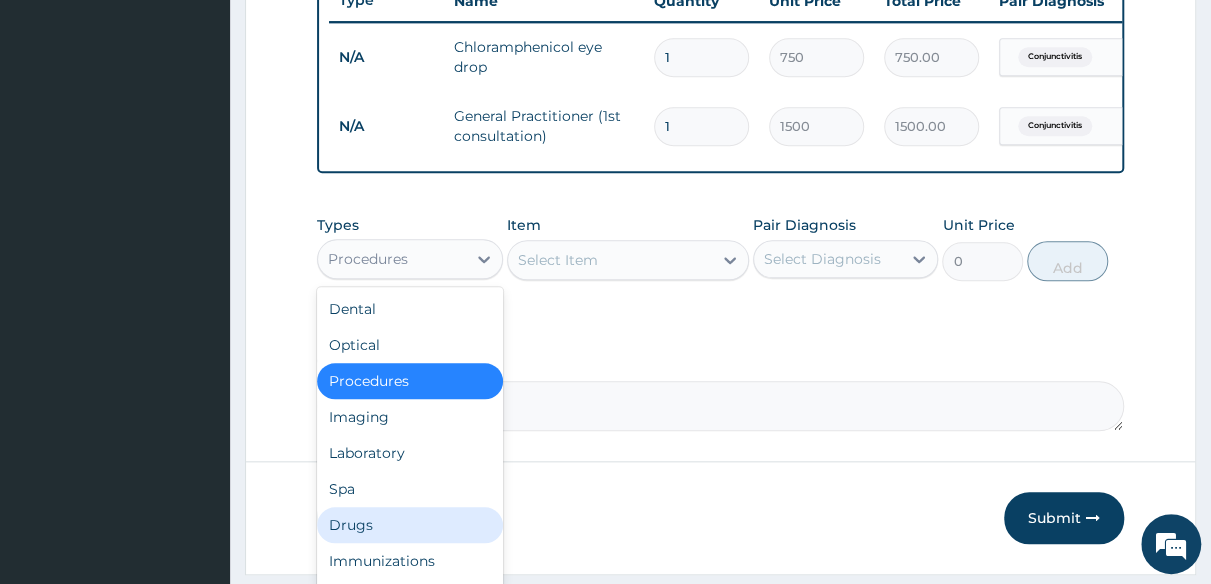 click on "Drugs" at bounding box center [410, 525] 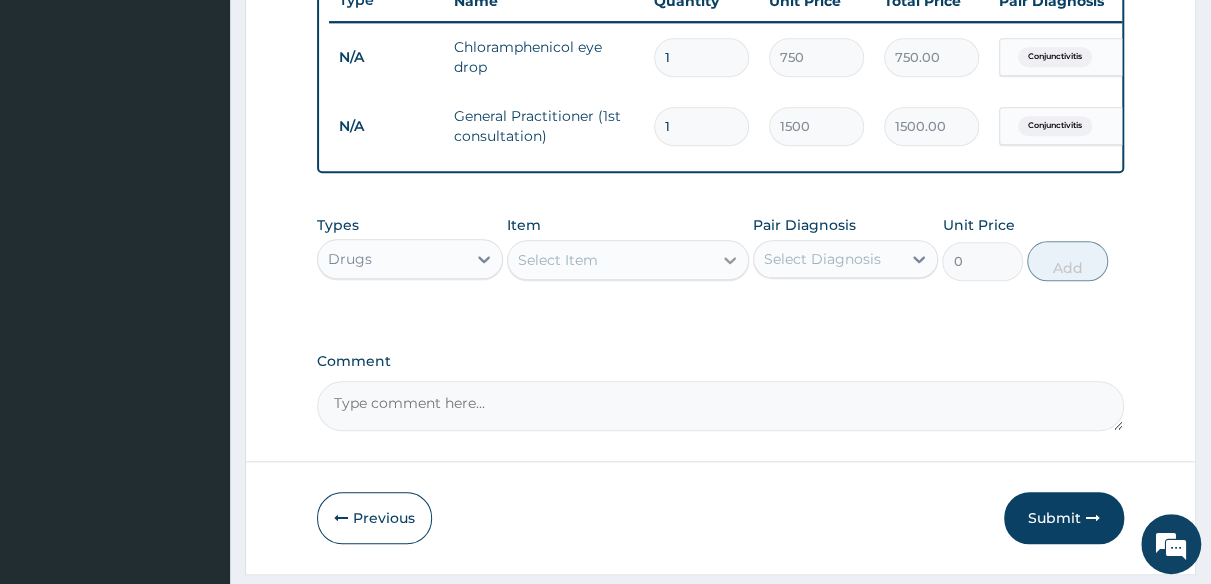 click 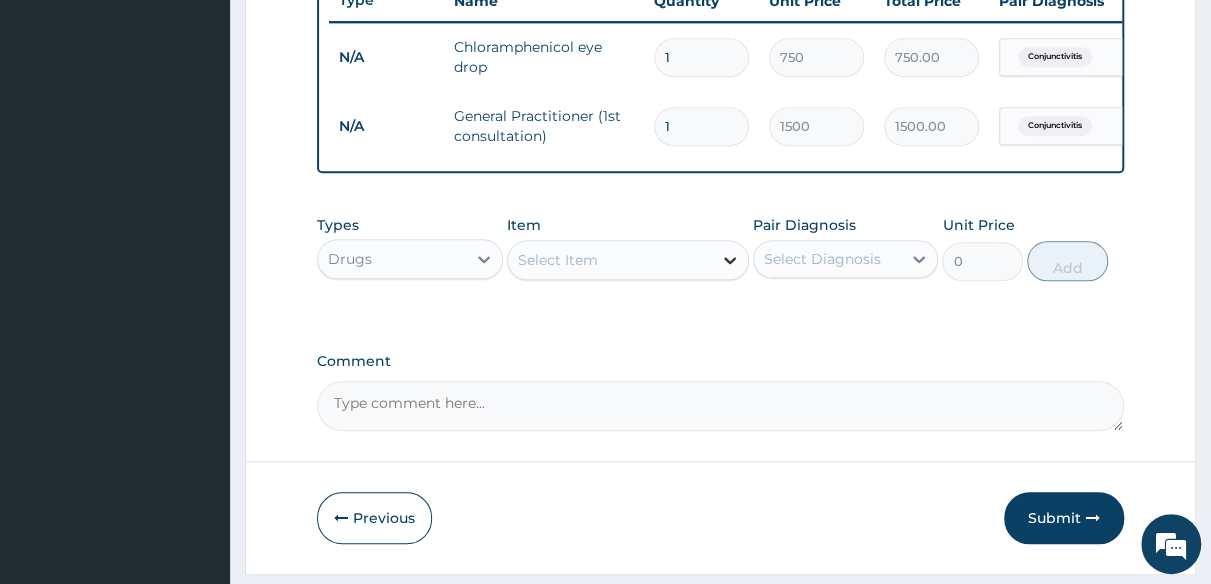 click 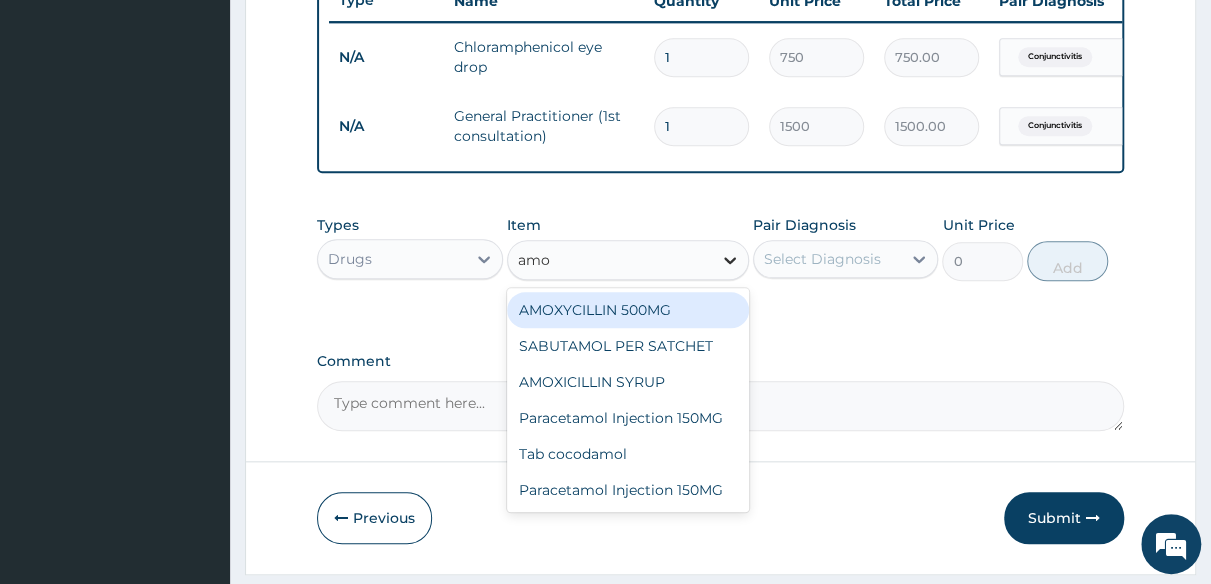 type on "amox" 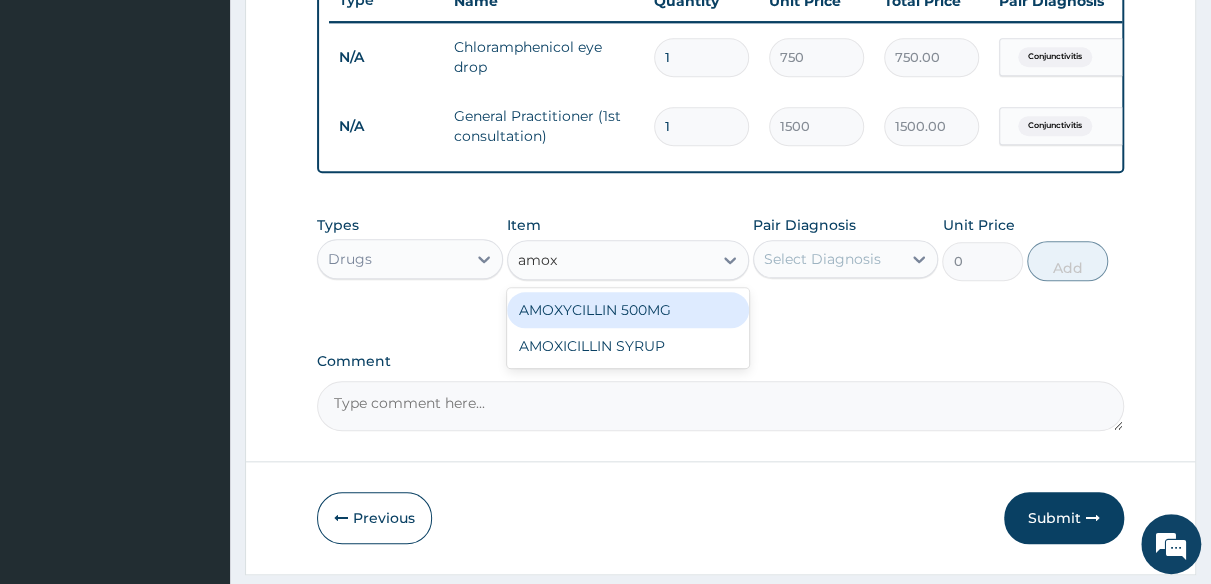click on "AMOXYCILLIN 500MG" at bounding box center (628, 310) 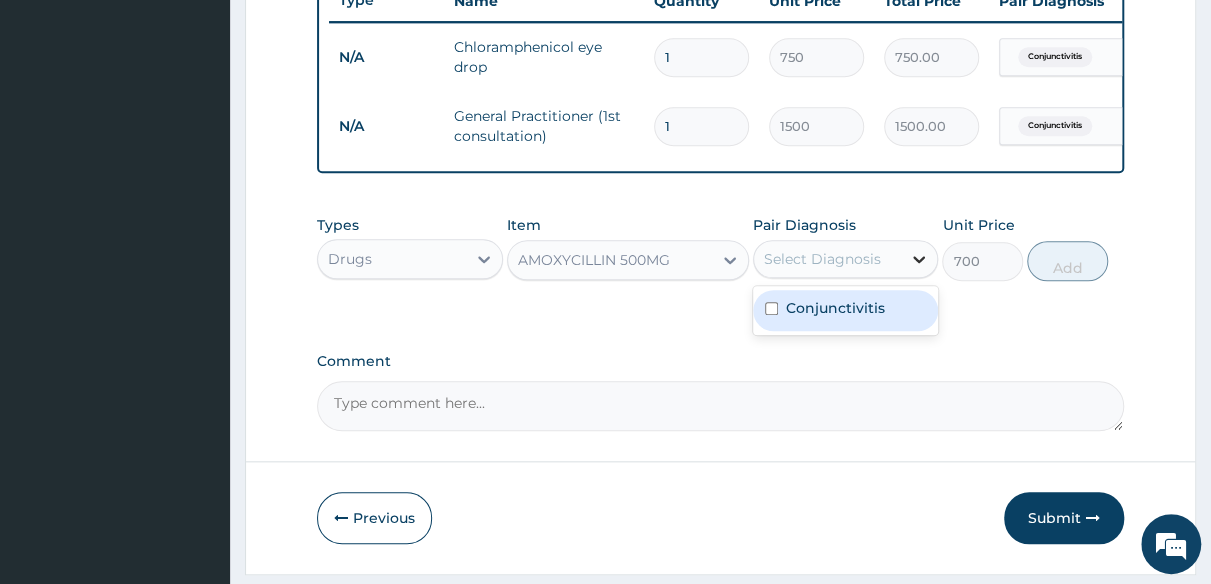 click 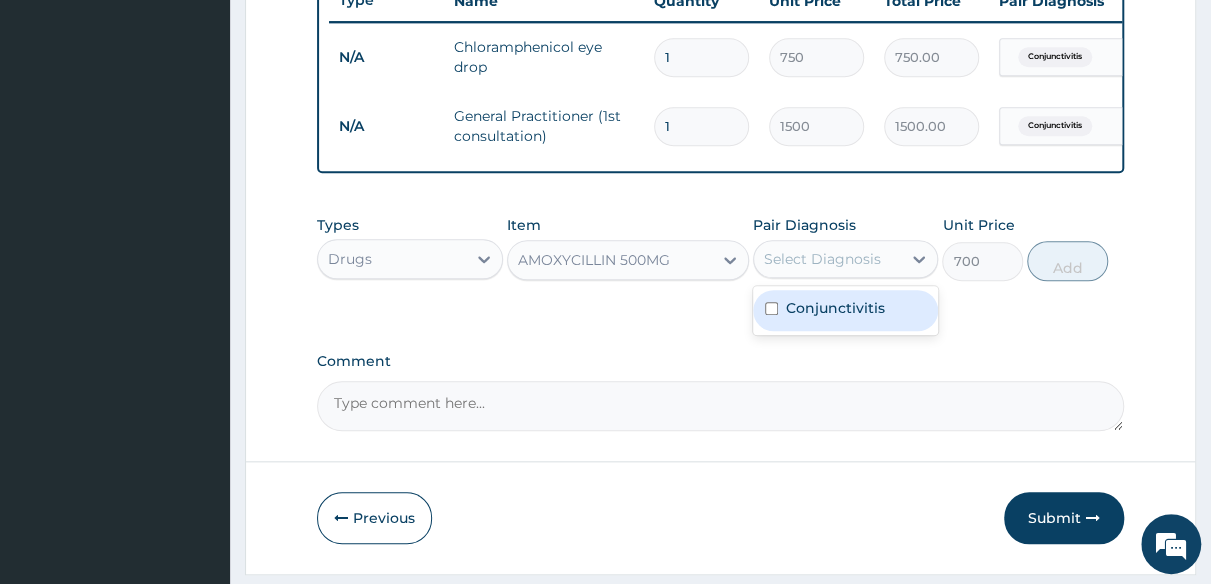 click on "Conjunctivitis" at bounding box center [835, 308] 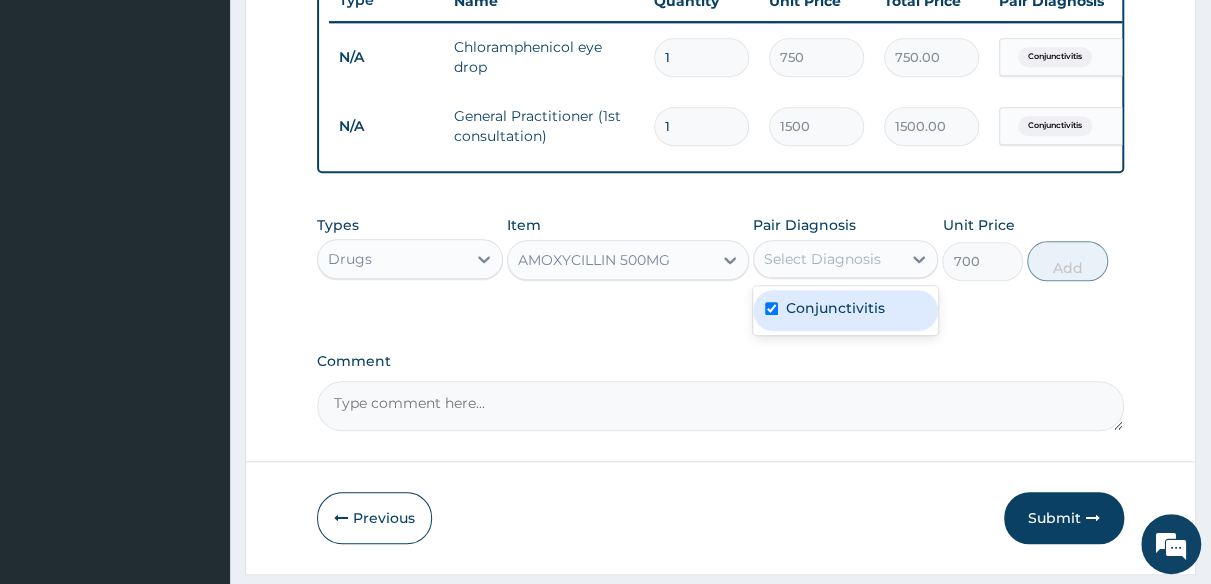 checkbox on "true" 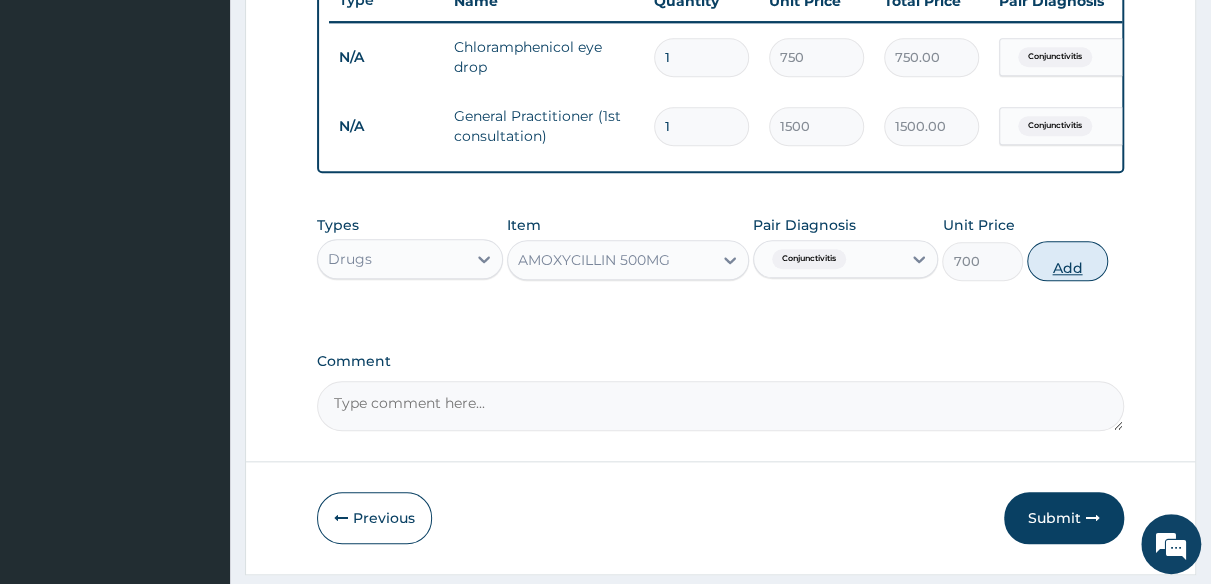 click on "Add" at bounding box center (1067, 261) 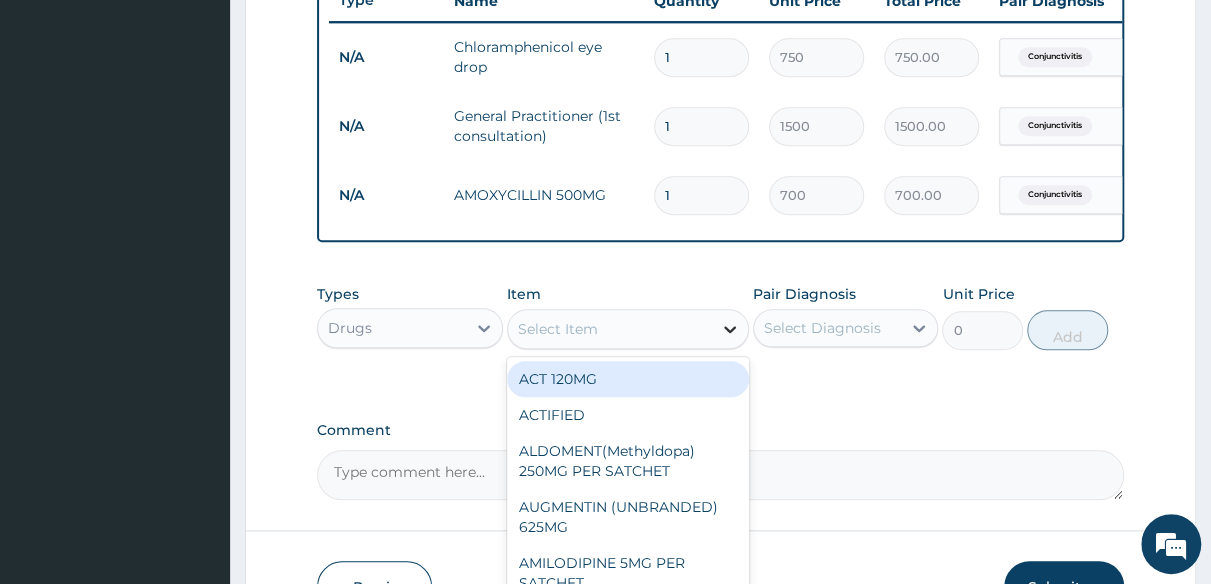 click 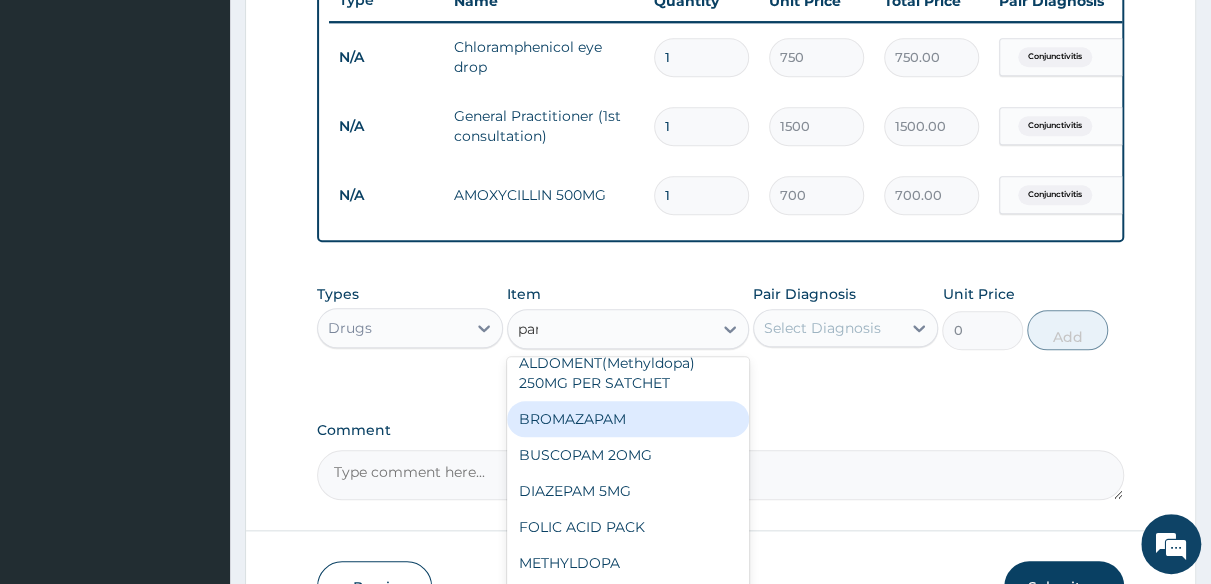 scroll, scrollTop: 0, scrollLeft: 0, axis: both 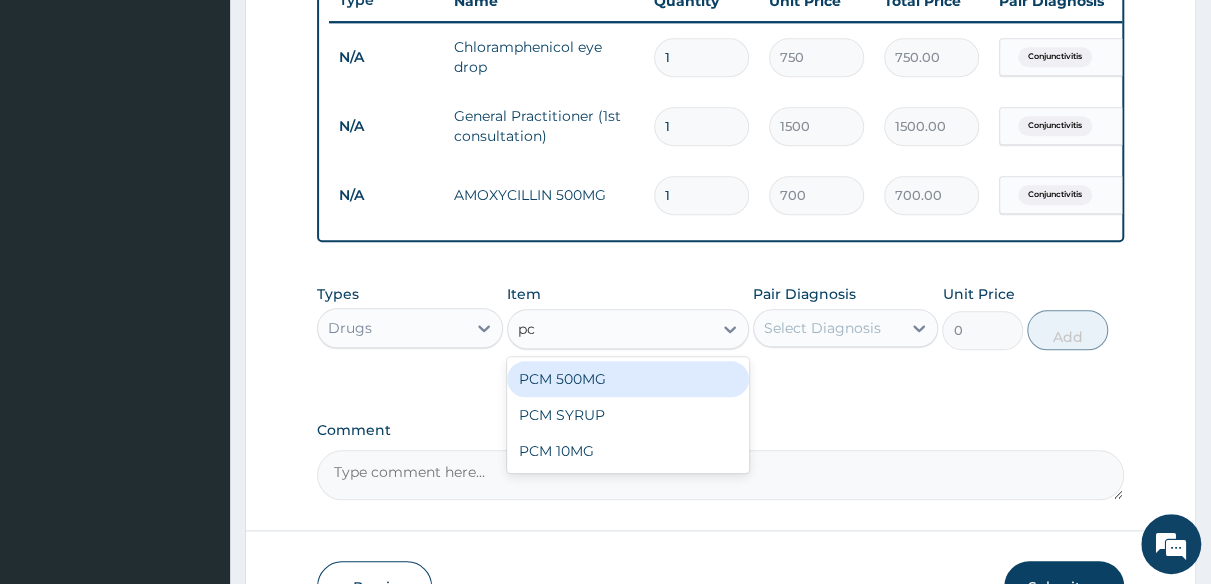 type on "pcm" 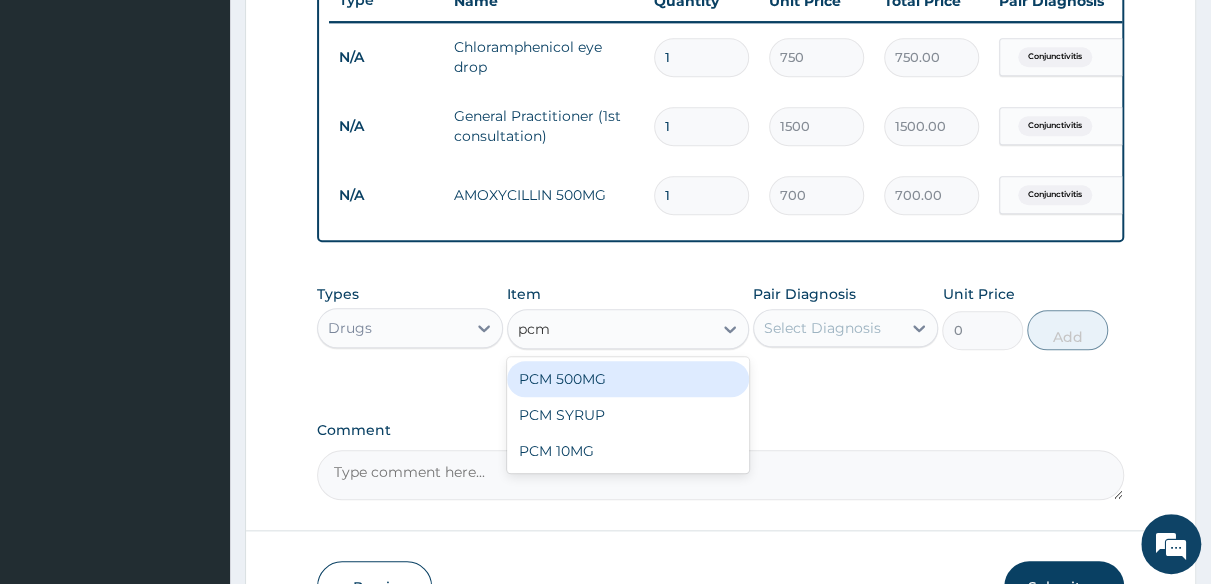 click on "PCM 500MG" at bounding box center (628, 379) 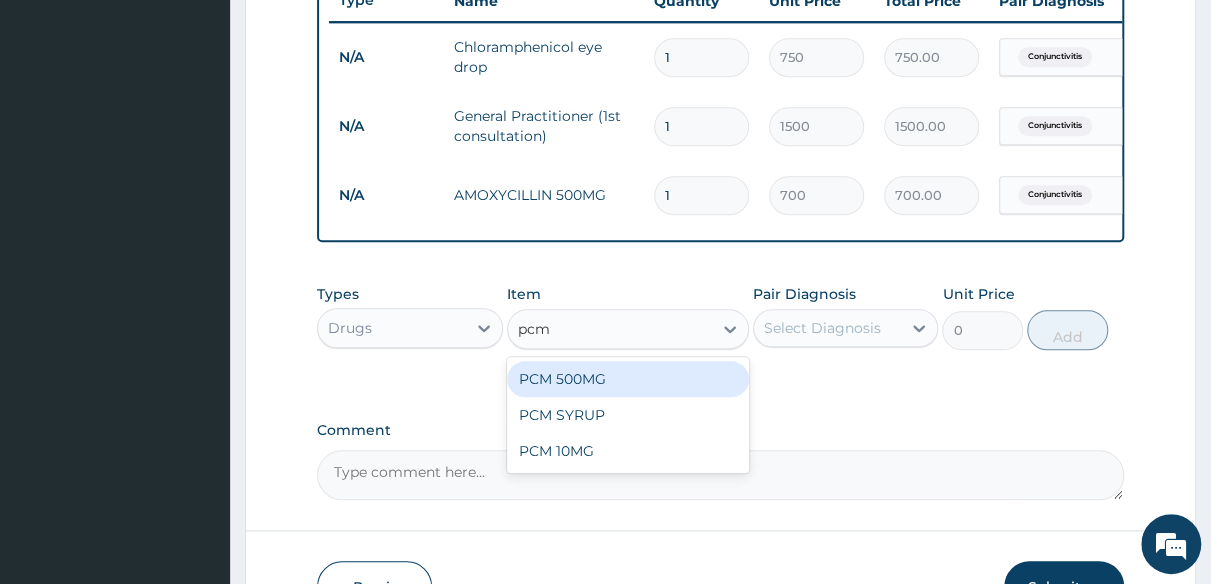 type on "28" 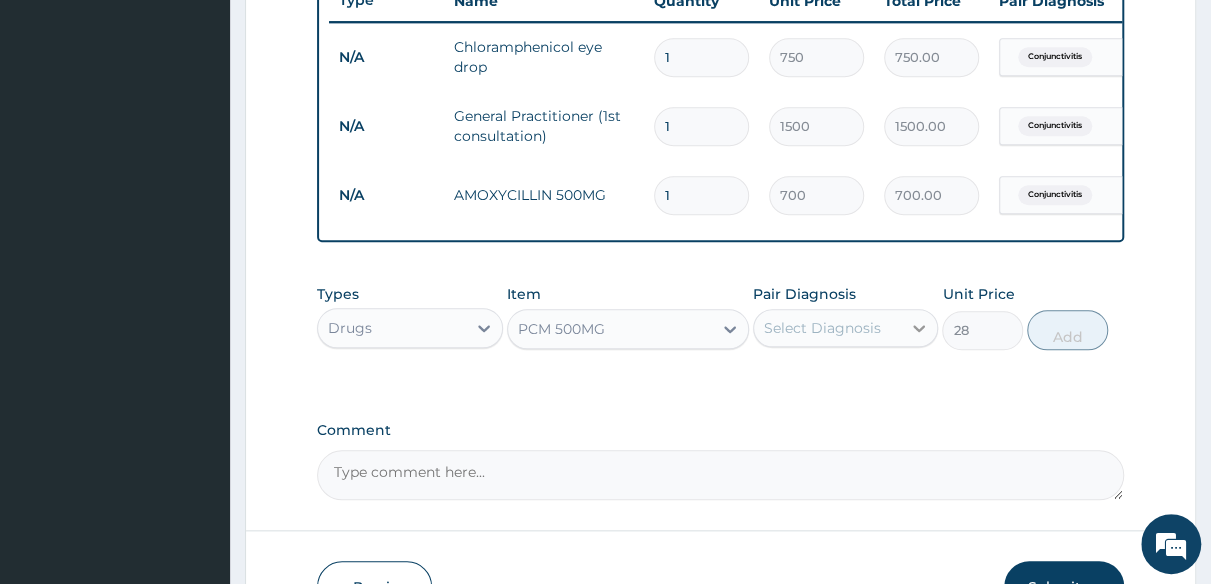 click at bounding box center [919, 328] 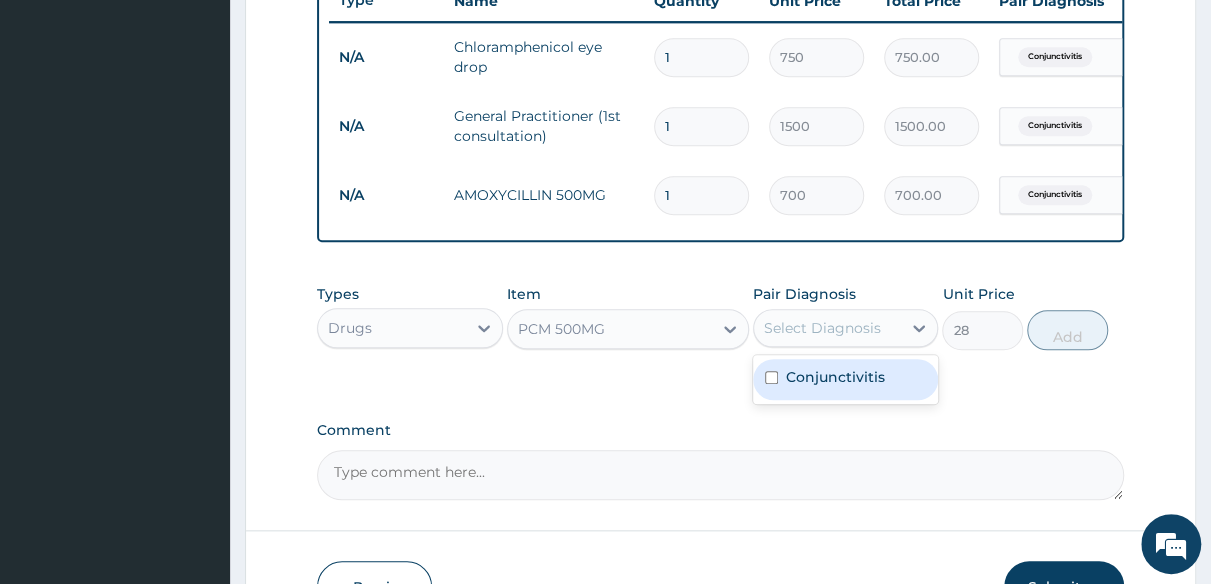 click on "Conjunctivitis" at bounding box center (835, 377) 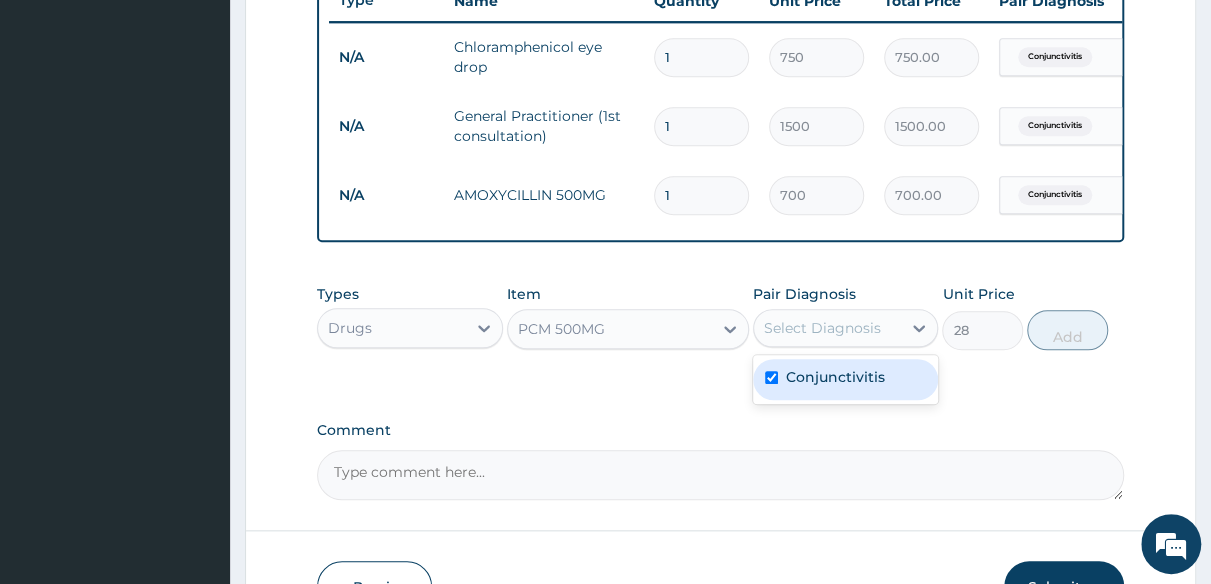 checkbox on "true" 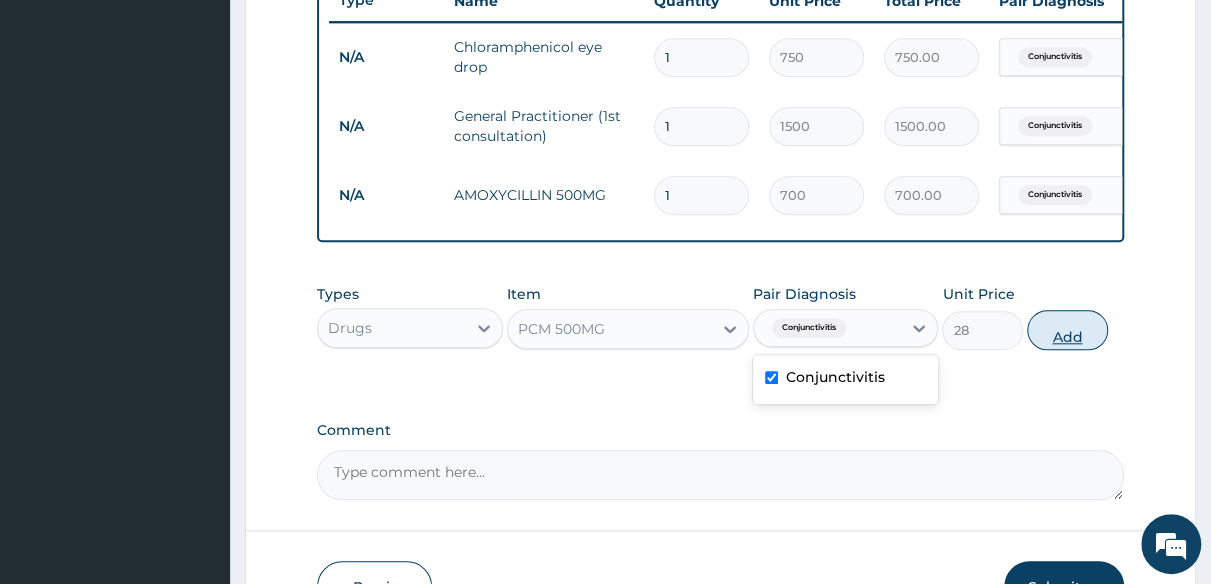click on "Add" at bounding box center (1067, 330) 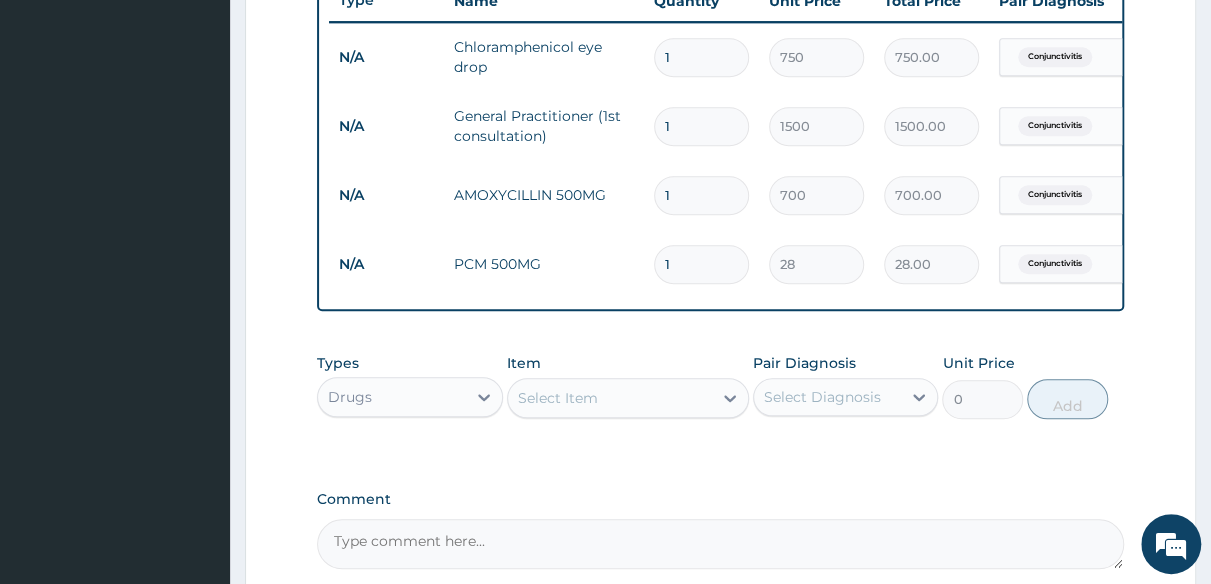 type on "18" 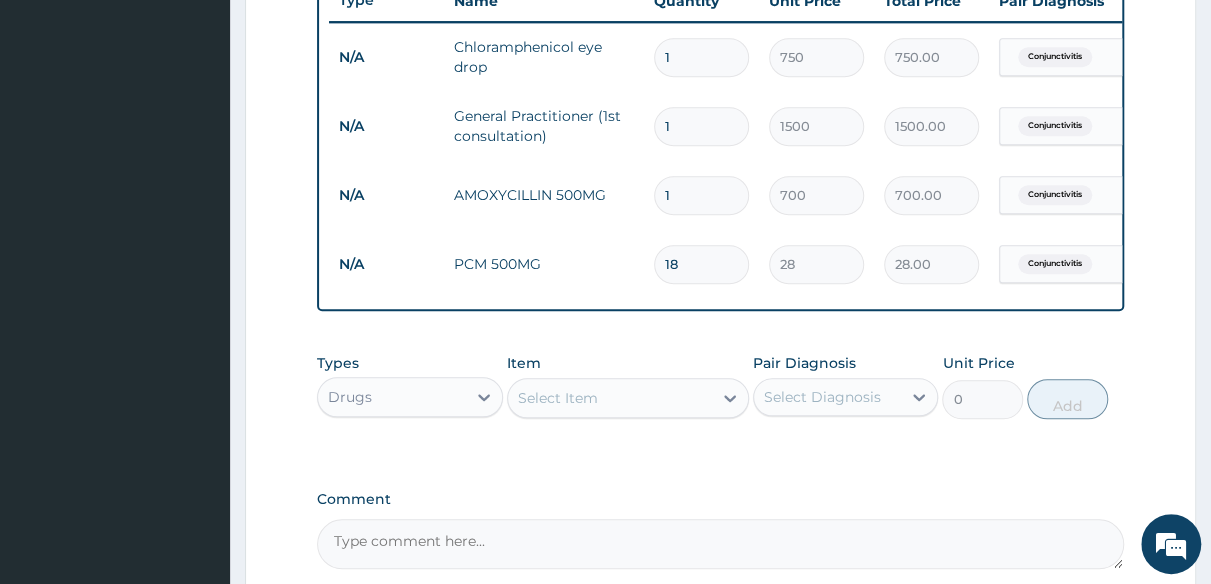 type on "504.00" 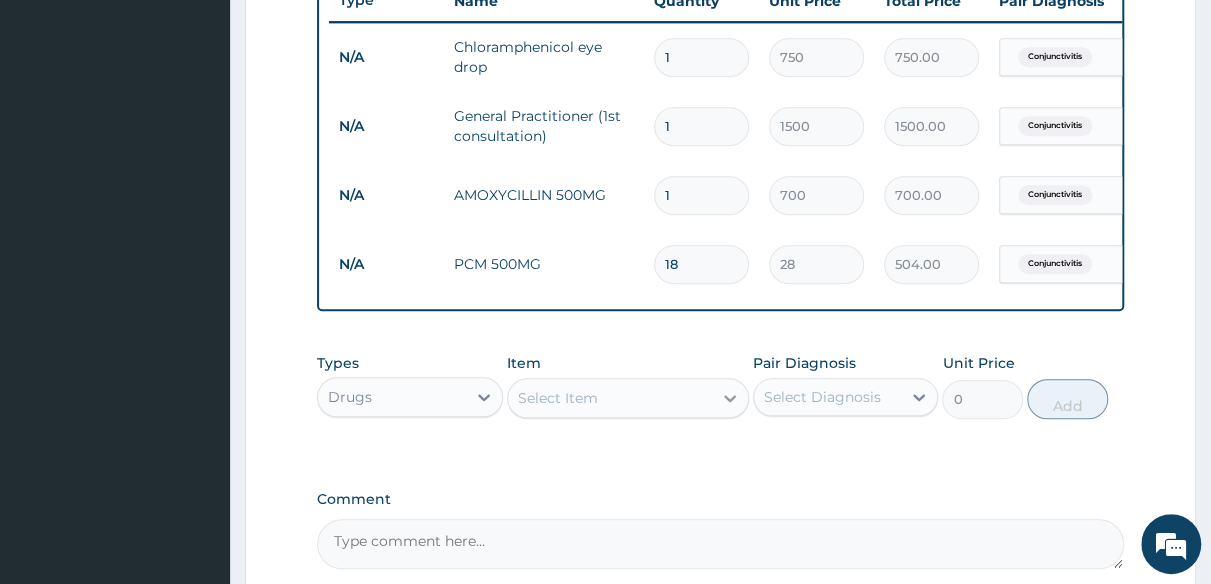 type on "18" 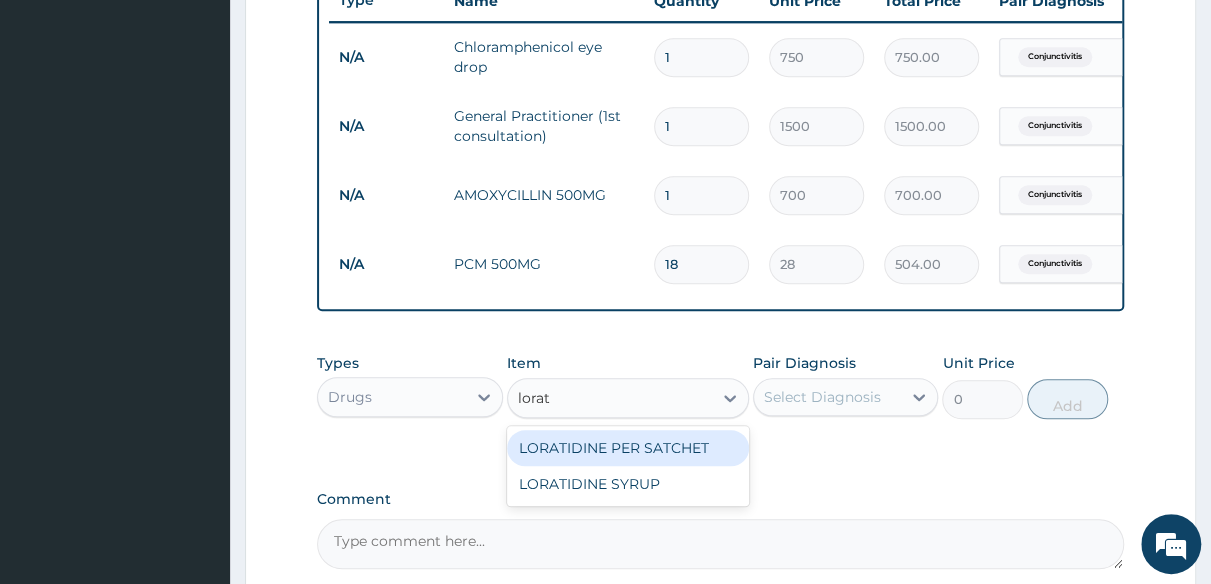 type on "lorat" 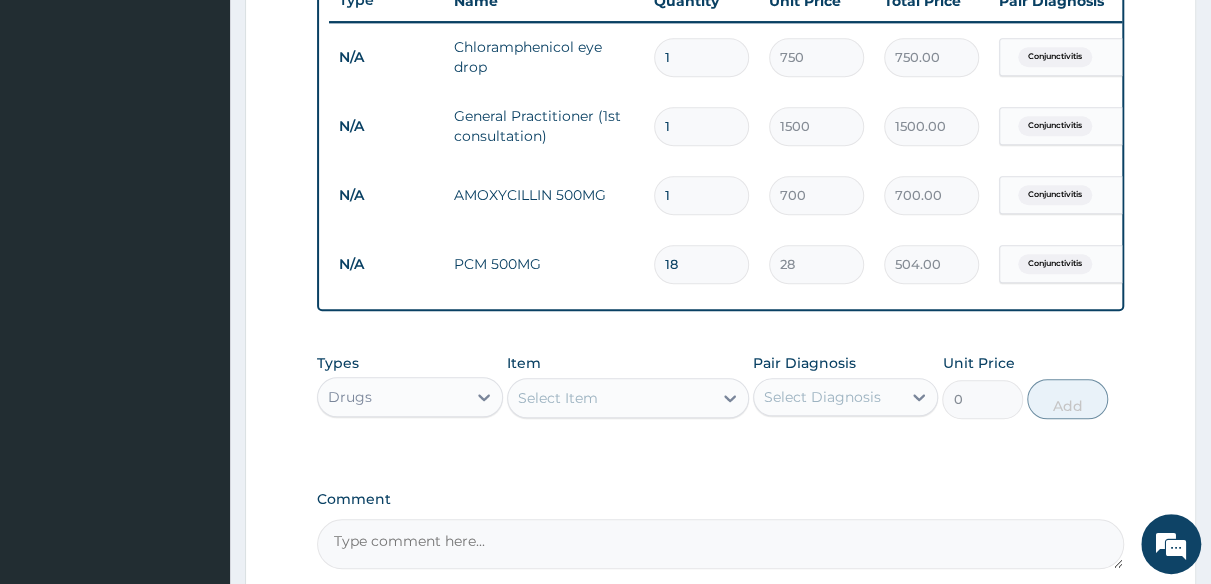 click on "18" at bounding box center [701, 264] 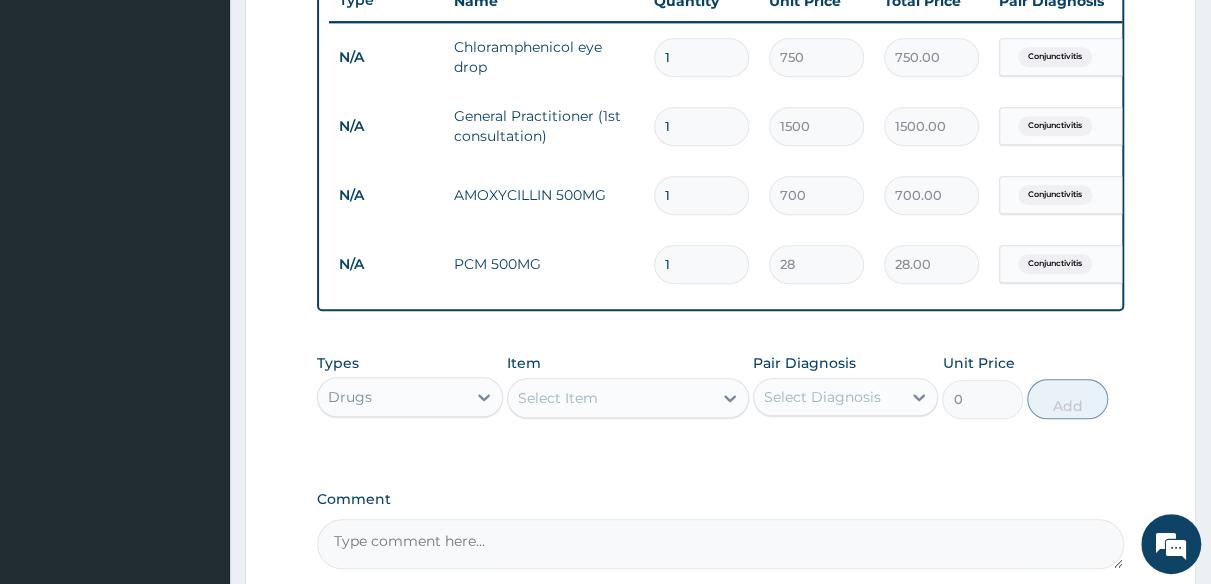 type 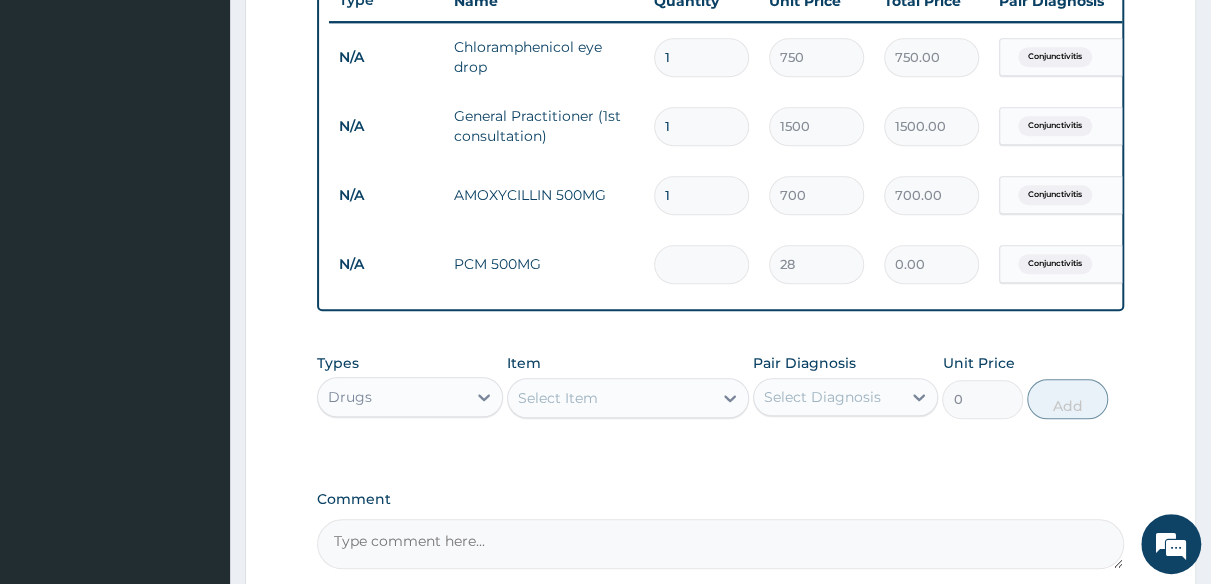 type on "9" 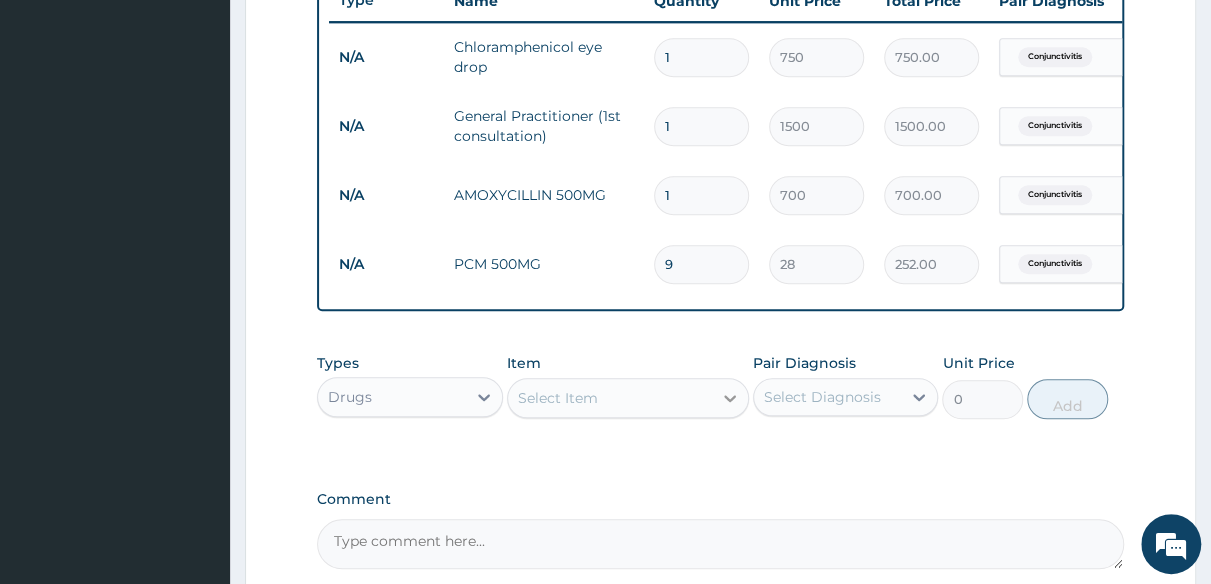 type on "9" 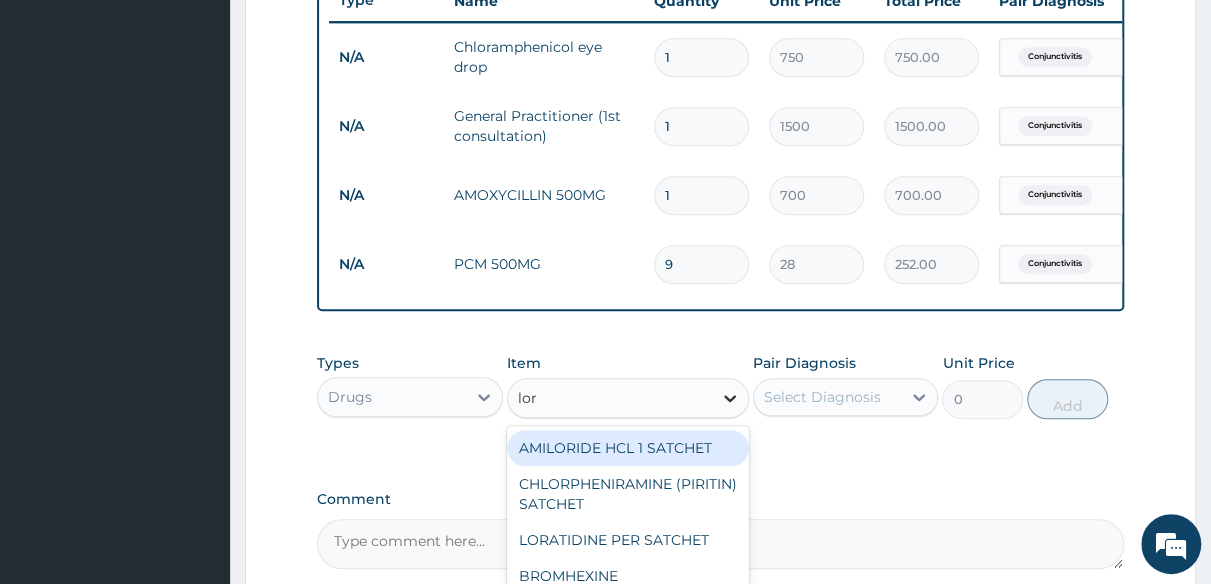 type on "lora" 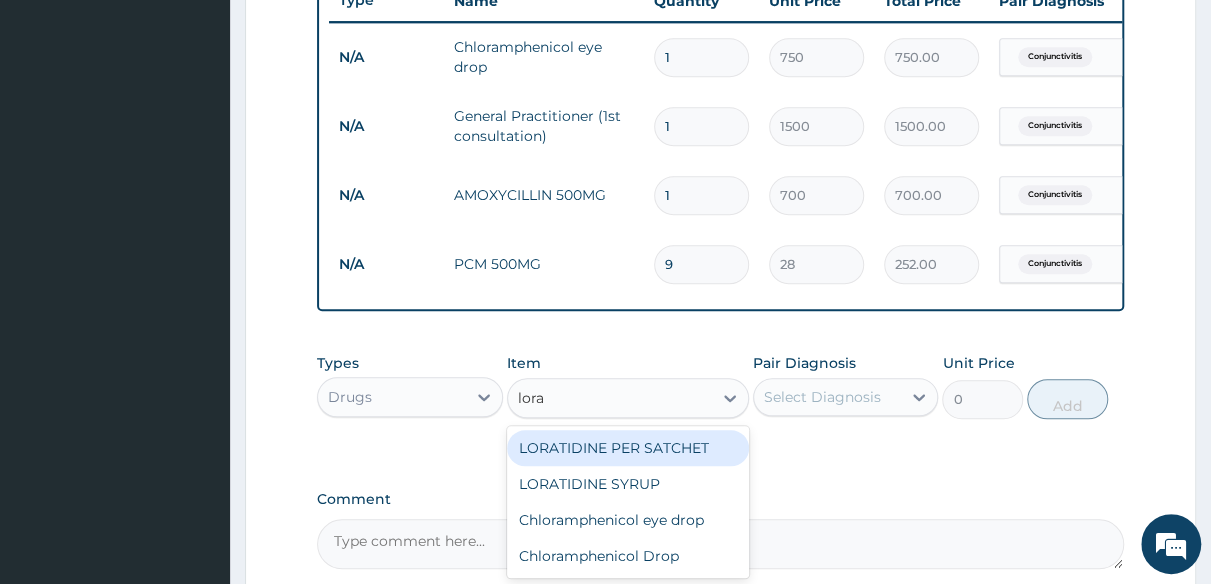 scroll, scrollTop: 875, scrollLeft: 0, axis: vertical 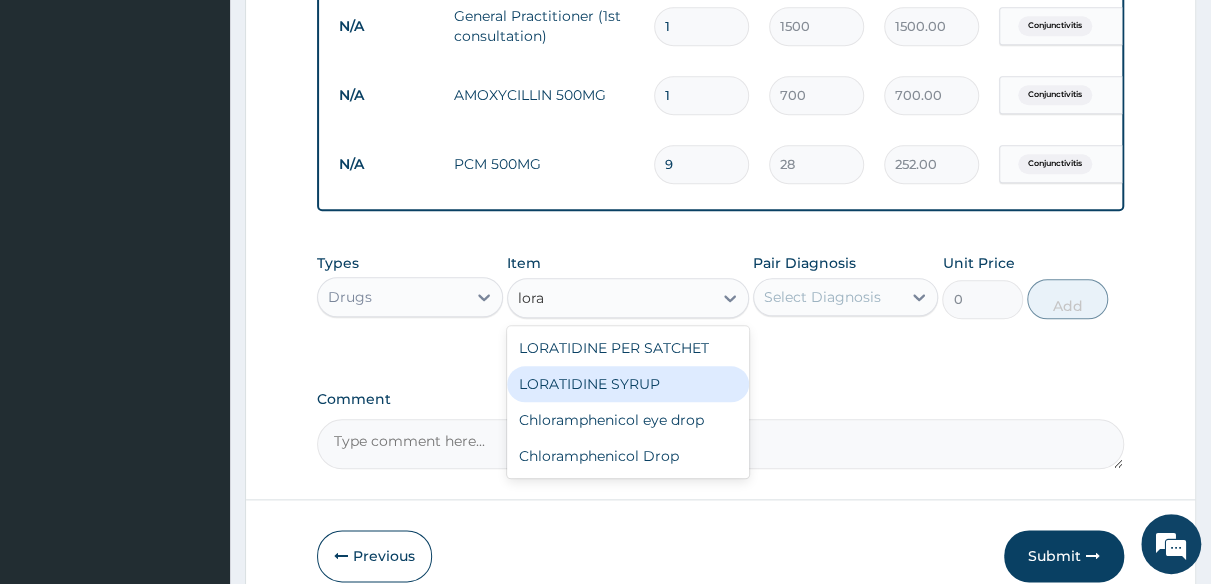 click on "LORATIDINE SYRUP" at bounding box center [628, 384] 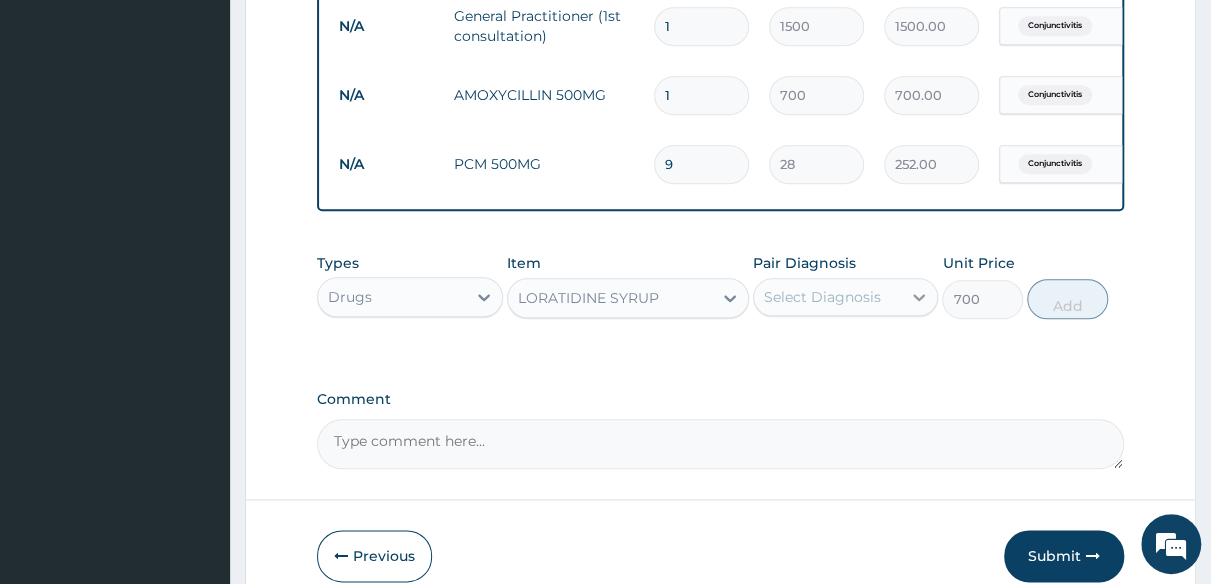 click 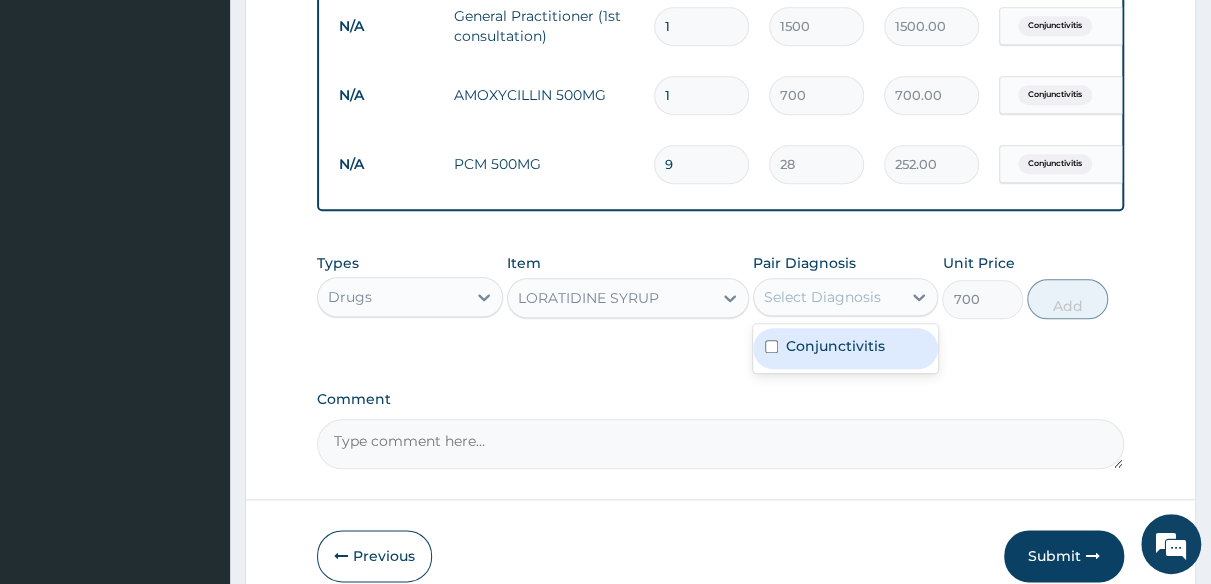 click on "Conjunctivitis" at bounding box center (835, 346) 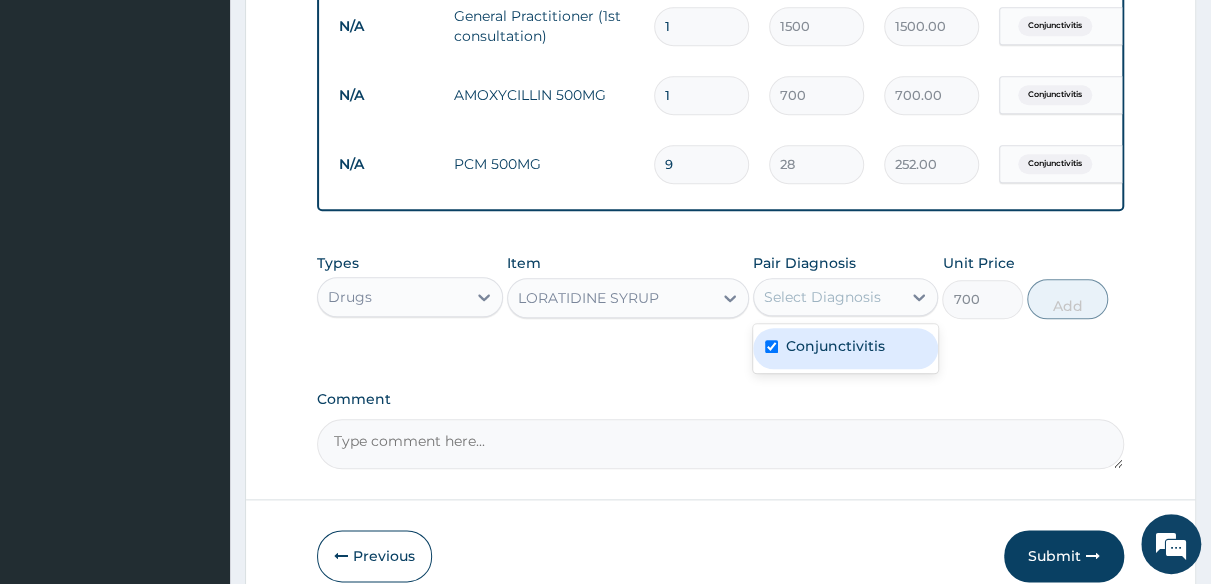 checkbox on "true" 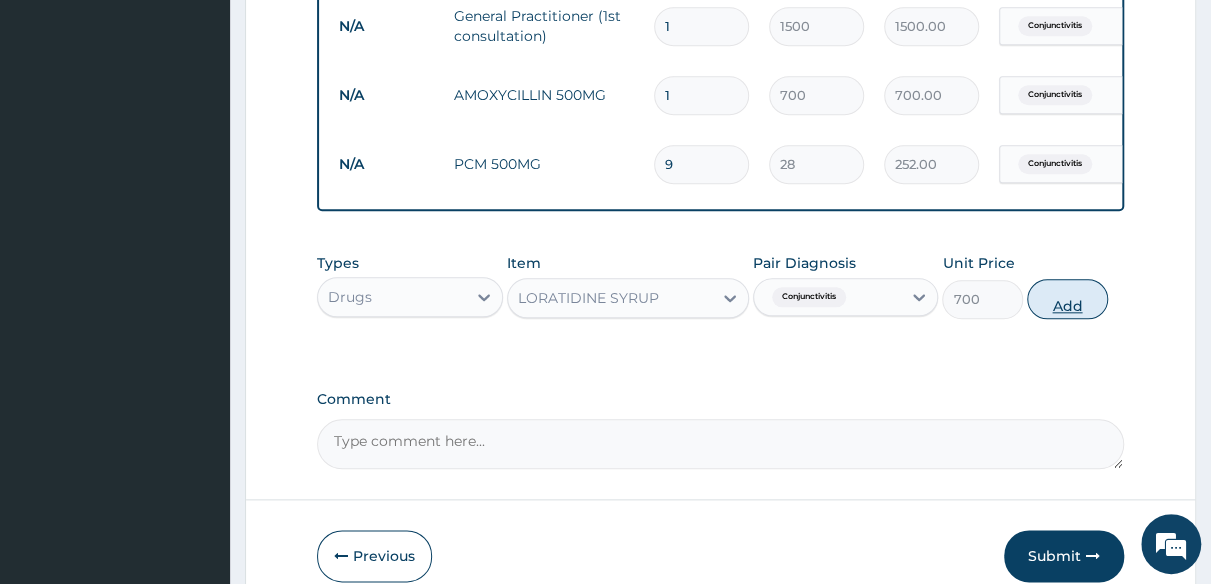 click on "Add" at bounding box center (1067, 299) 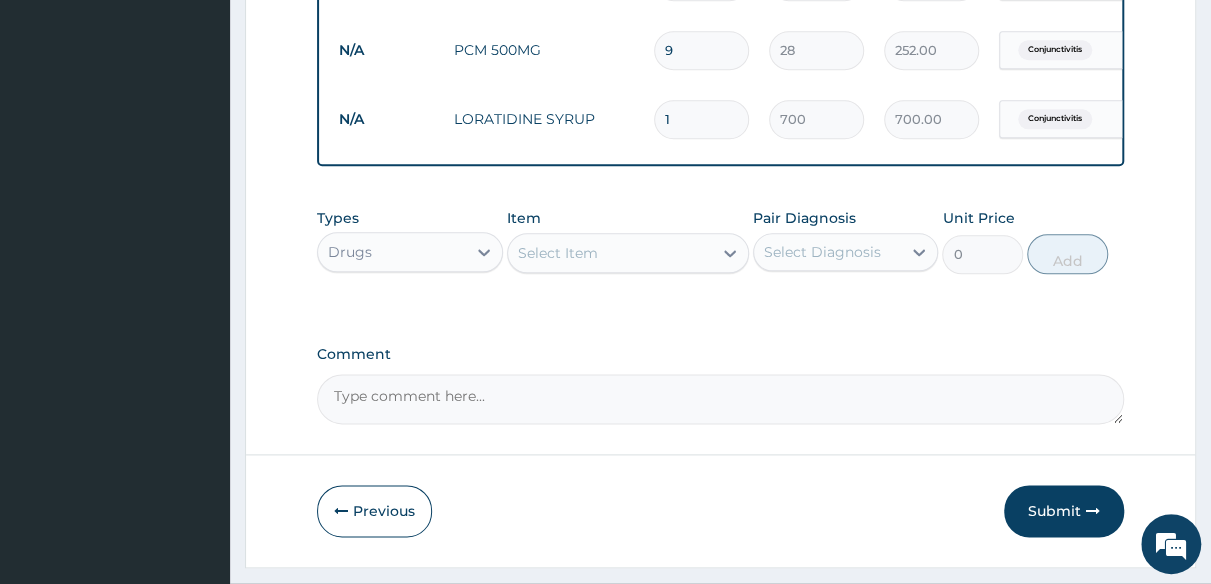 scroll, scrollTop: 1052, scrollLeft: 0, axis: vertical 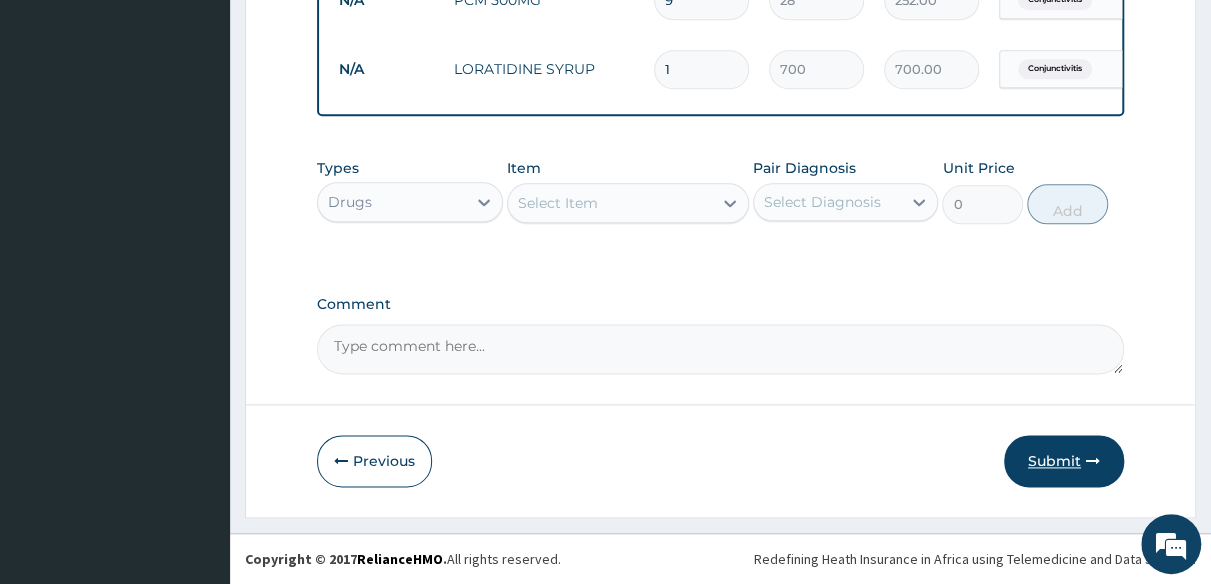 click on "Submit" at bounding box center (1064, 461) 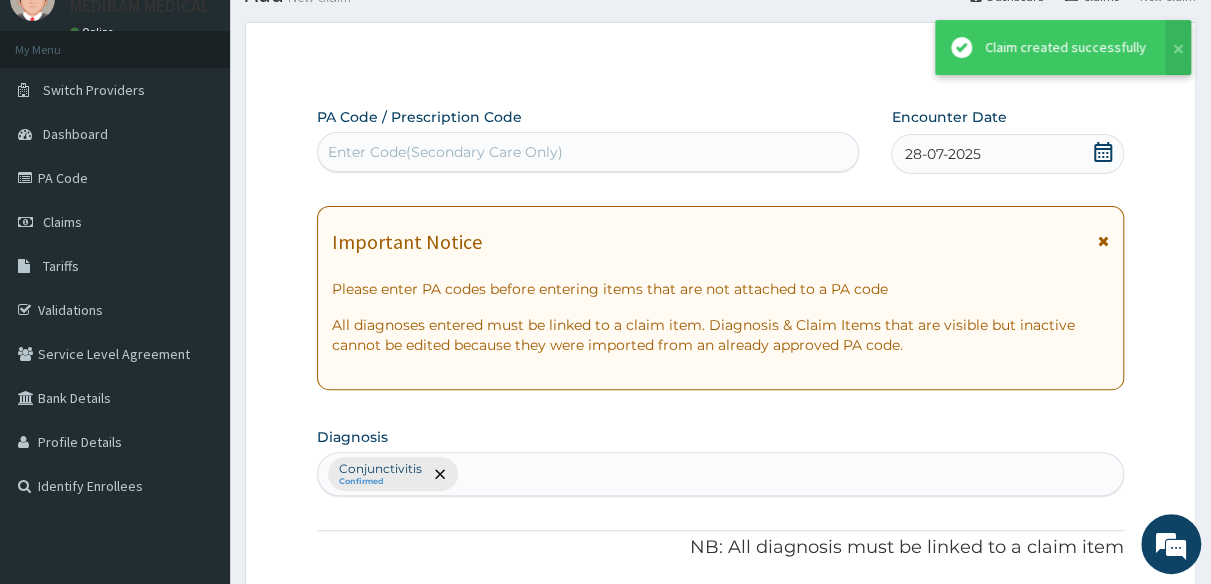 scroll, scrollTop: 1052, scrollLeft: 0, axis: vertical 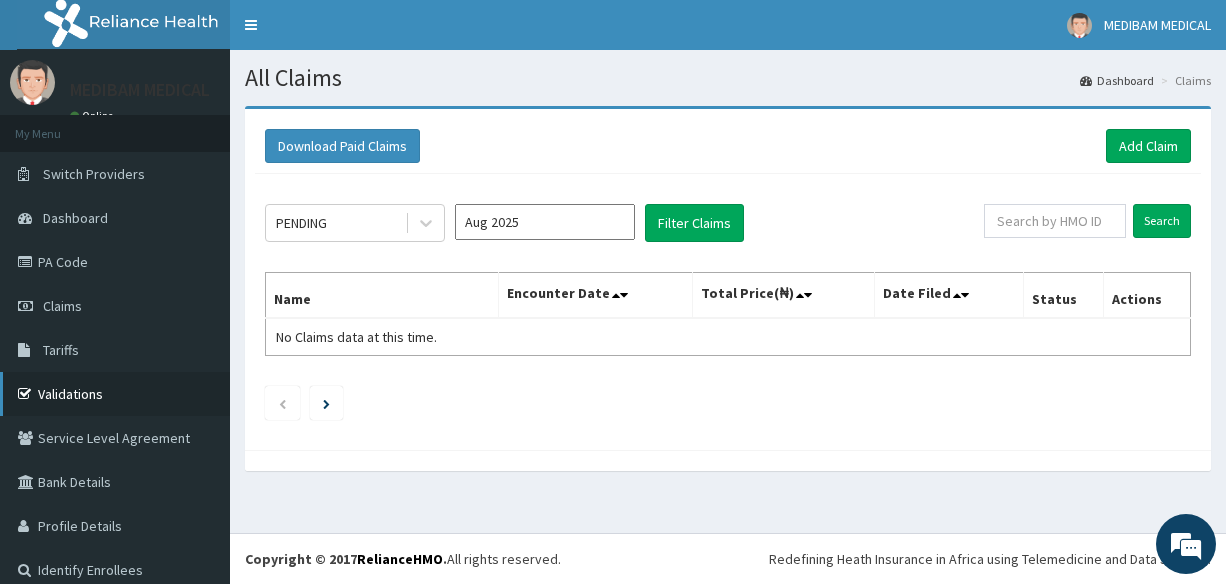 click on "Validations" at bounding box center [115, 394] 